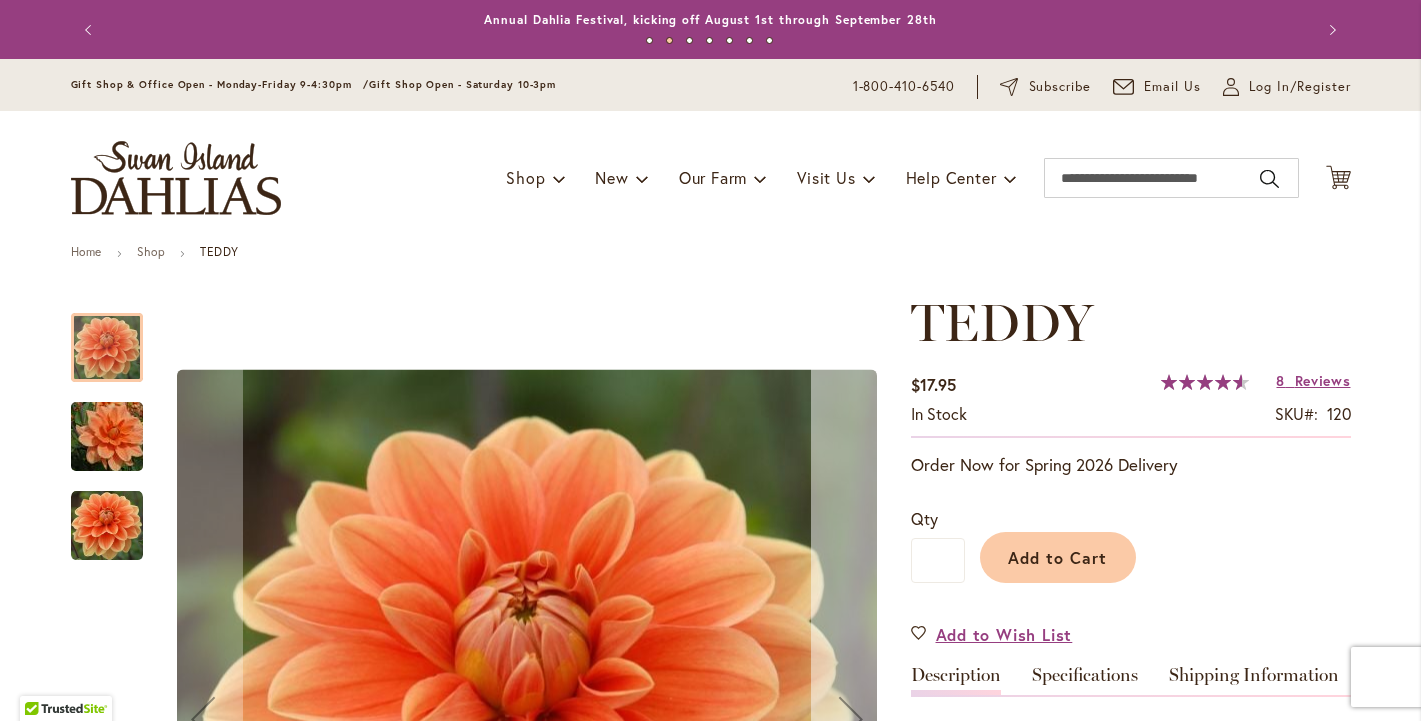 scroll, scrollTop: 0, scrollLeft: 0, axis: both 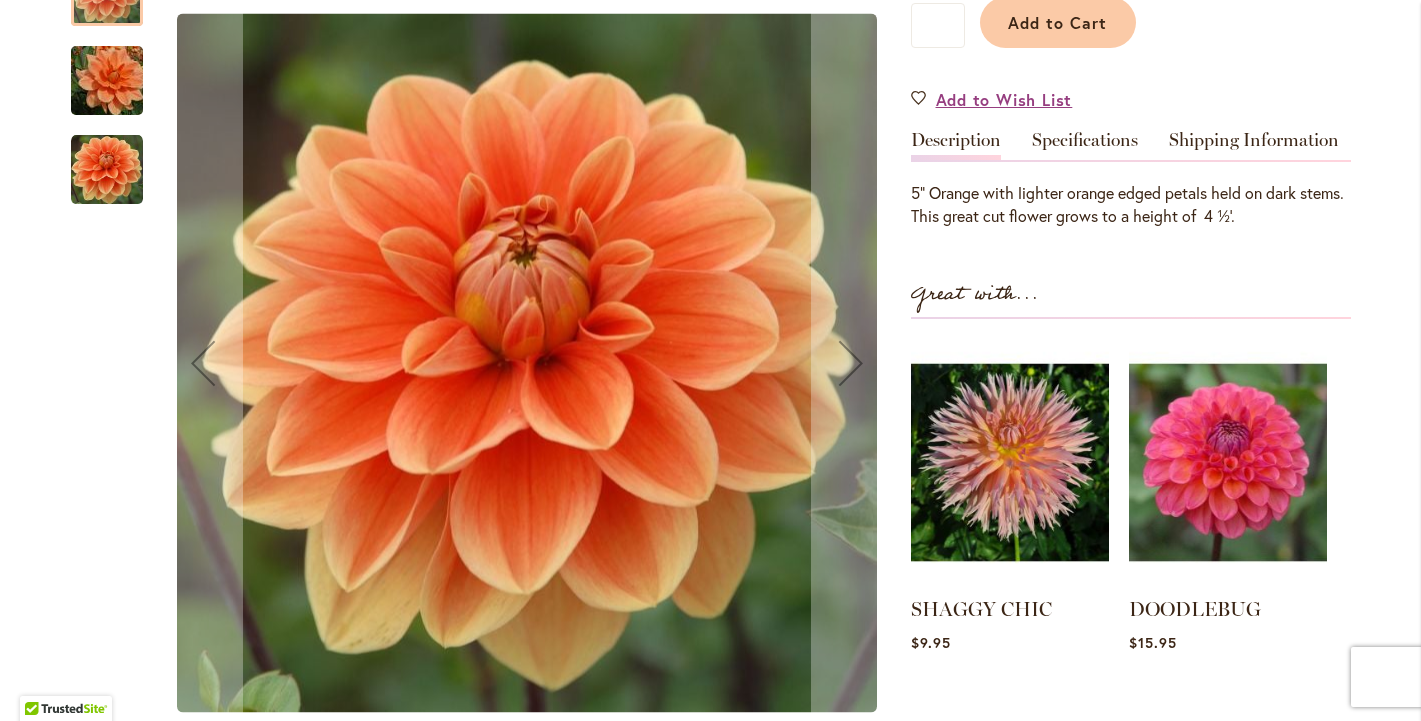 click at bounding box center (107, 170) 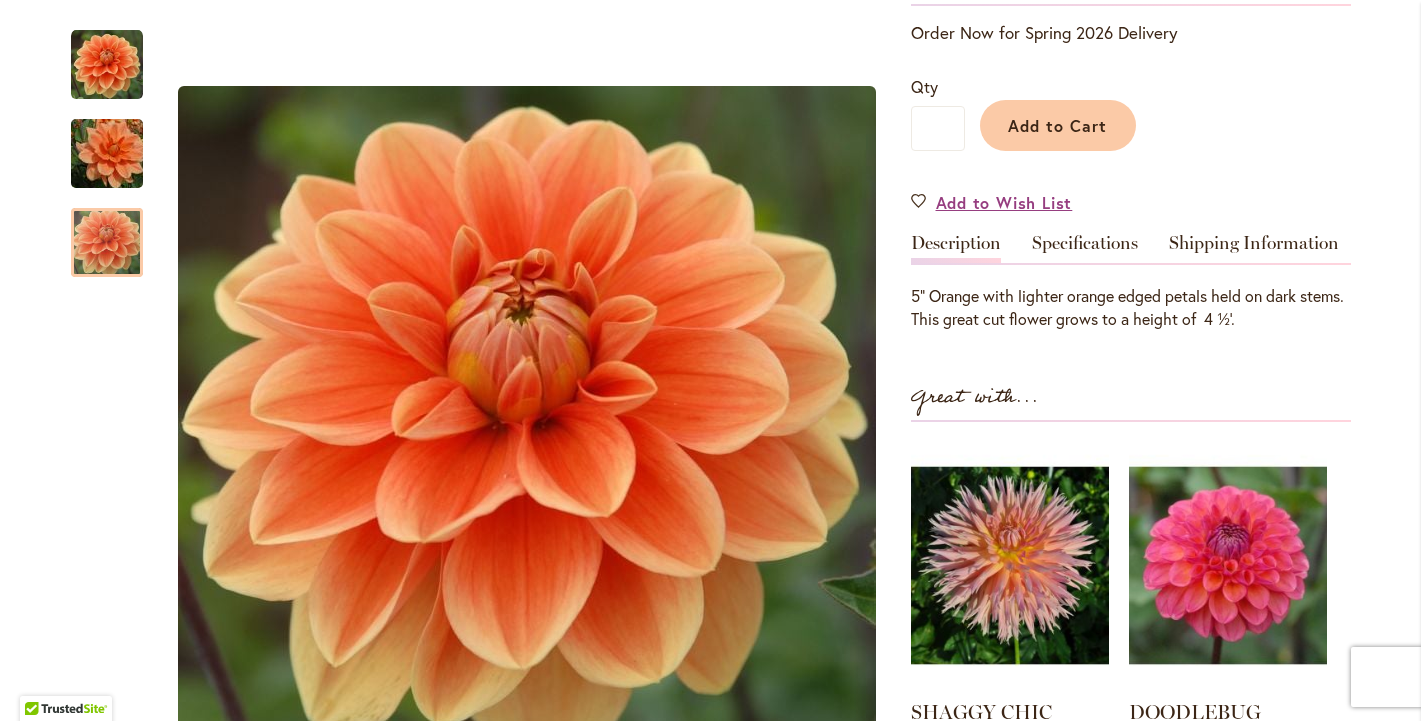 scroll, scrollTop: 201, scrollLeft: 0, axis: vertical 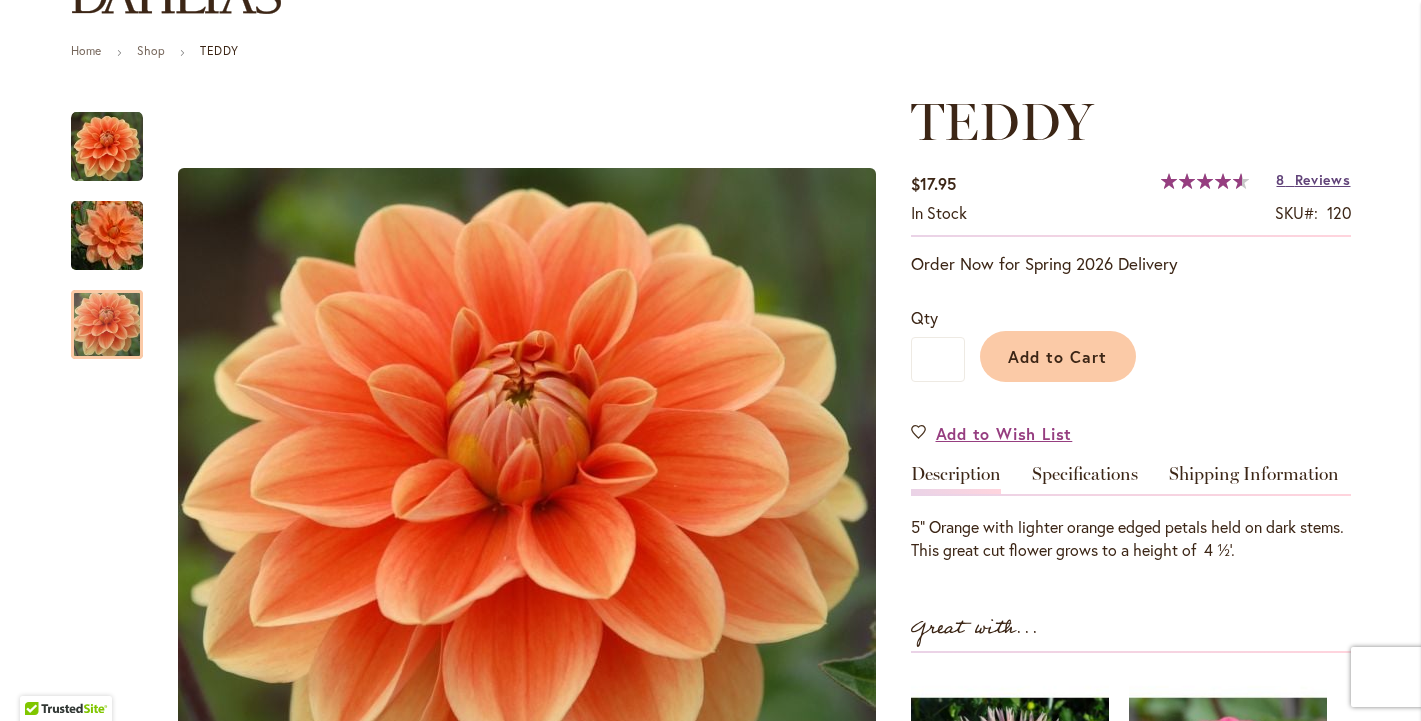 click on "Reviews" at bounding box center (1323, 179) 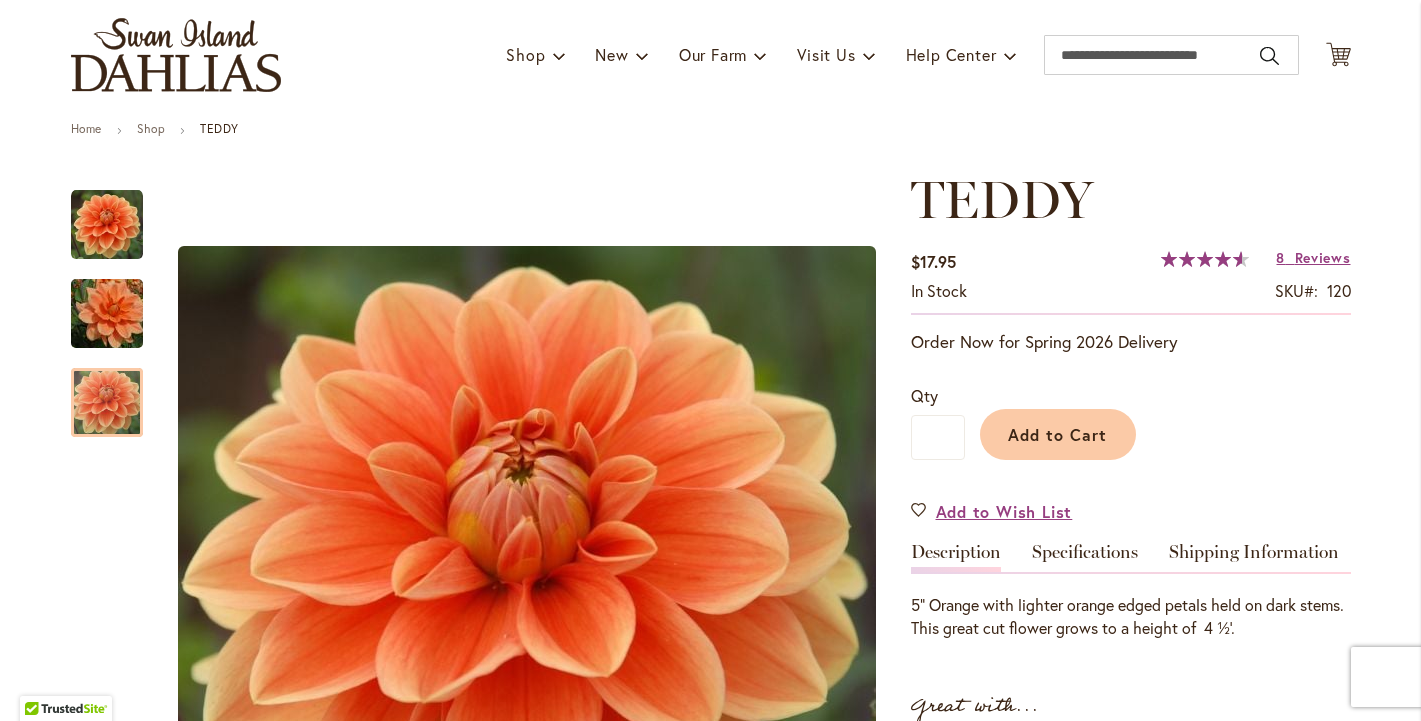 scroll, scrollTop: 0, scrollLeft: 0, axis: both 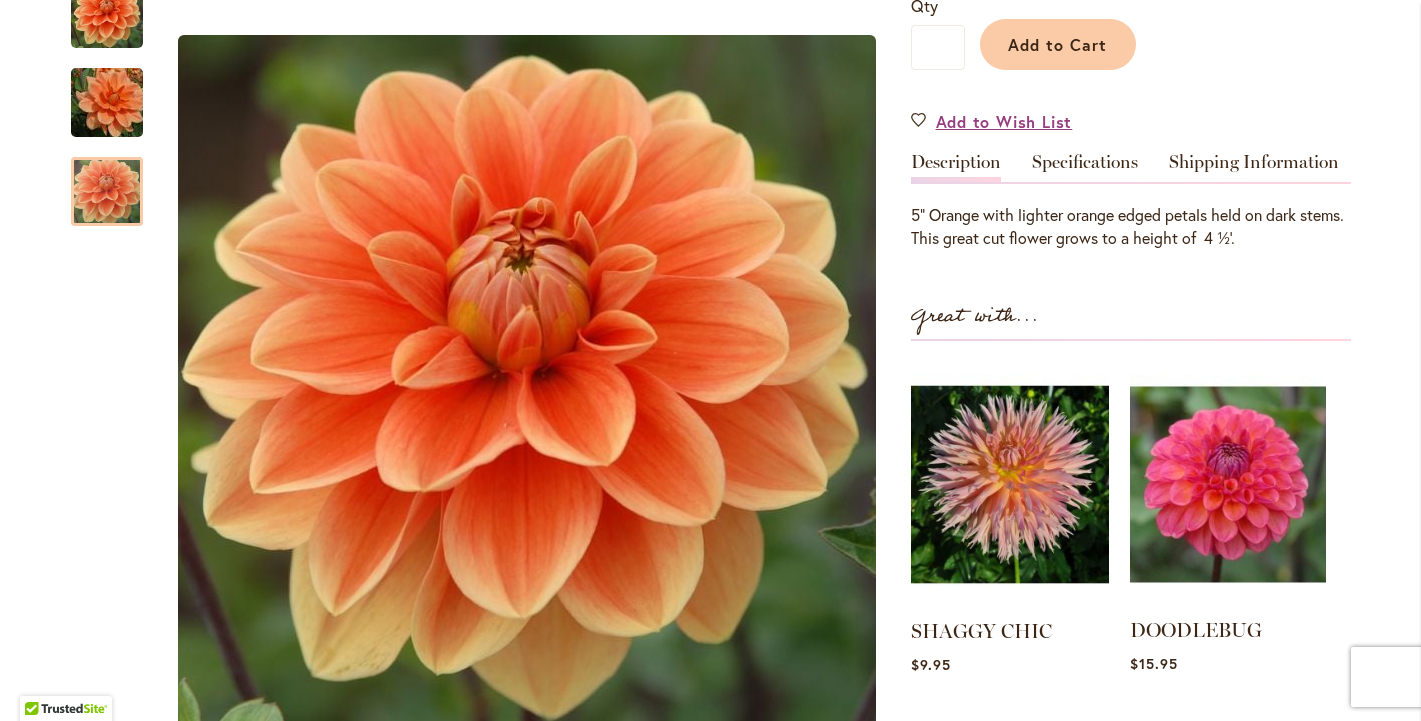 click at bounding box center (1228, 484) 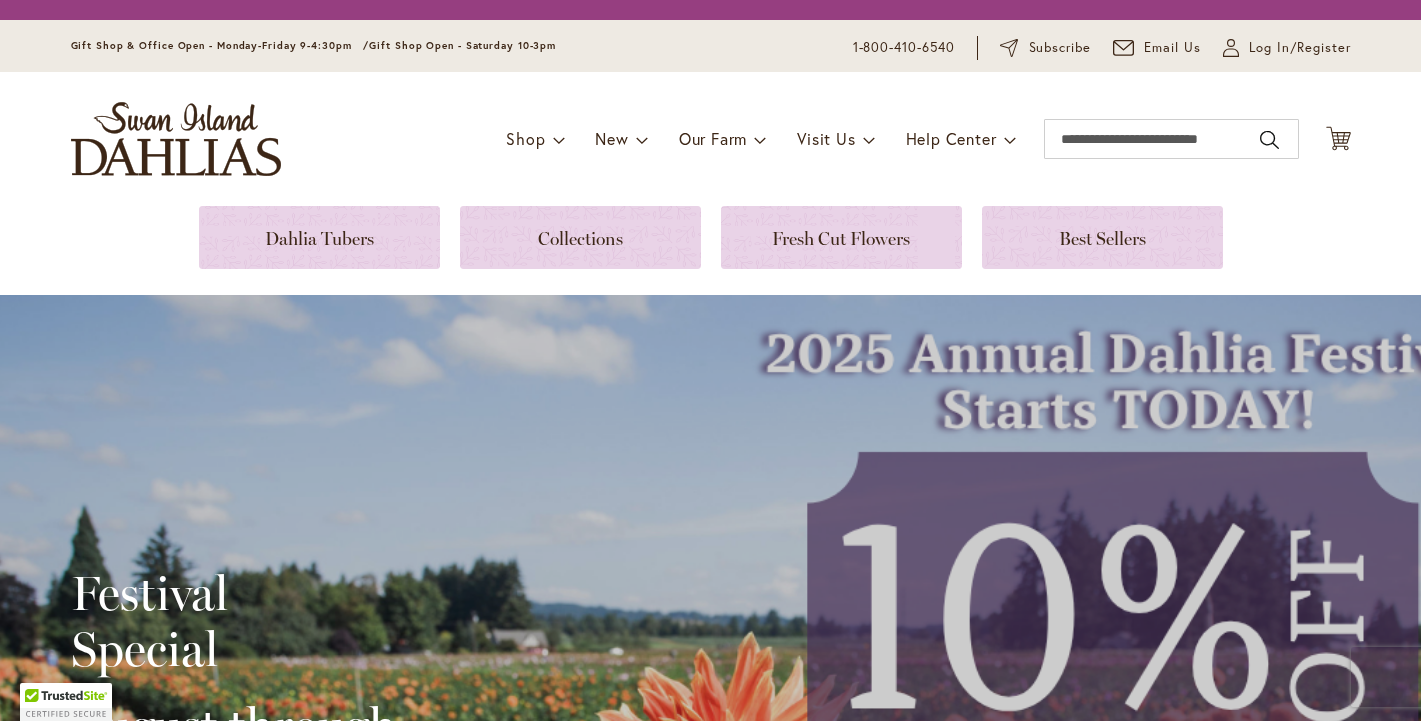 scroll, scrollTop: 0, scrollLeft: 0, axis: both 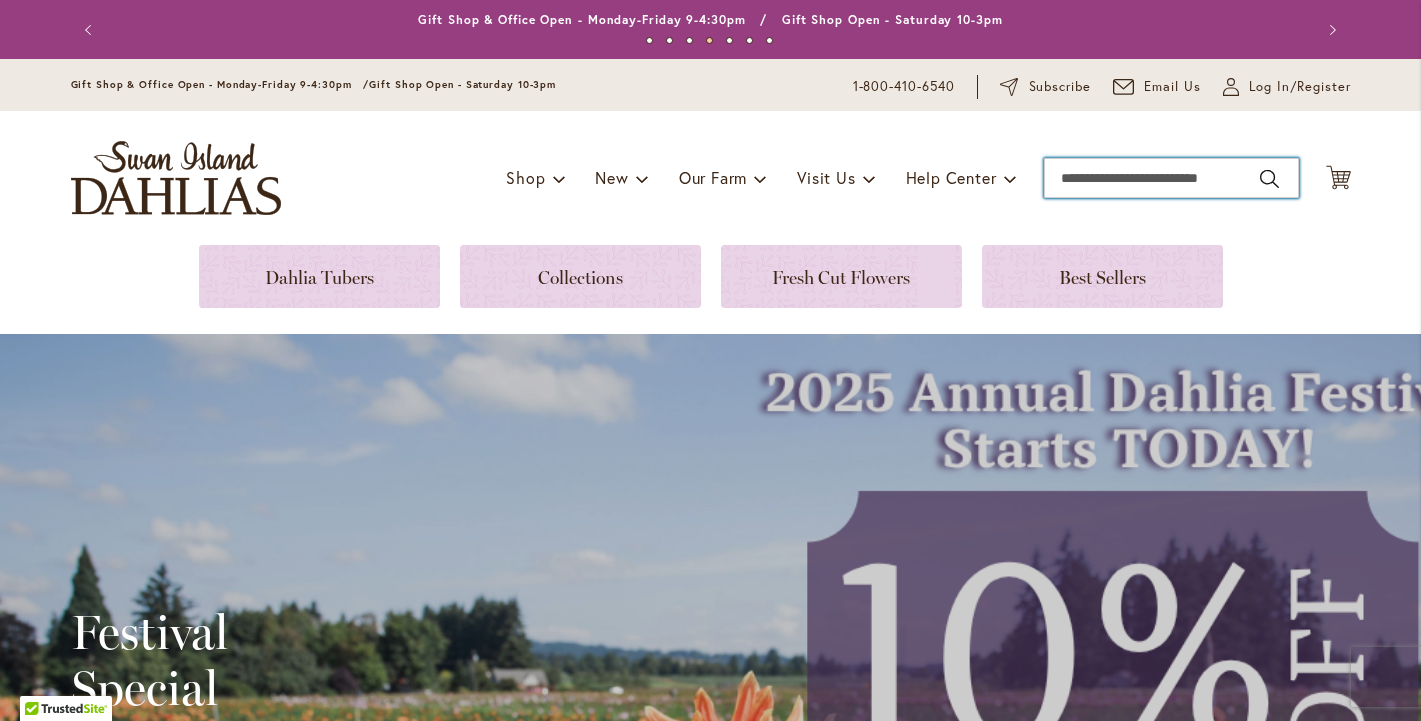 click on "Search" at bounding box center (1171, 178) 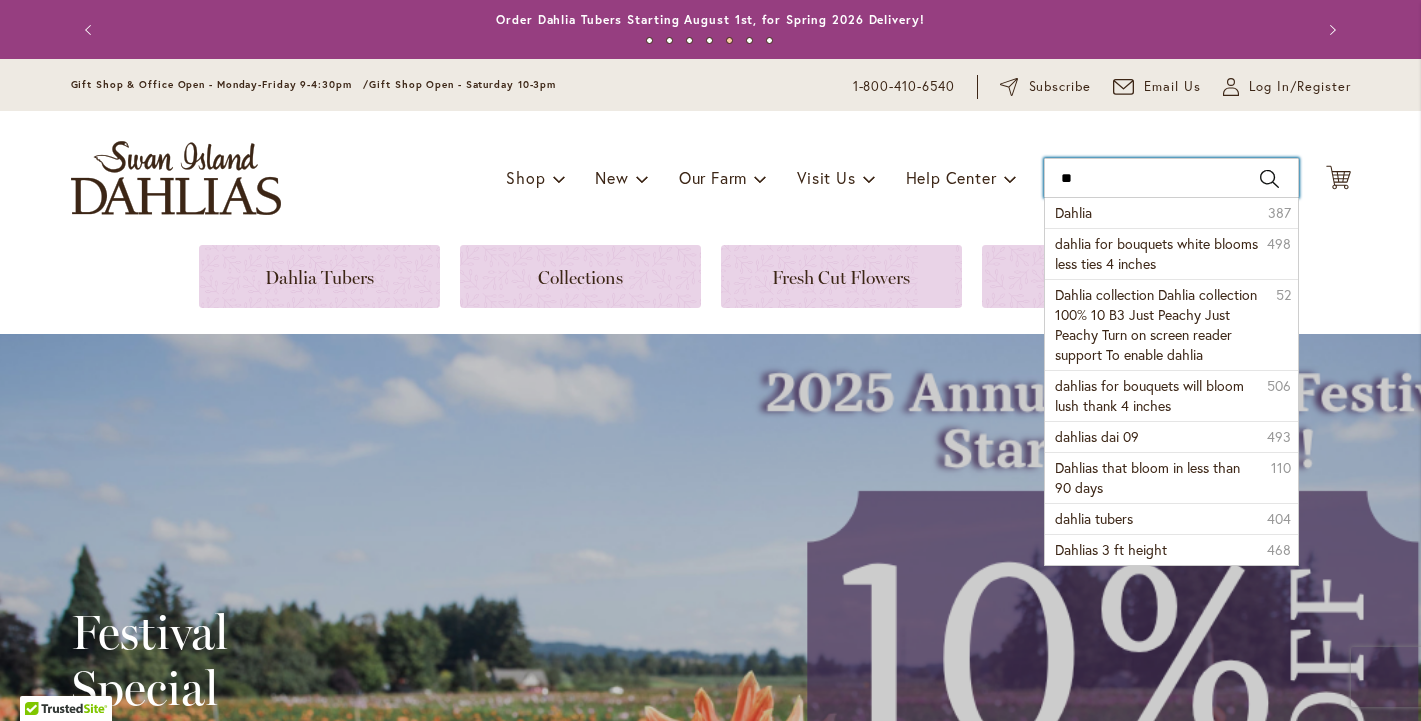 type on "*" 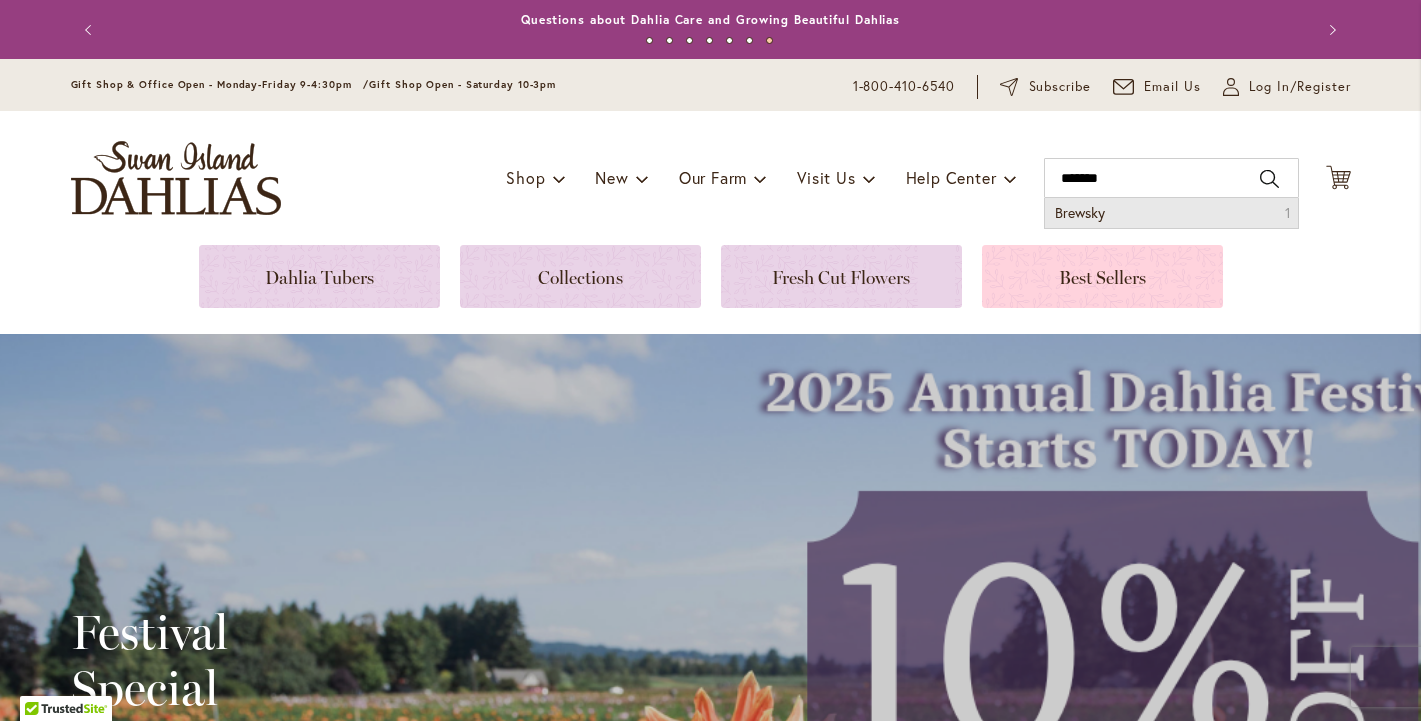 drag, startPoint x: 1078, startPoint y: 215, endPoint x: 1136, endPoint y: 245, distance: 65.29931 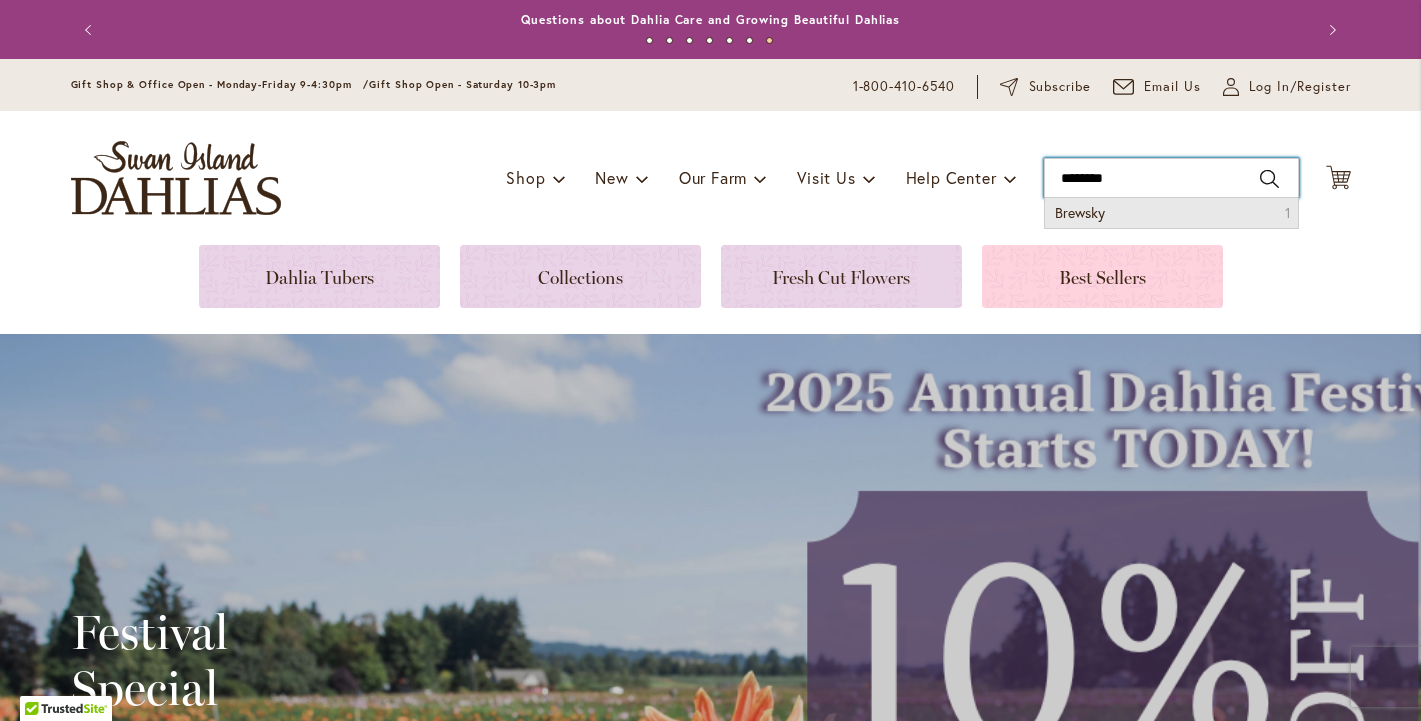 type on "*******" 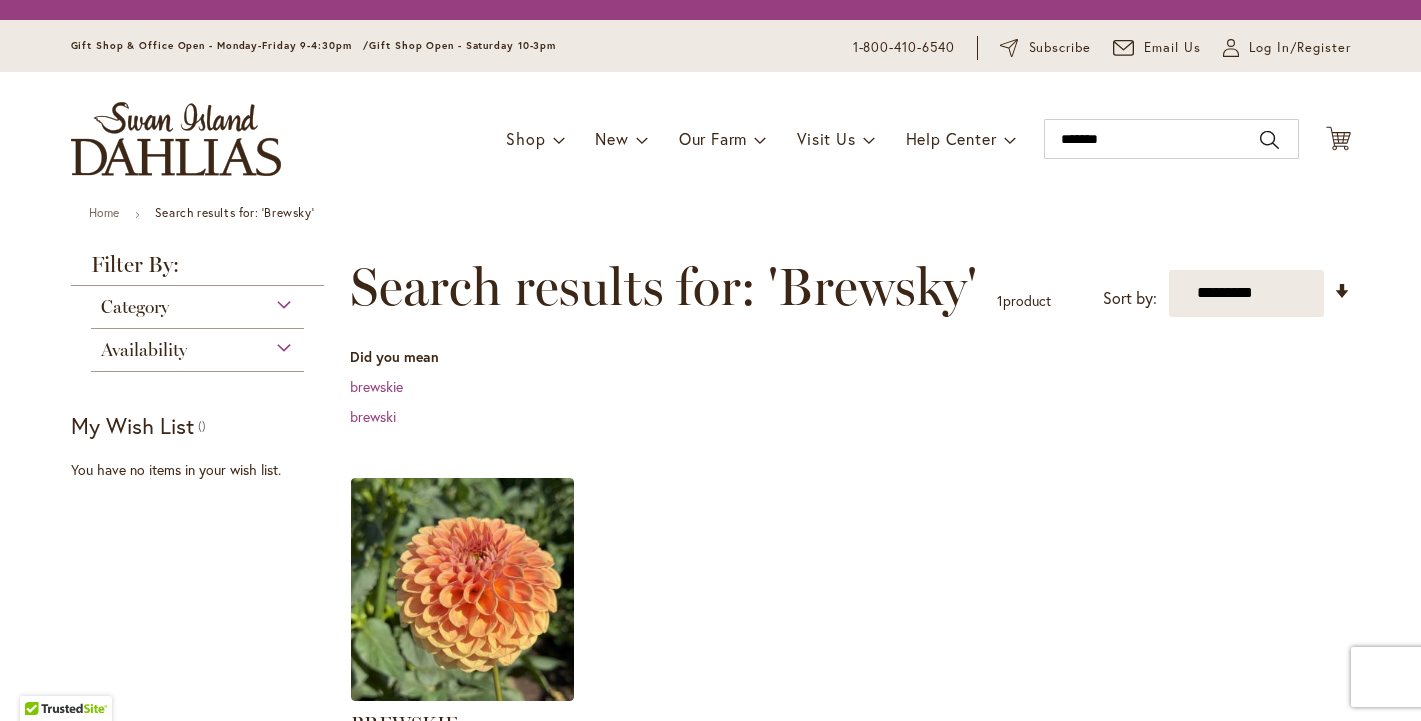 scroll, scrollTop: 0, scrollLeft: 0, axis: both 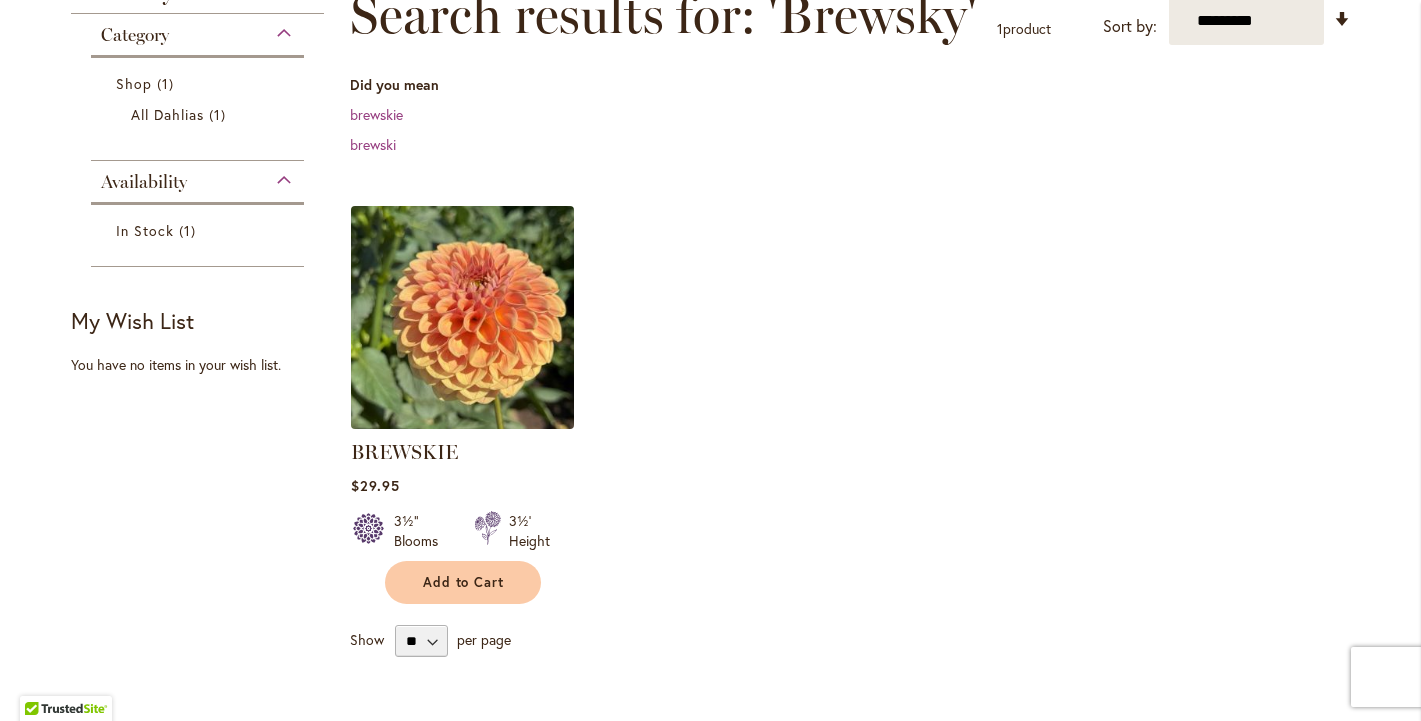 click at bounding box center [462, 317] 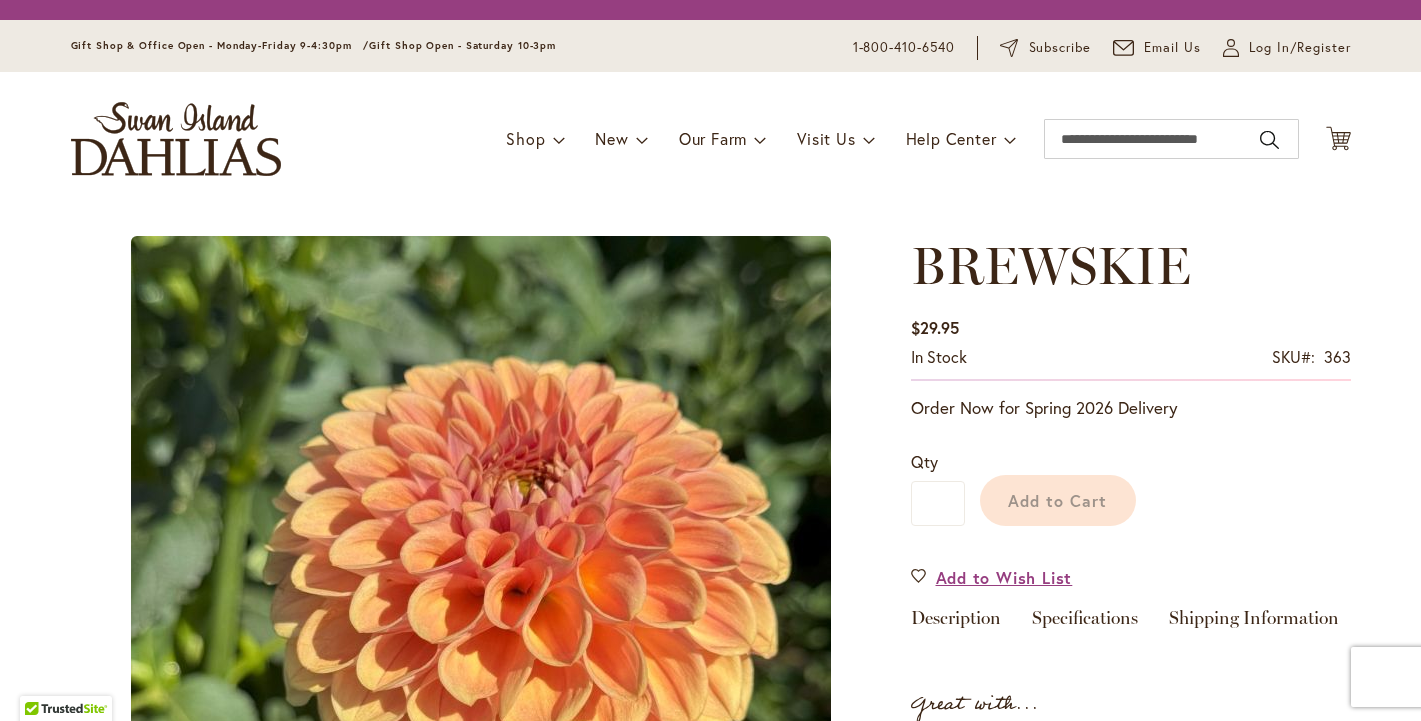 scroll, scrollTop: 0, scrollLeft: 0, axis: both 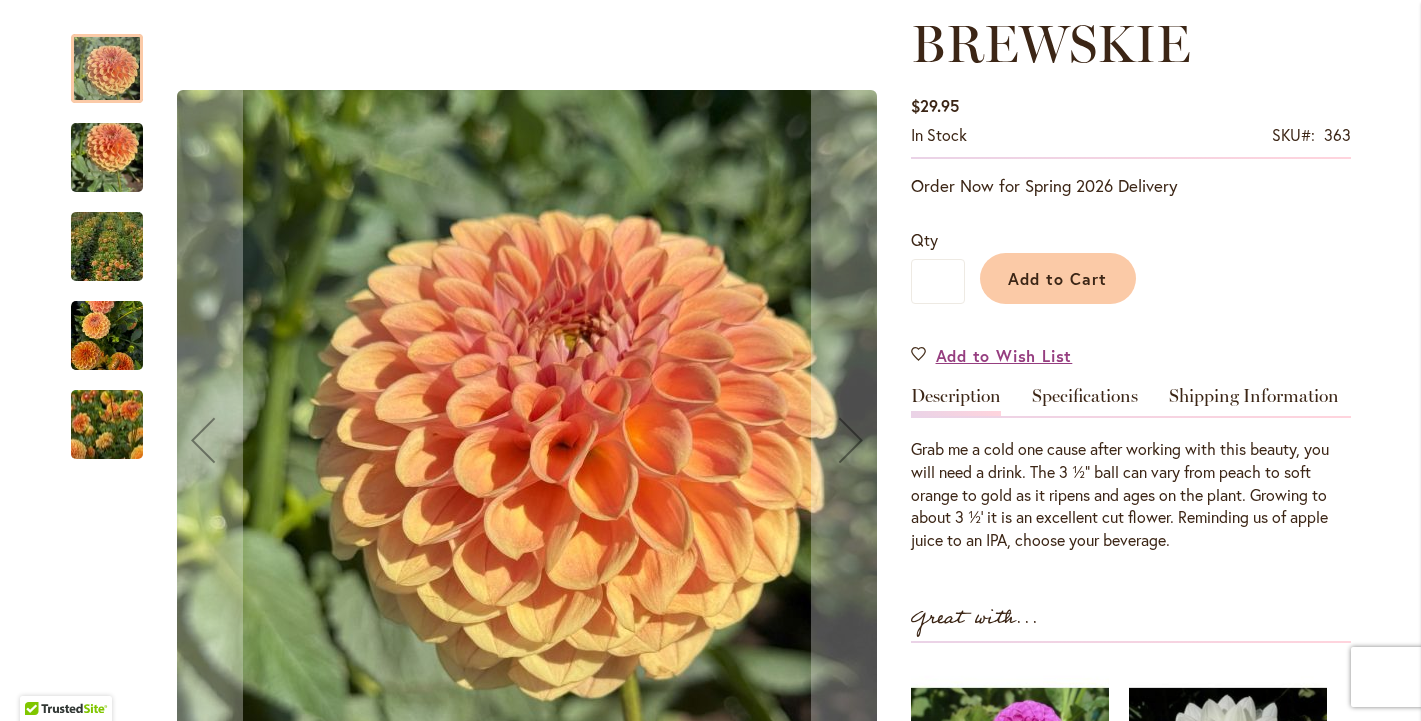 click at bounding box center (107, 158) 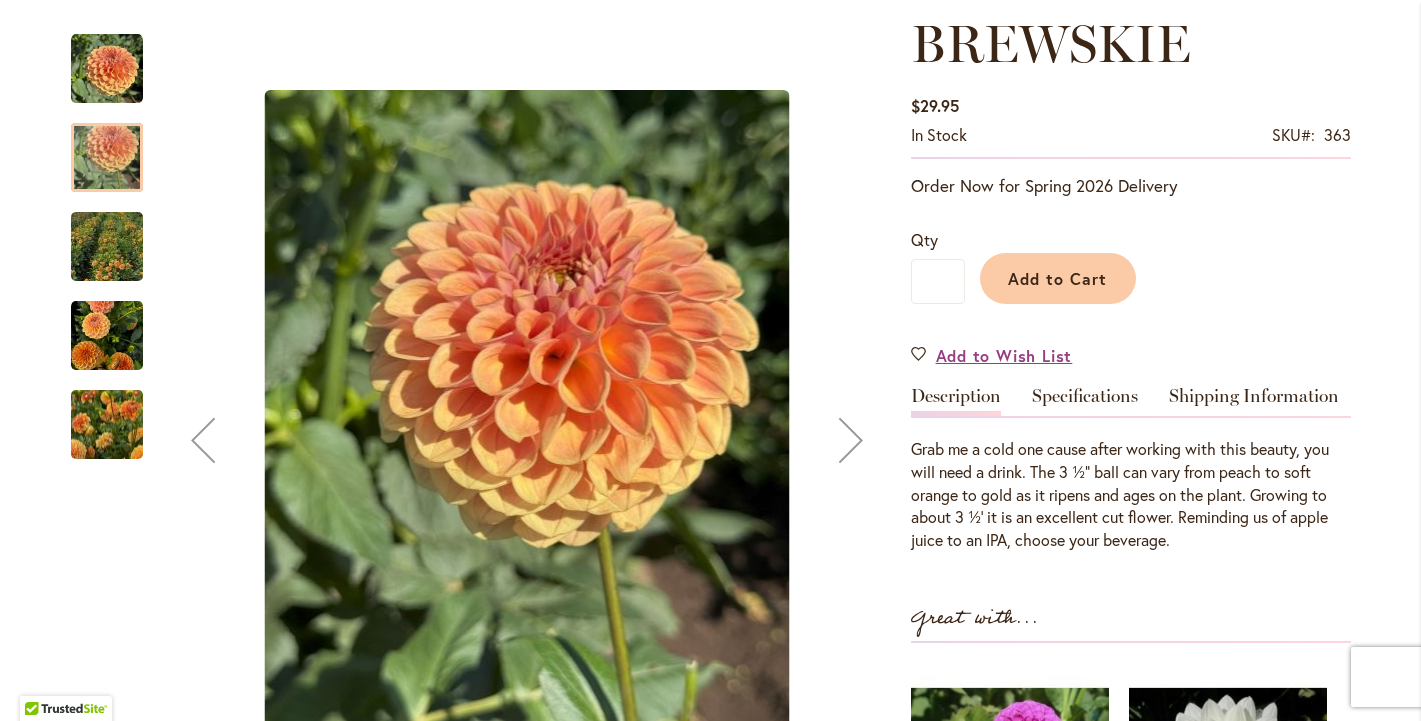 click at bounding box center [107, 247] 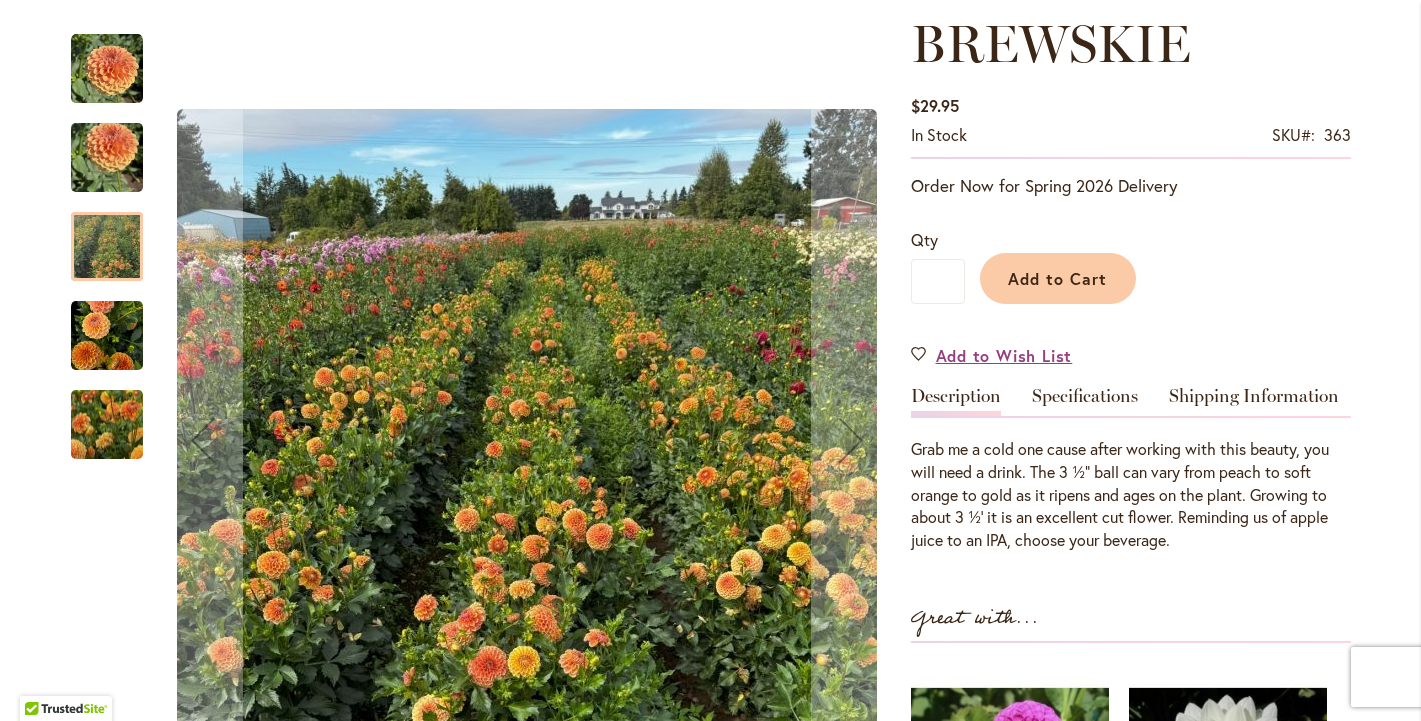 click at bounding box center (107, 335) 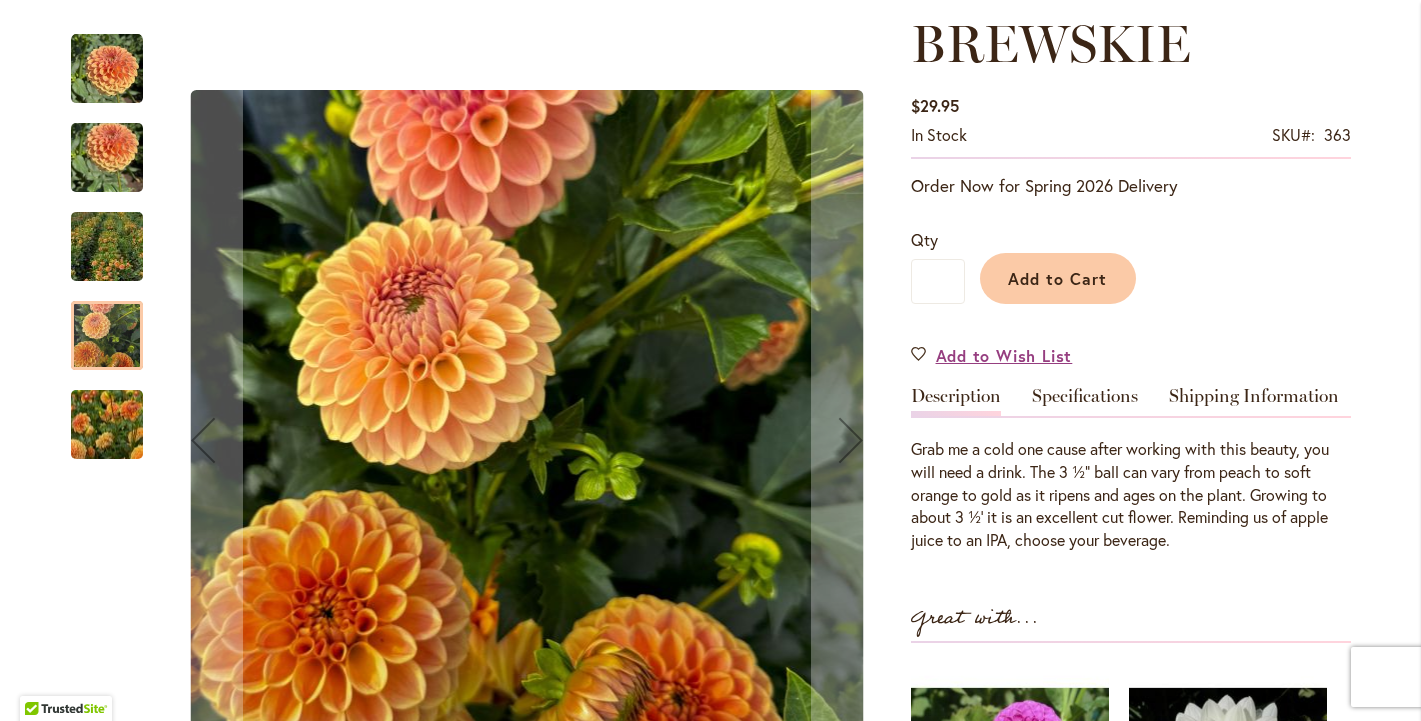 drag, startPoint x: 105, startPoint y: 430, endPoint x: 107, endPoint y: 417, distance: 13.152946 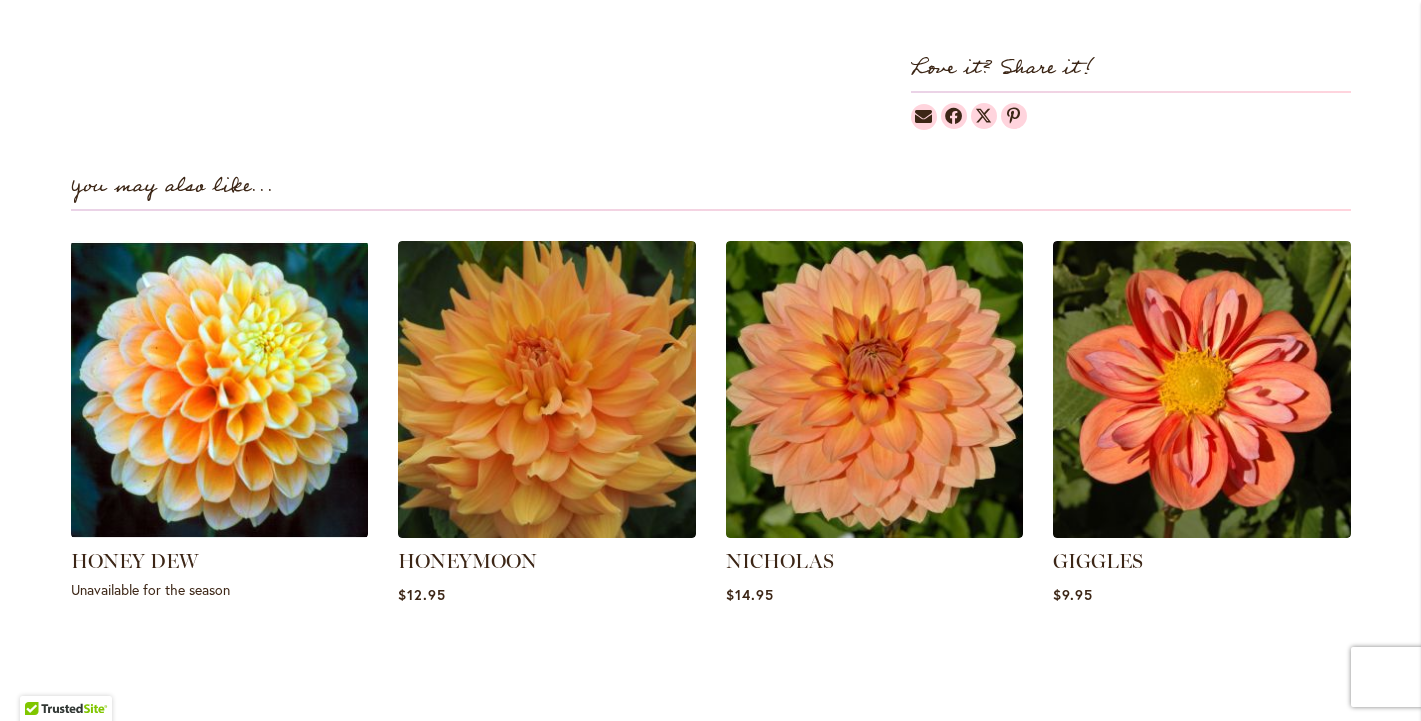 scroll, scrollTop: 1294, scrollLeft: 0, axis: vertical 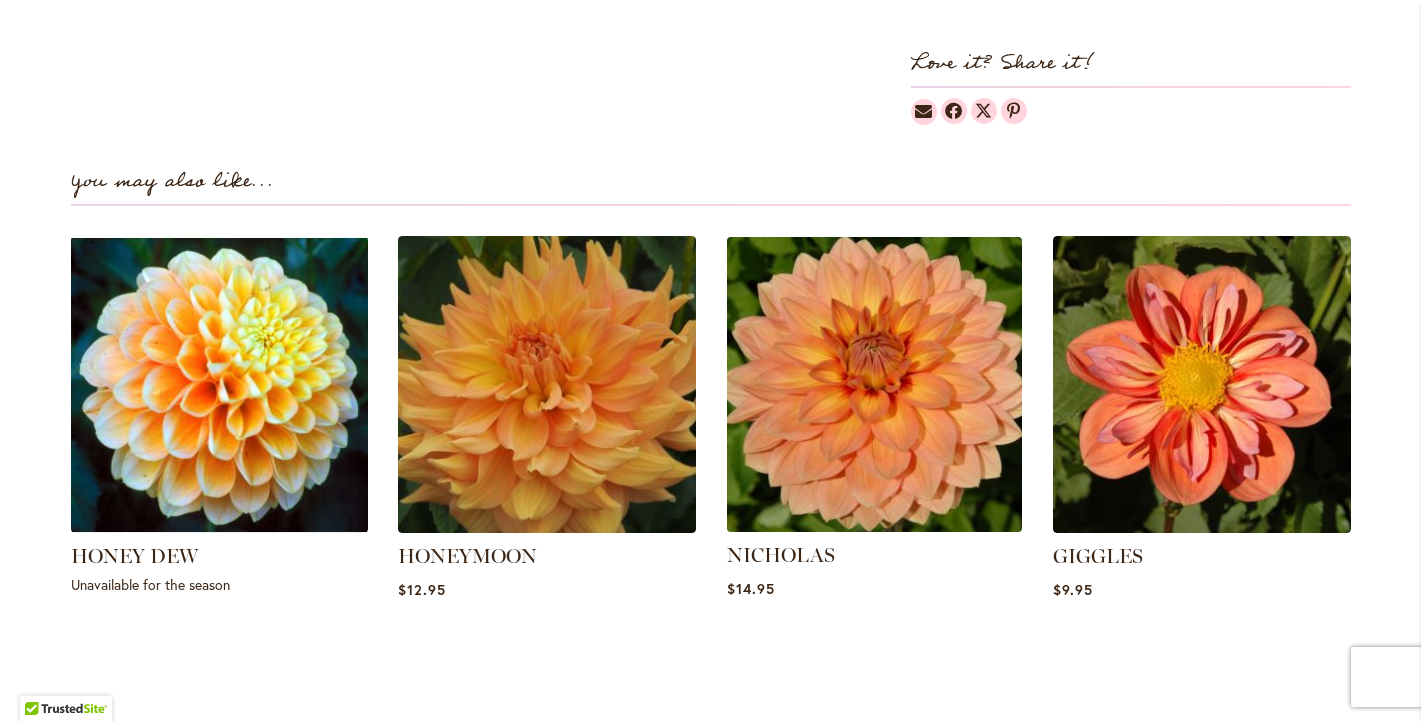 click at bounding box center [874, 384] 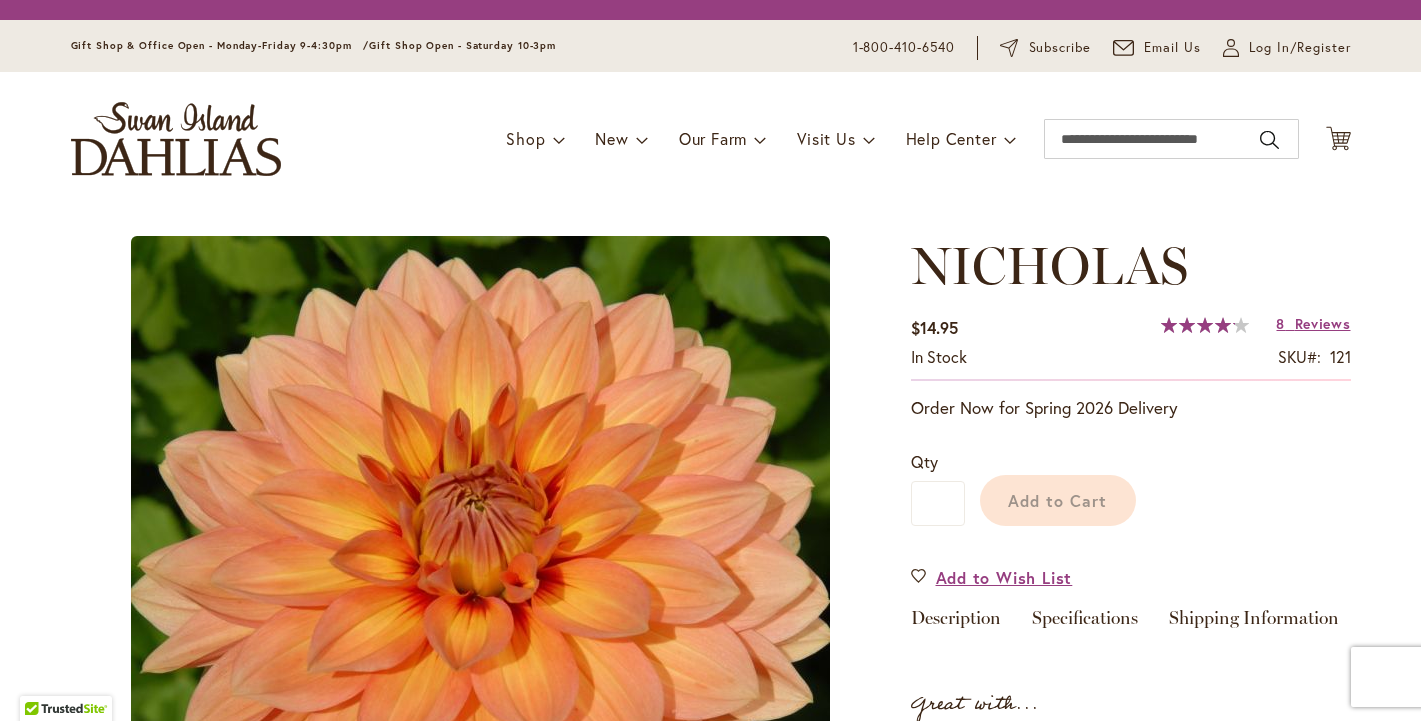 scroll, scrollTop: 0, scrollLeft: 0, axis: both 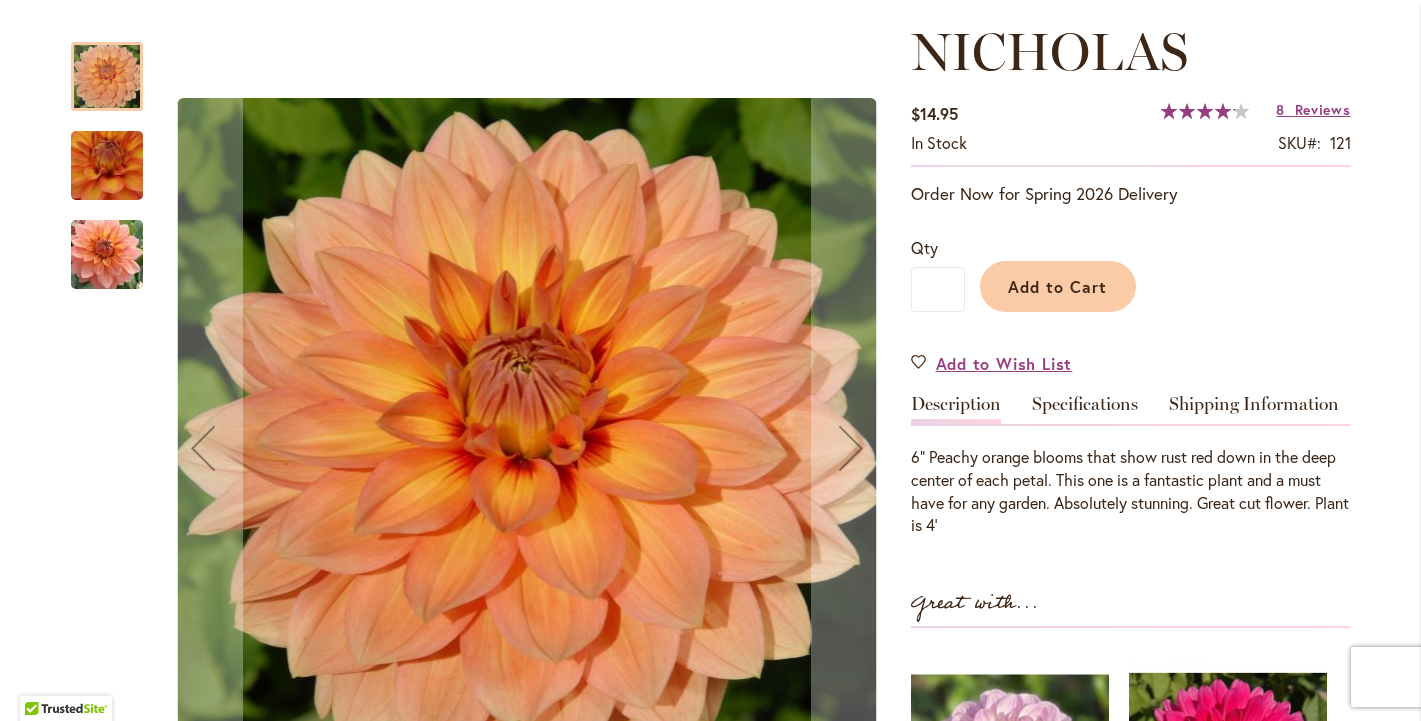 click at bounding box center (106, 166) 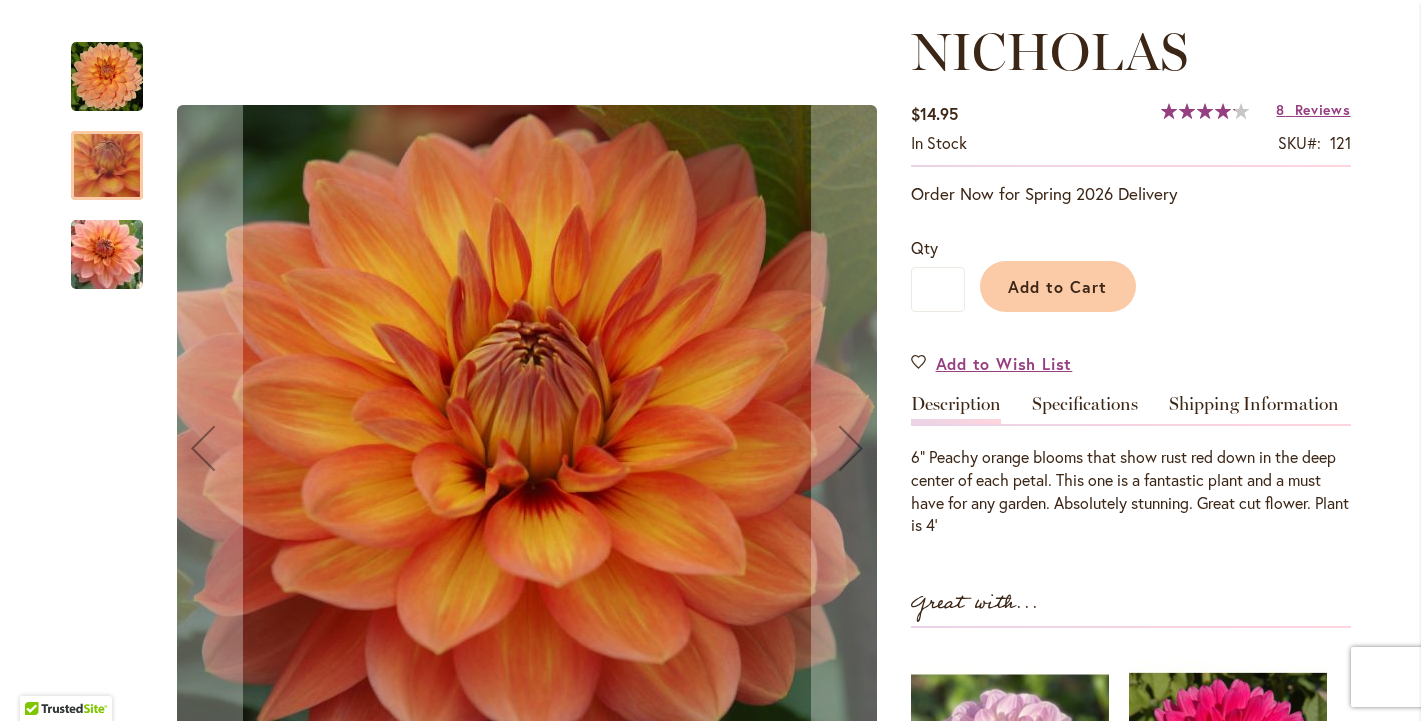 click at bounding box center [107, 255] 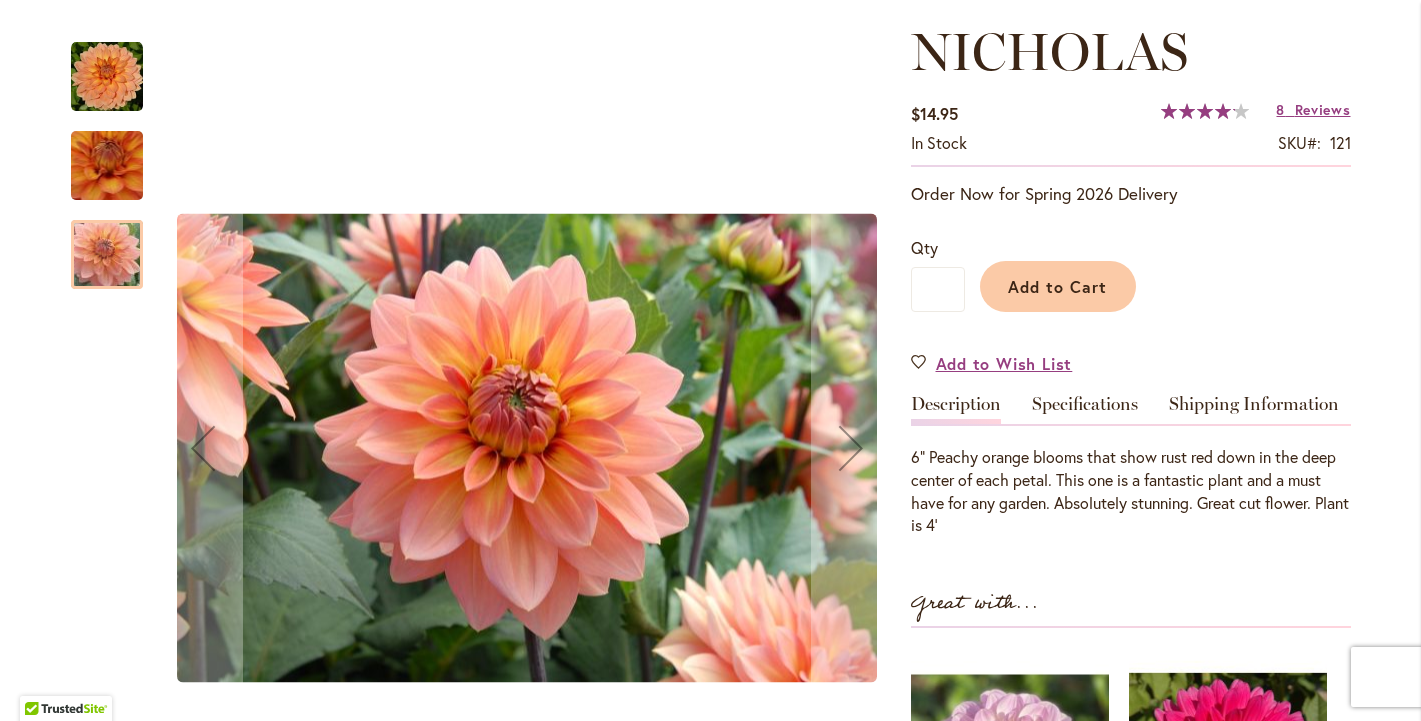 click at bounding box center [106, 166] 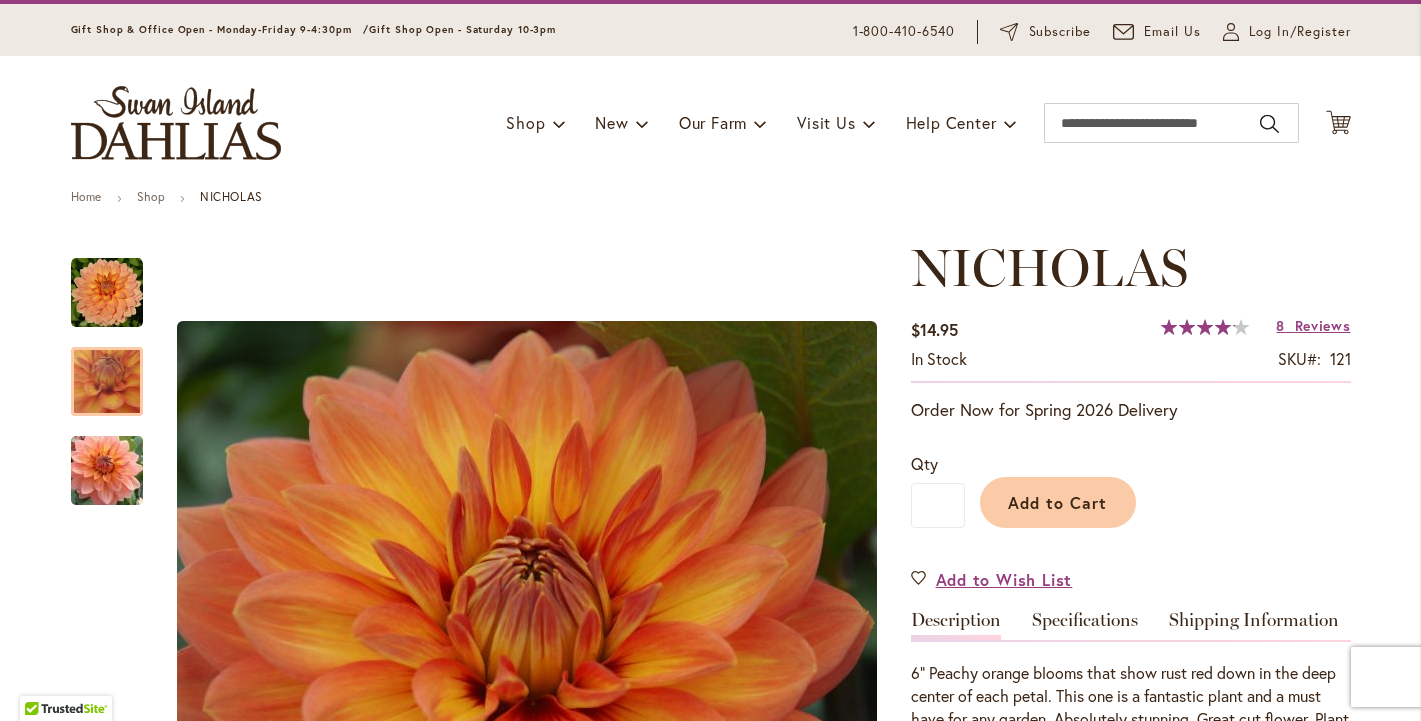 scroll, scrollTop: 0, scrollLeft: 0, axis: both 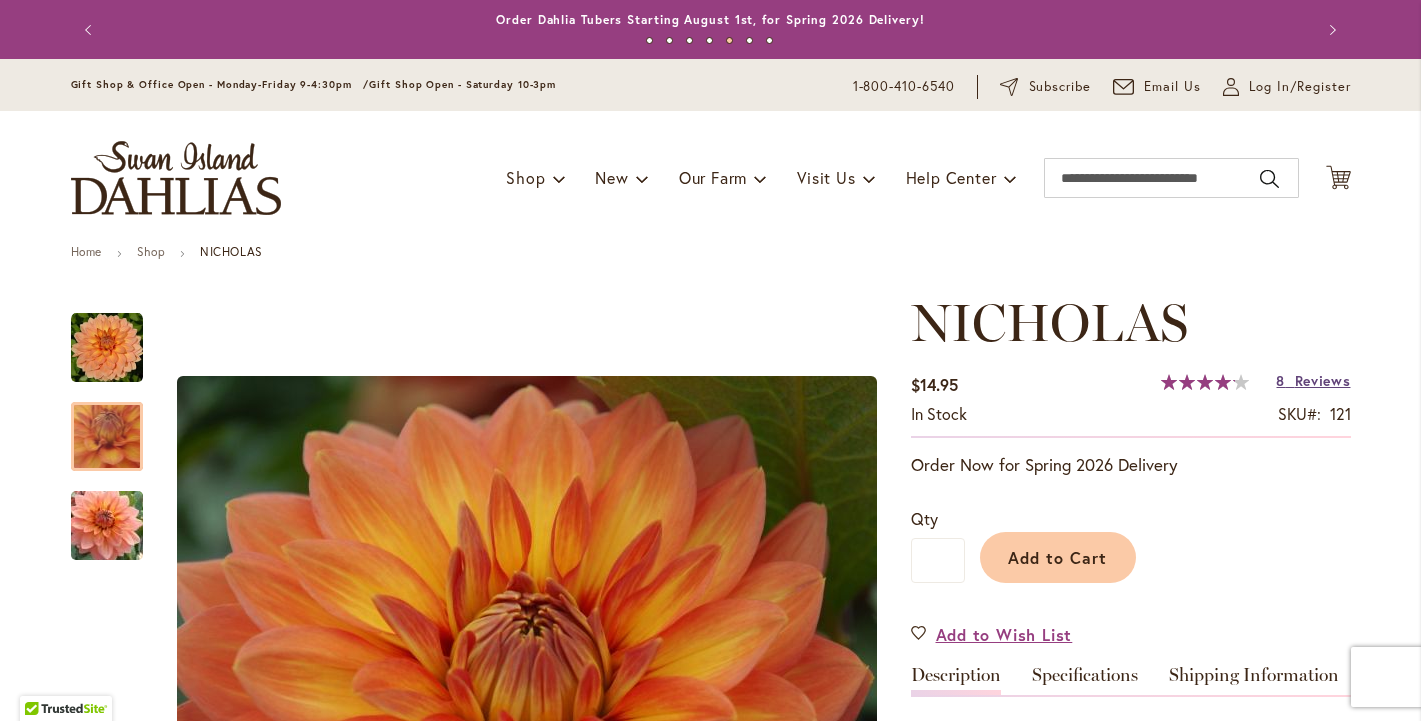 click on "Reviews" at bounding box center (1323, 380) 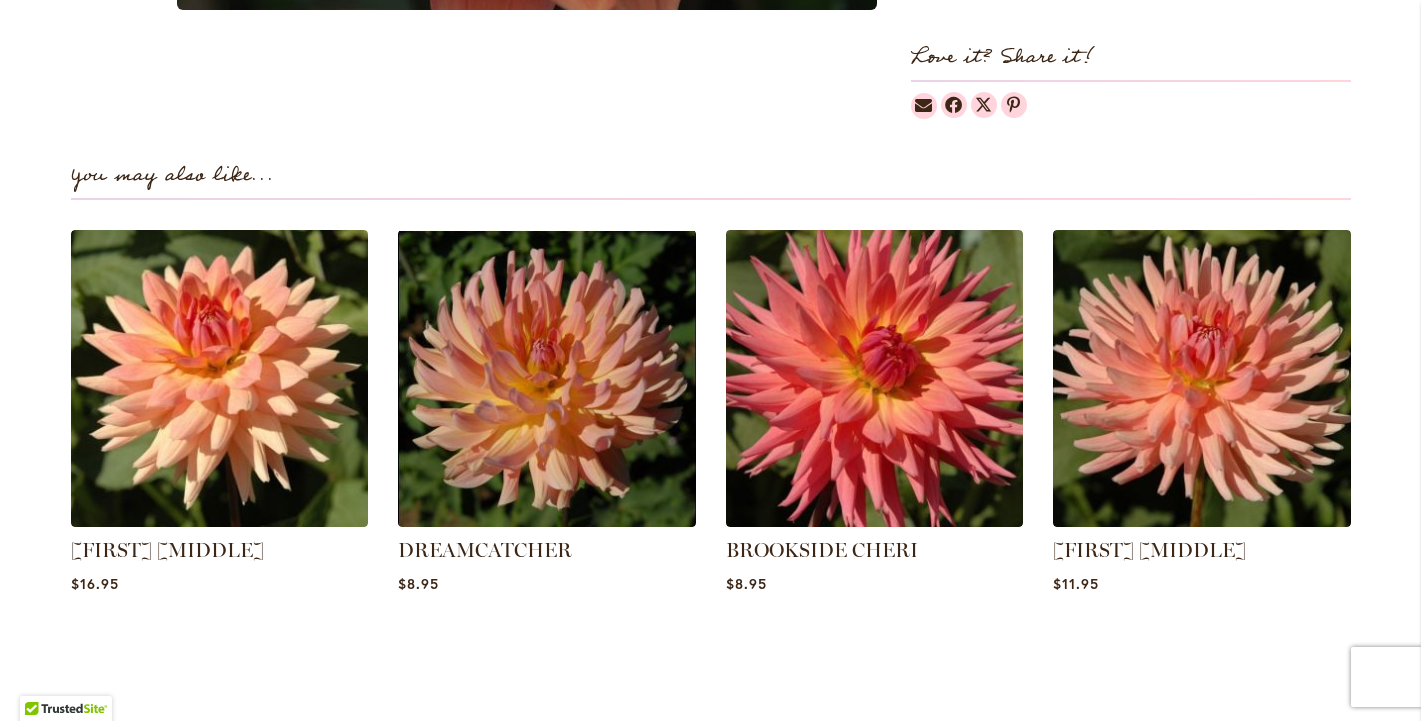 scroll, scrollTop: 1297, scrollLeft: 0, axis: vertical 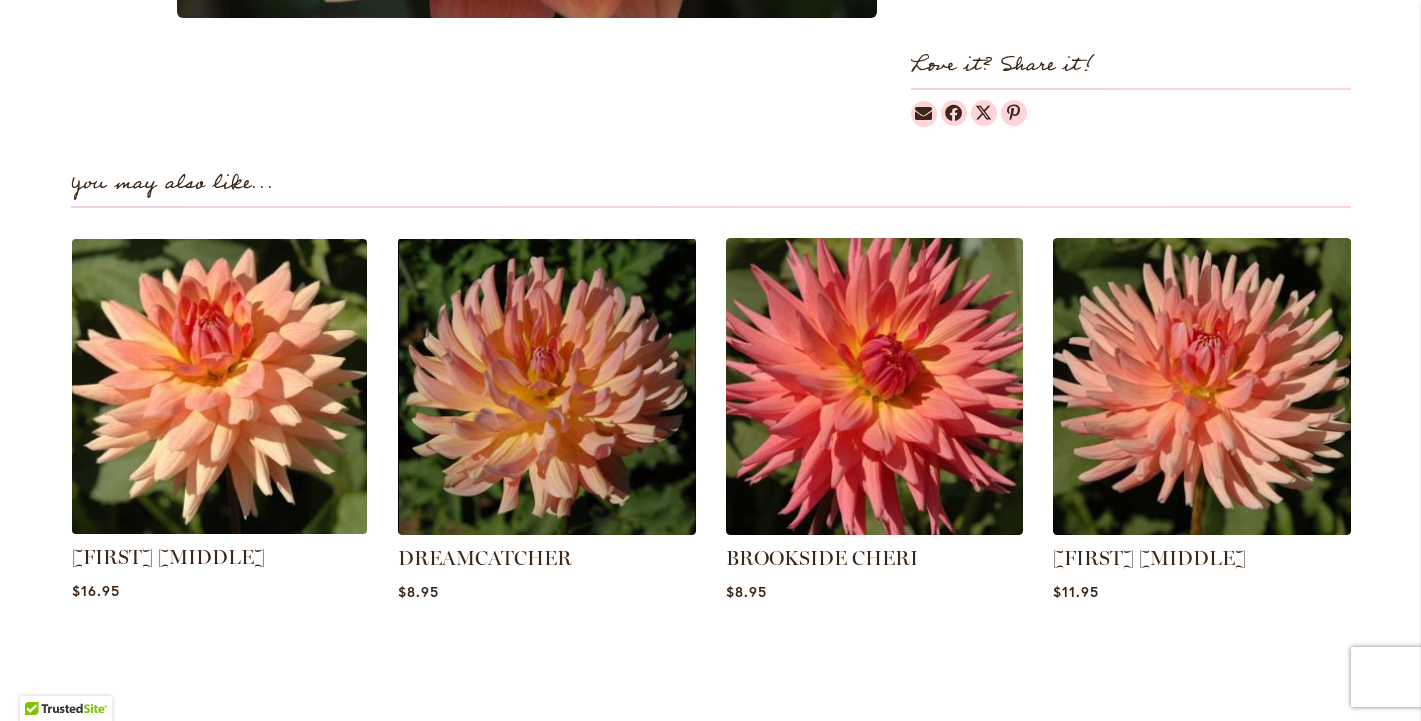 click at bounding box center (219, 386) 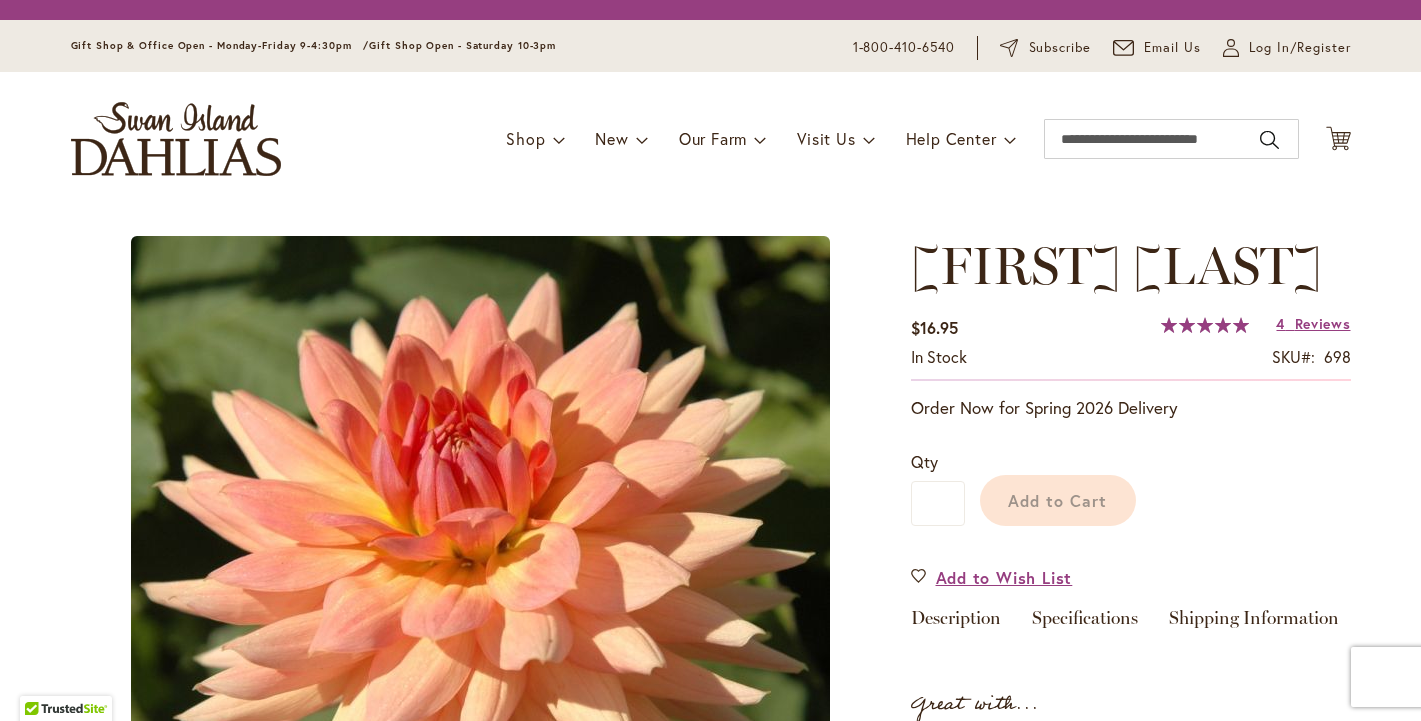 scroll, scrollTop: 0, scrollLeft: 0, axis: both 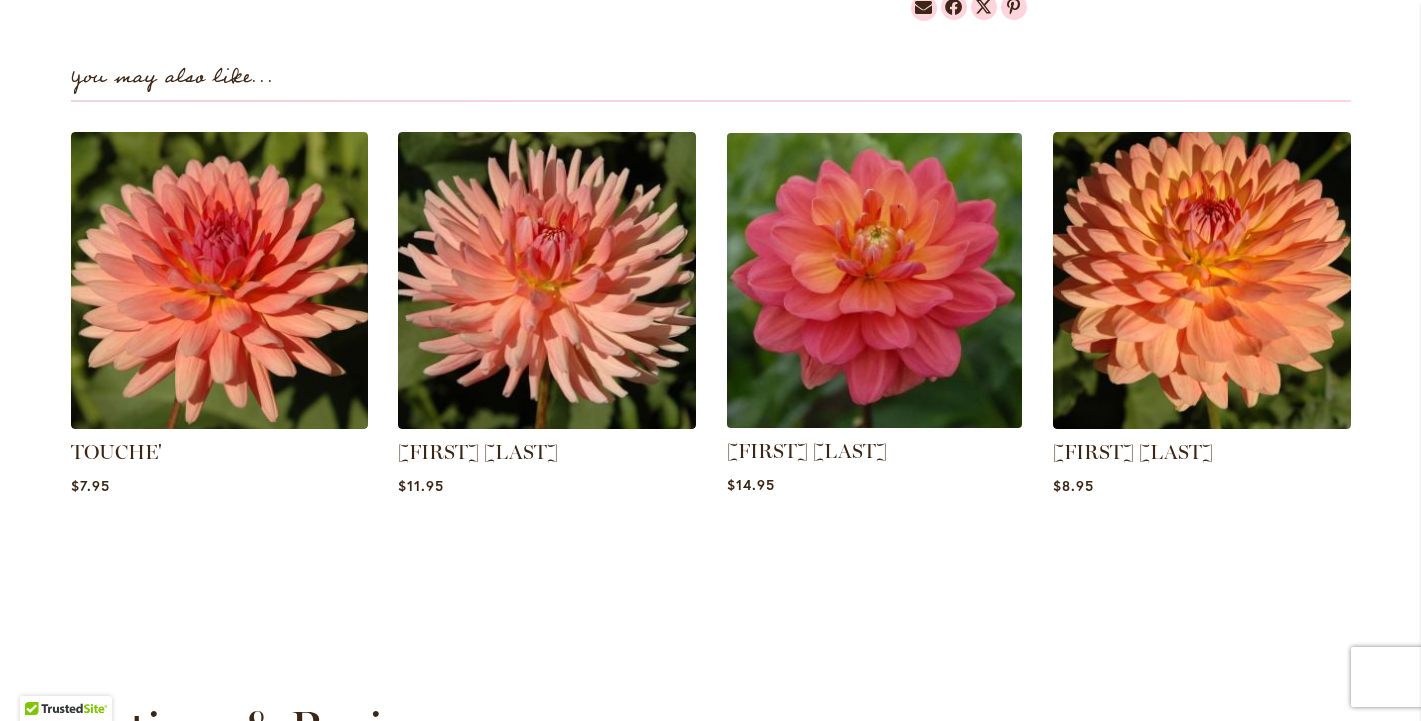 click at bounding box center [874, 280] 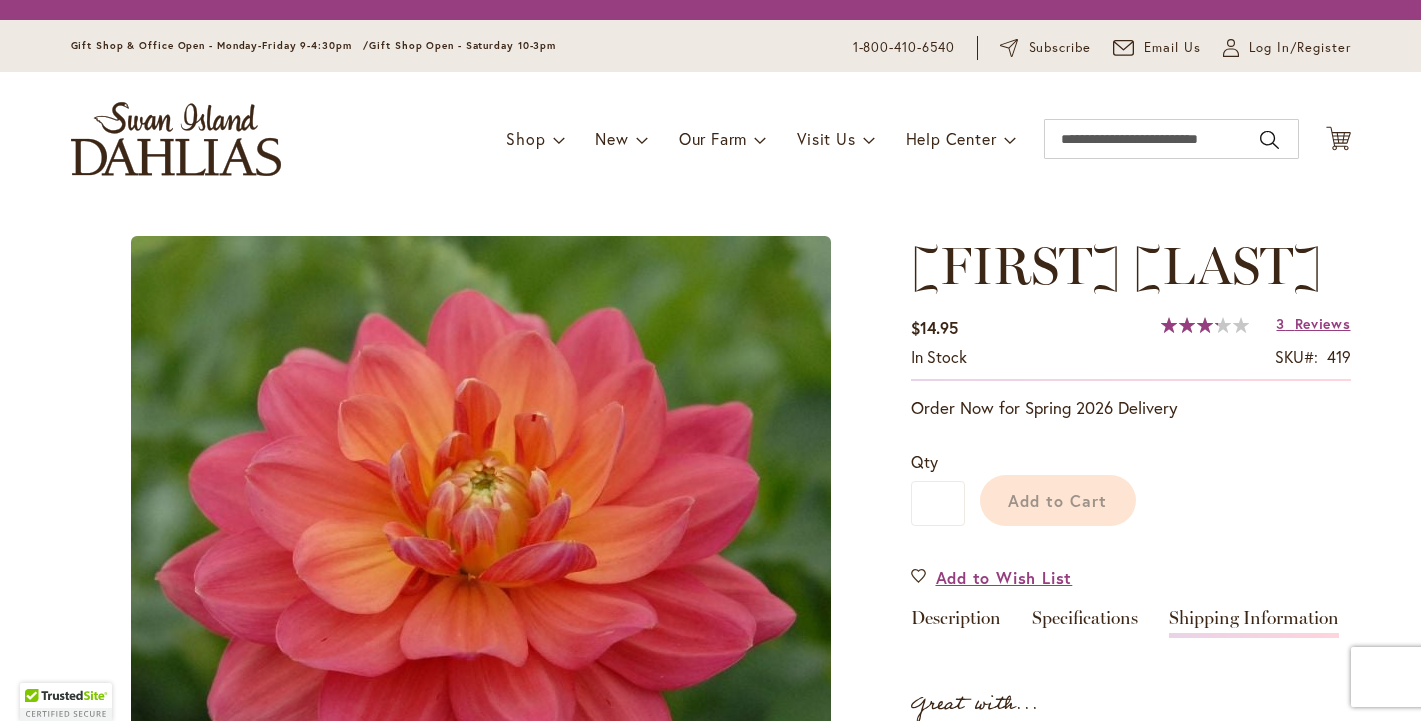 scroll, scrollTop: 0, scrollLeft: 0, axis: both 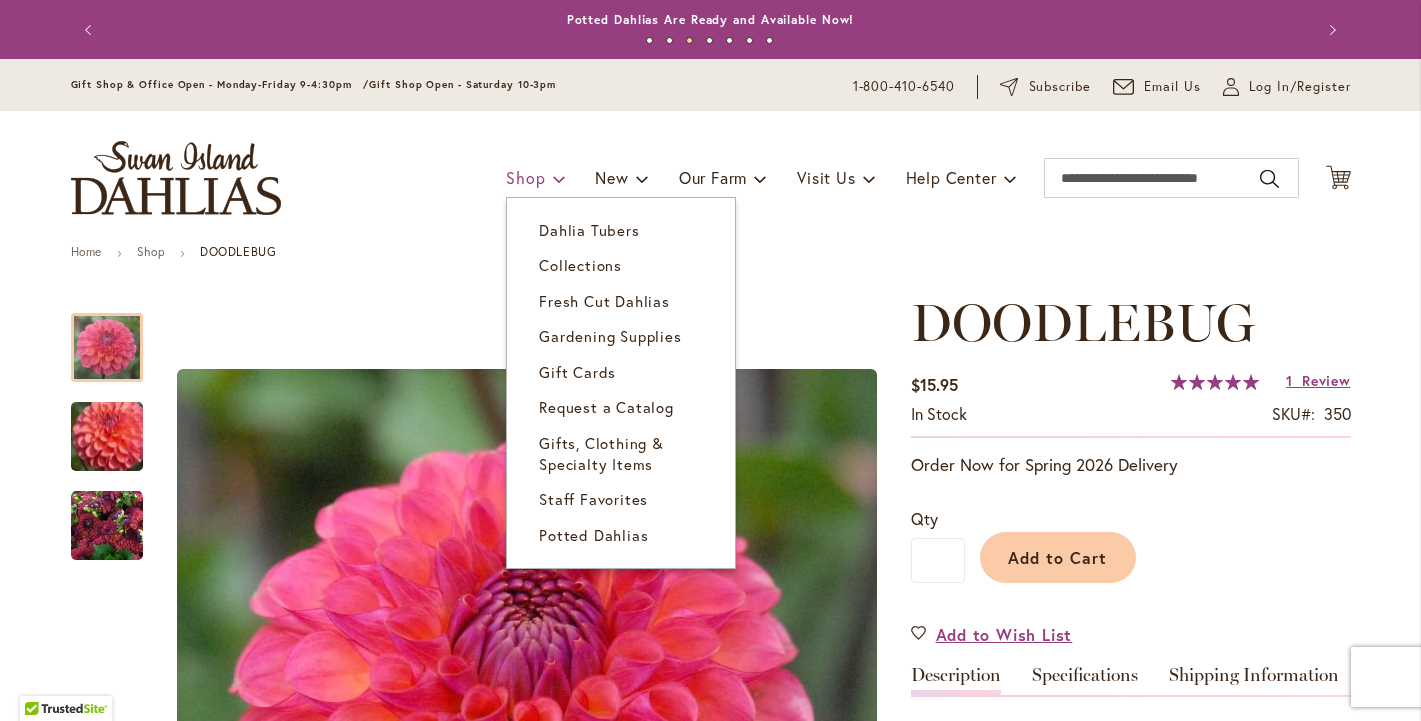 click on "Shop" at bounding box center [525, 177] 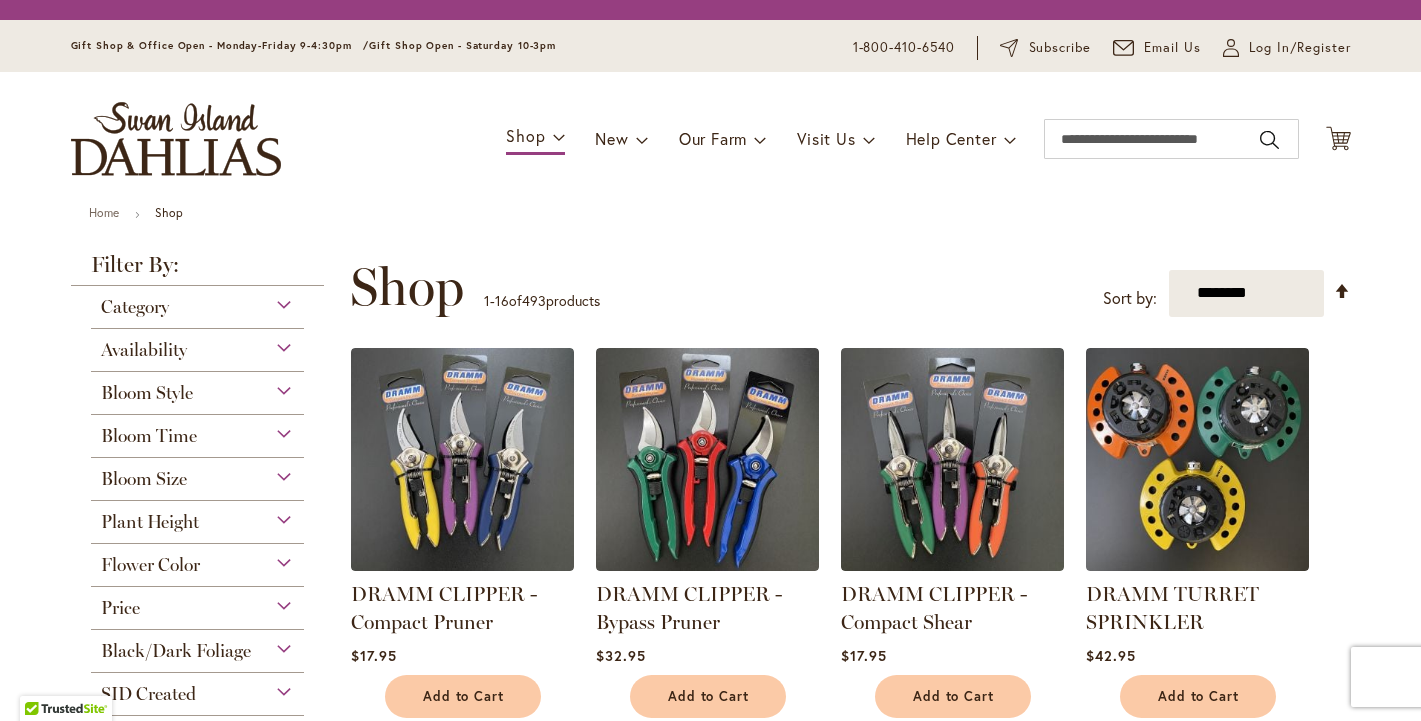 scroll, scrollTop: 0, scrollLeft: 0, axis: both 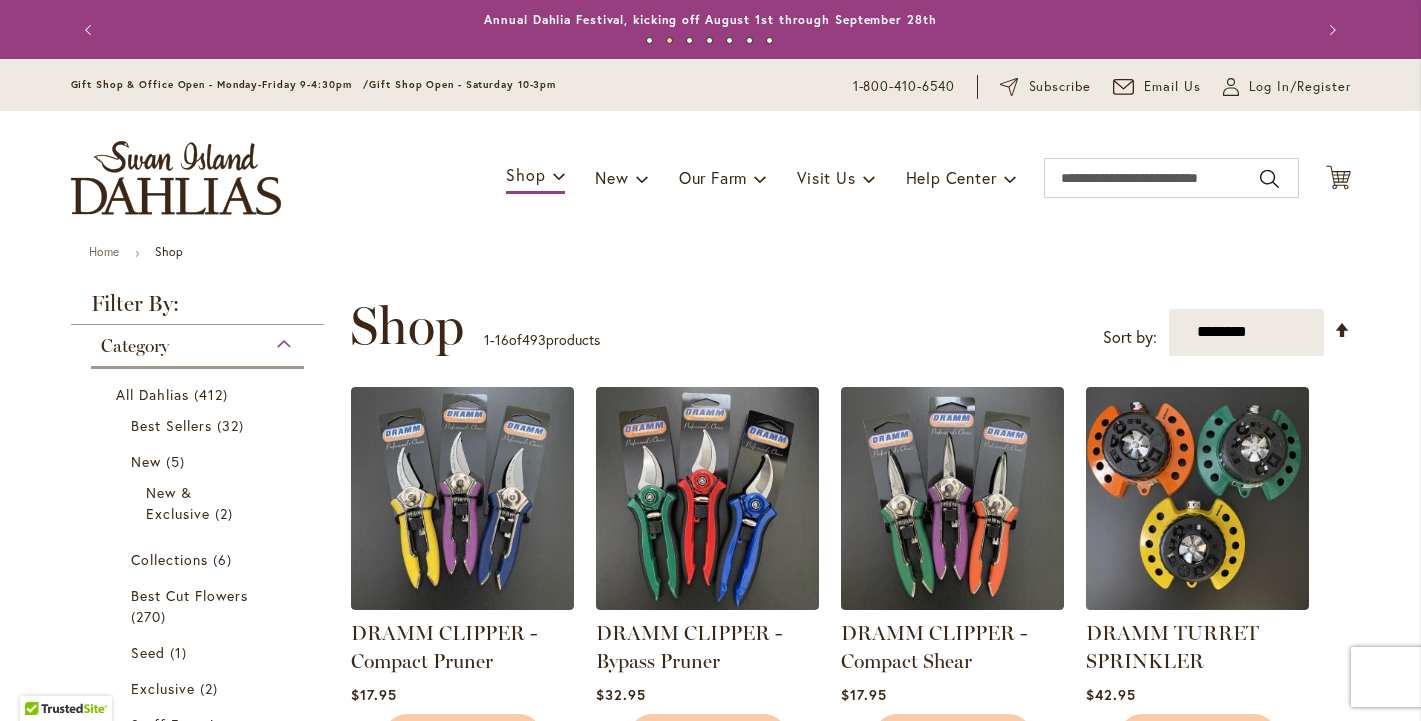 click on "Category" at bounding box center (198, 341) 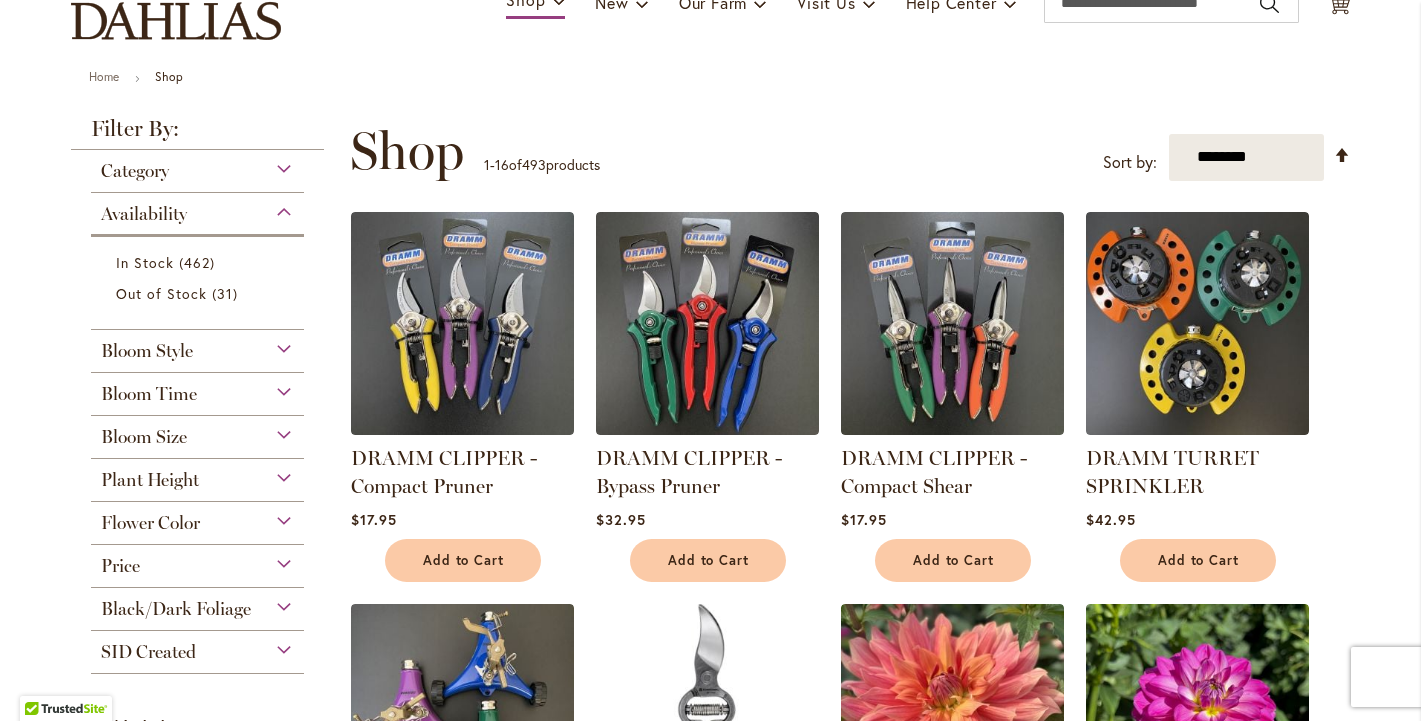 scroll, scrollTop: 196, scrollLeft: 0, axis: vertical 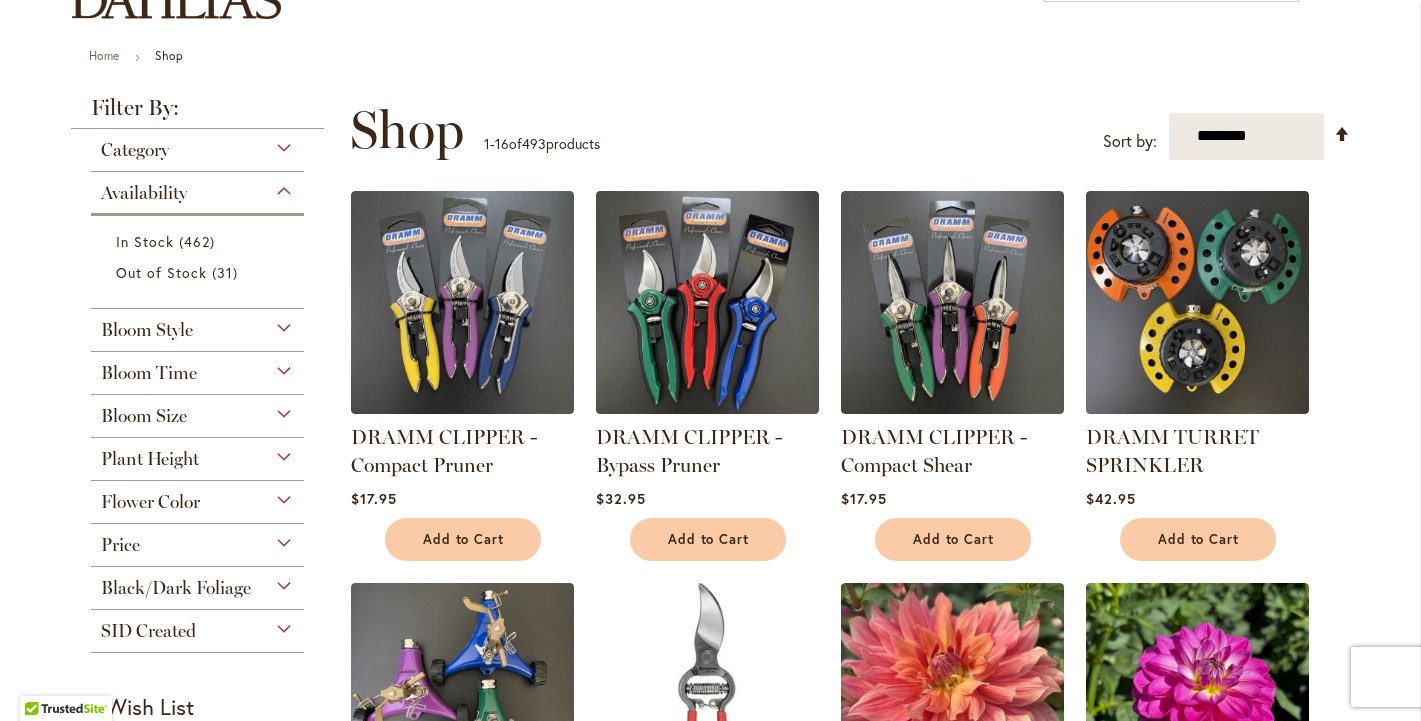 click on "Flower Color" at bounding box center (198, 497) 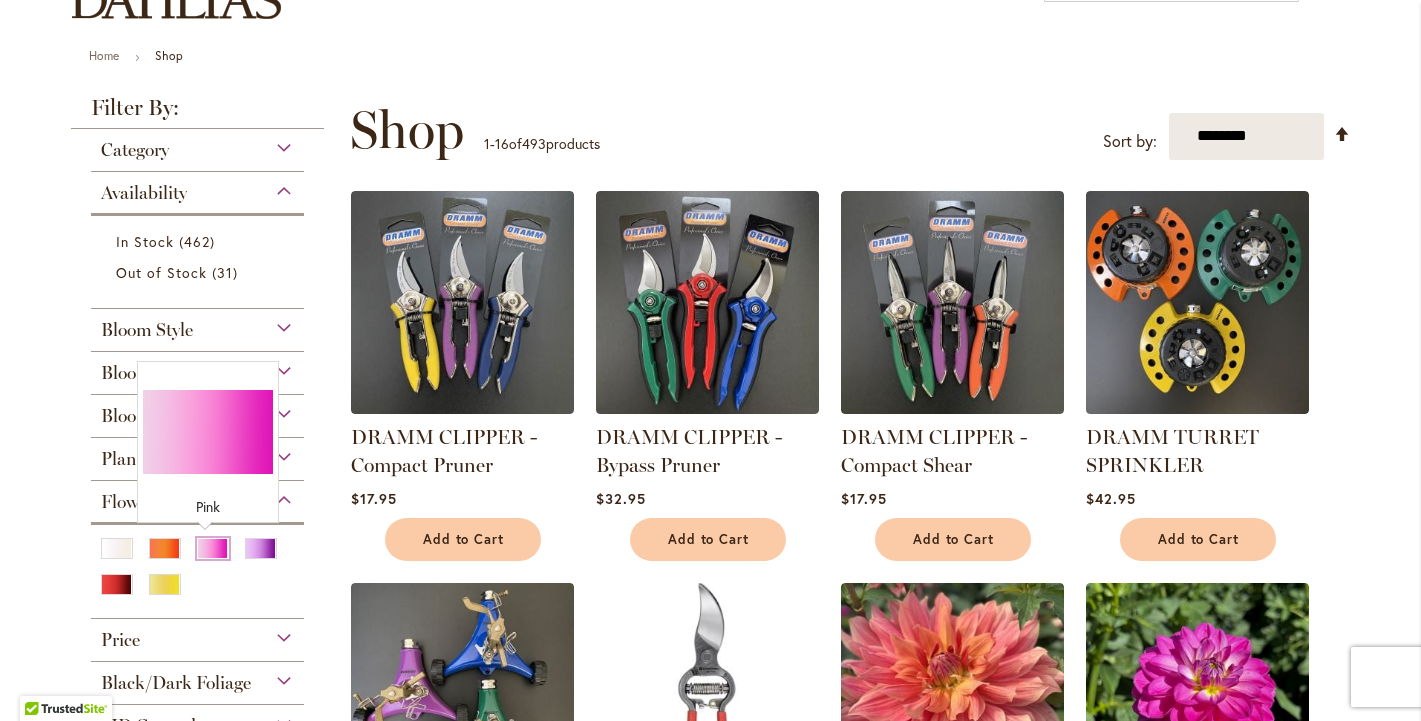 click at bounding box center (213, 548) 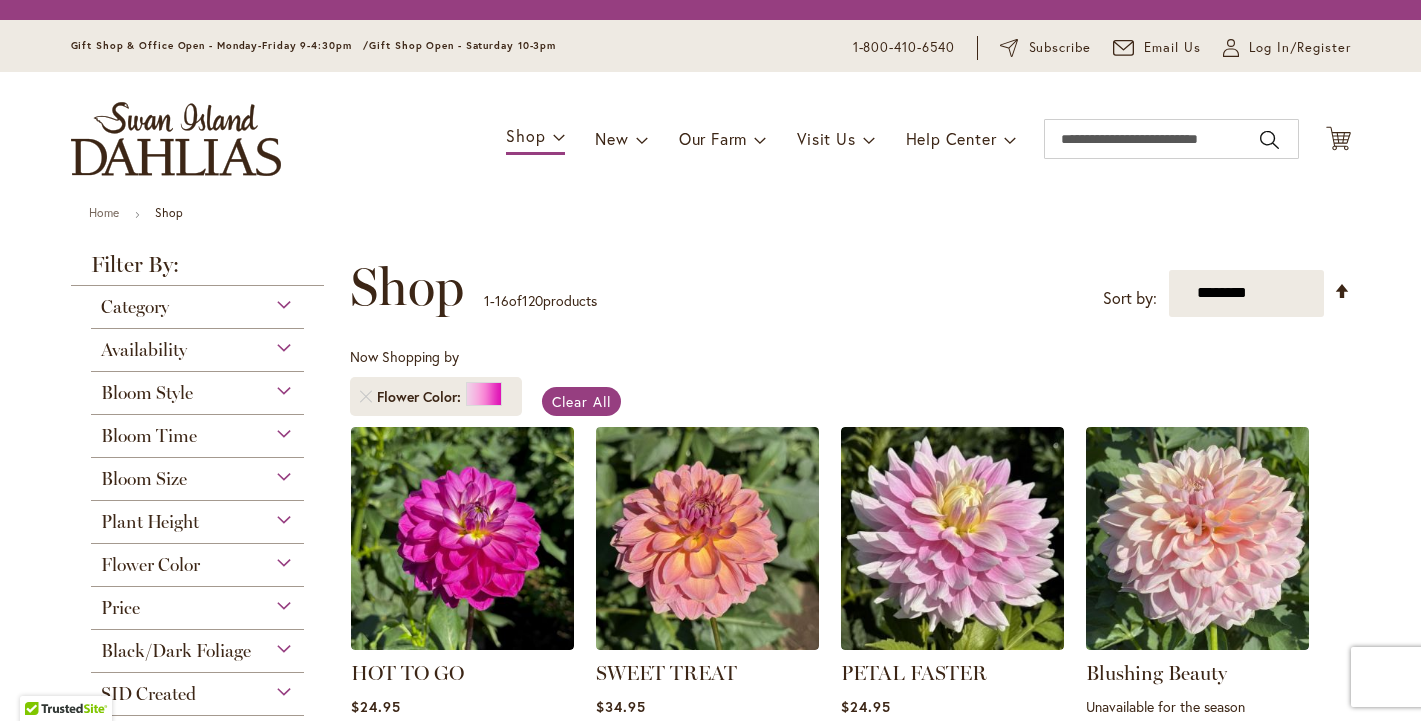 scroll, scrollTop: 0, scrollLeft: 0, axis: both 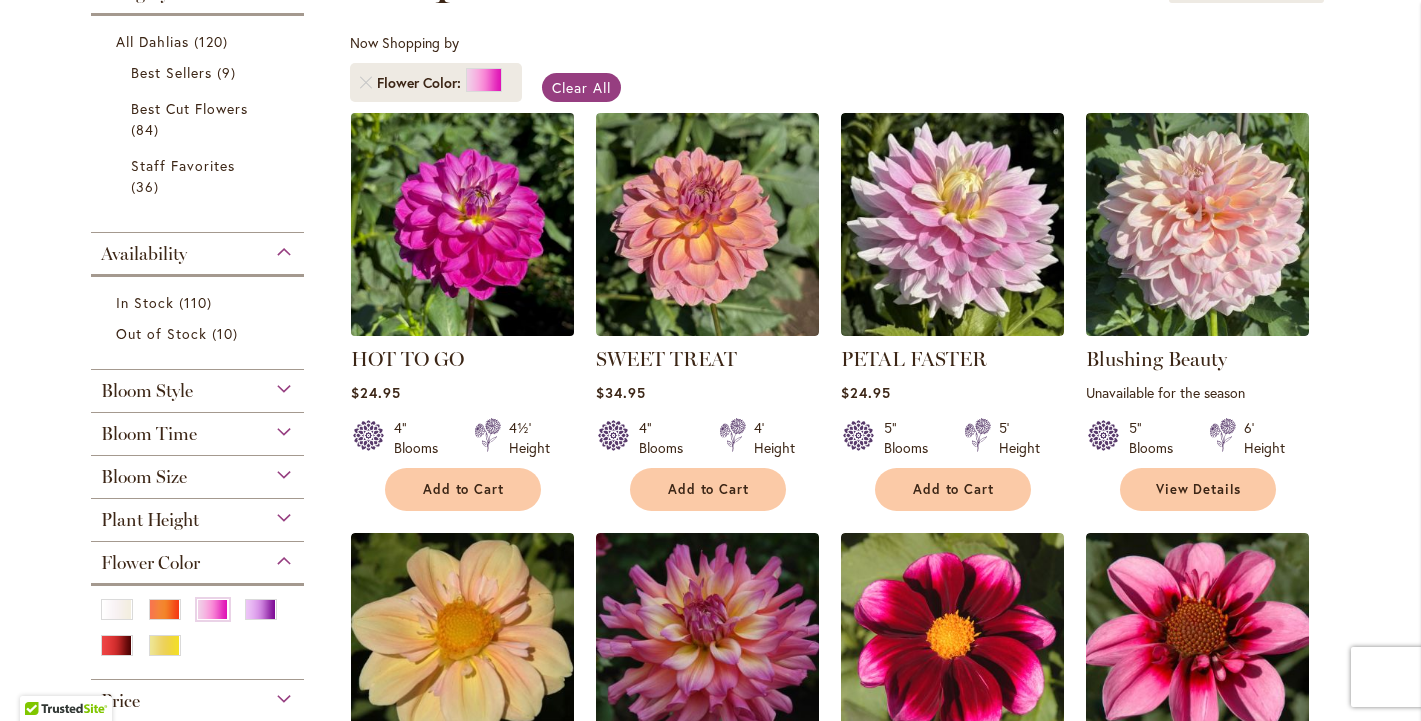 click at bounding box center [462, 224] 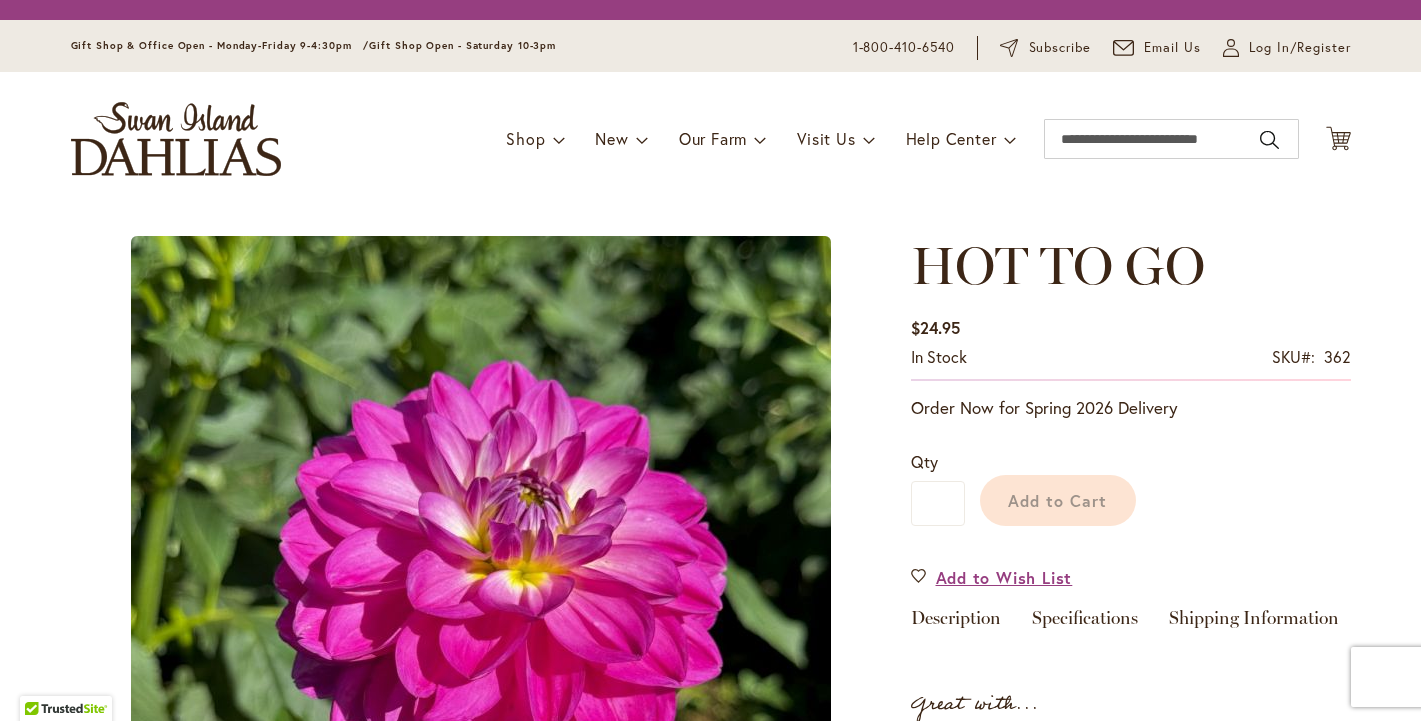 scroll, scrollTop: 0, scrollLeft: 0, axis: both 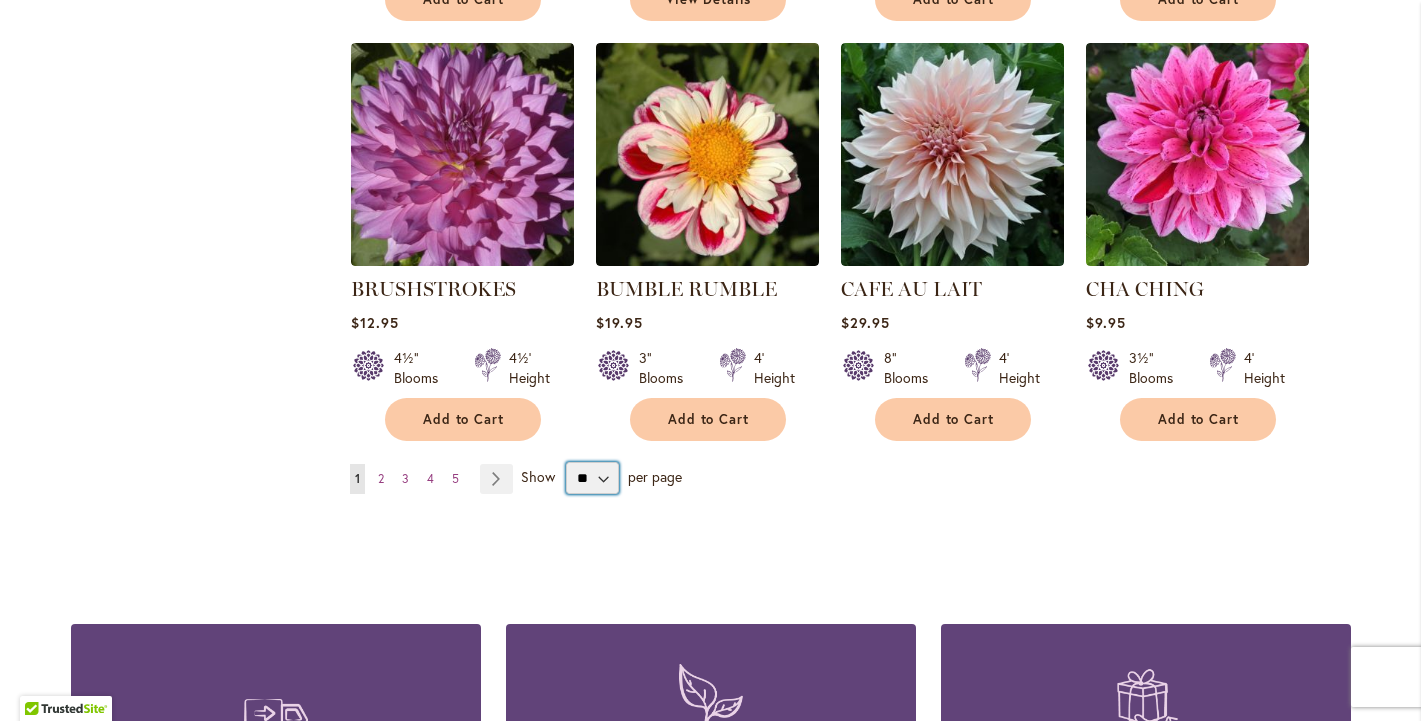 click on "**
**
**
**" at bounding box center [592, 478] 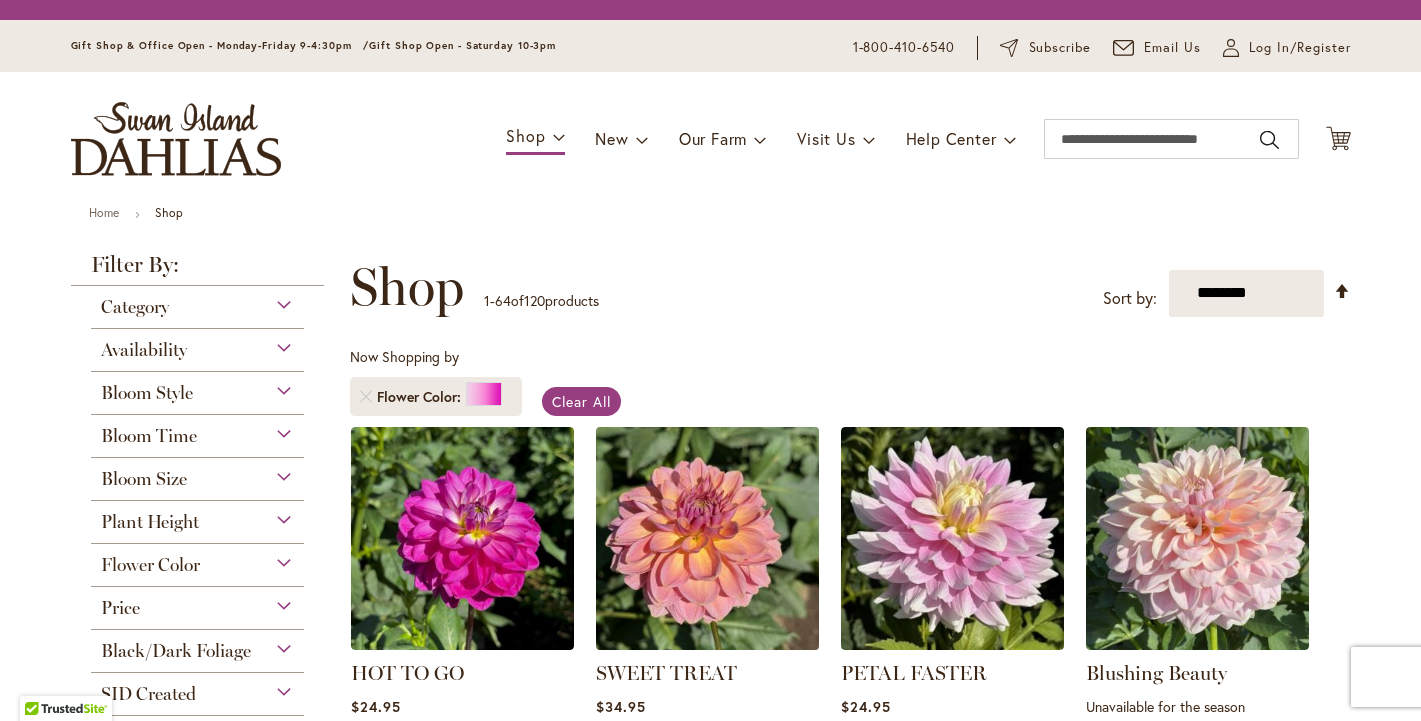 scroll, scrollTop: 0, scrollLeft: 0, axis: both 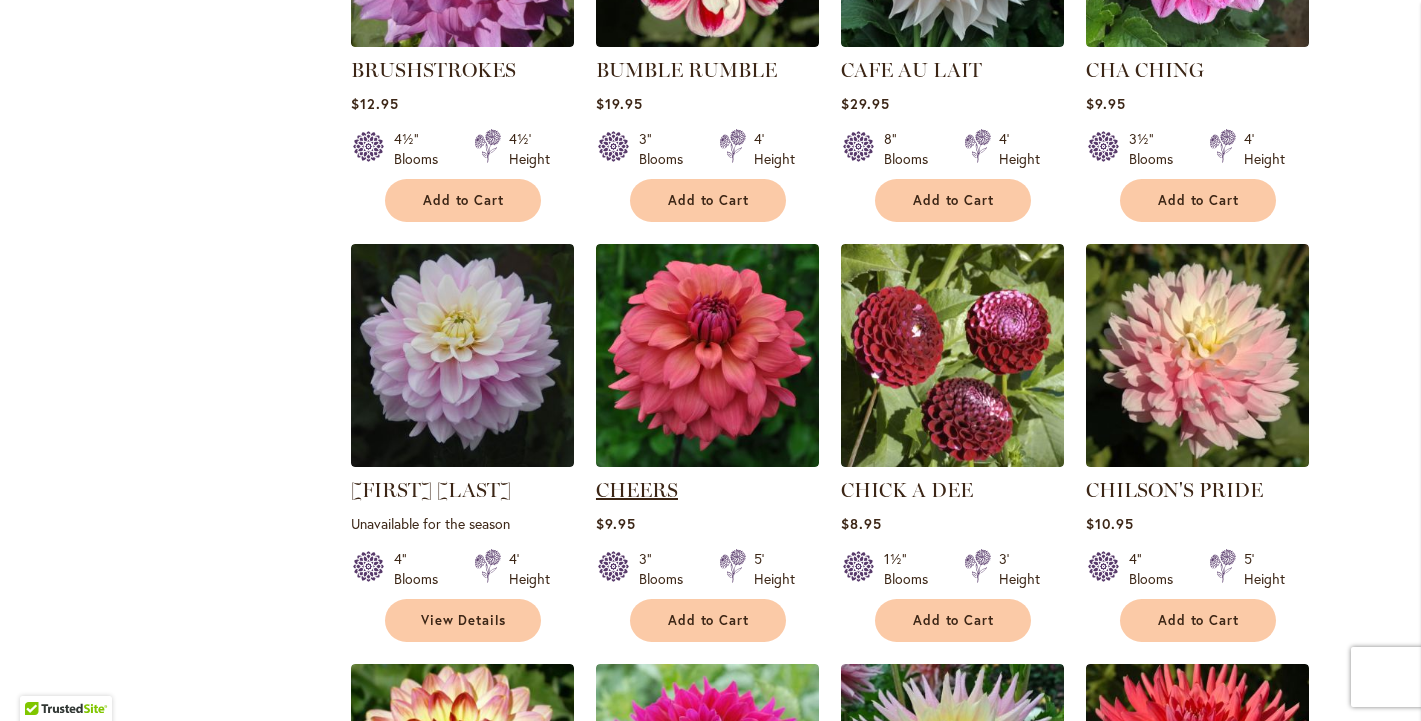 click on "CHEERS" at bounding box center [637, 490] 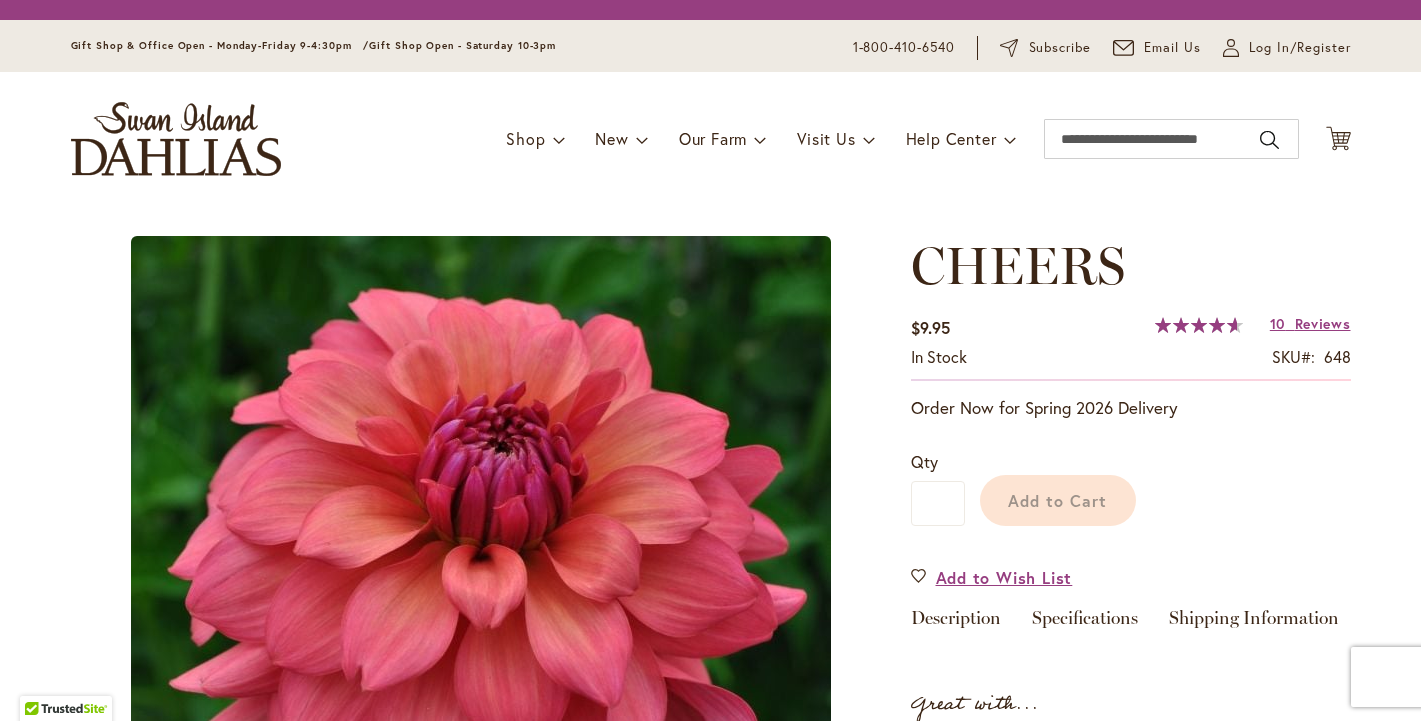 scroll, scrollTop: 0, scrollLeft: 0, axis: both 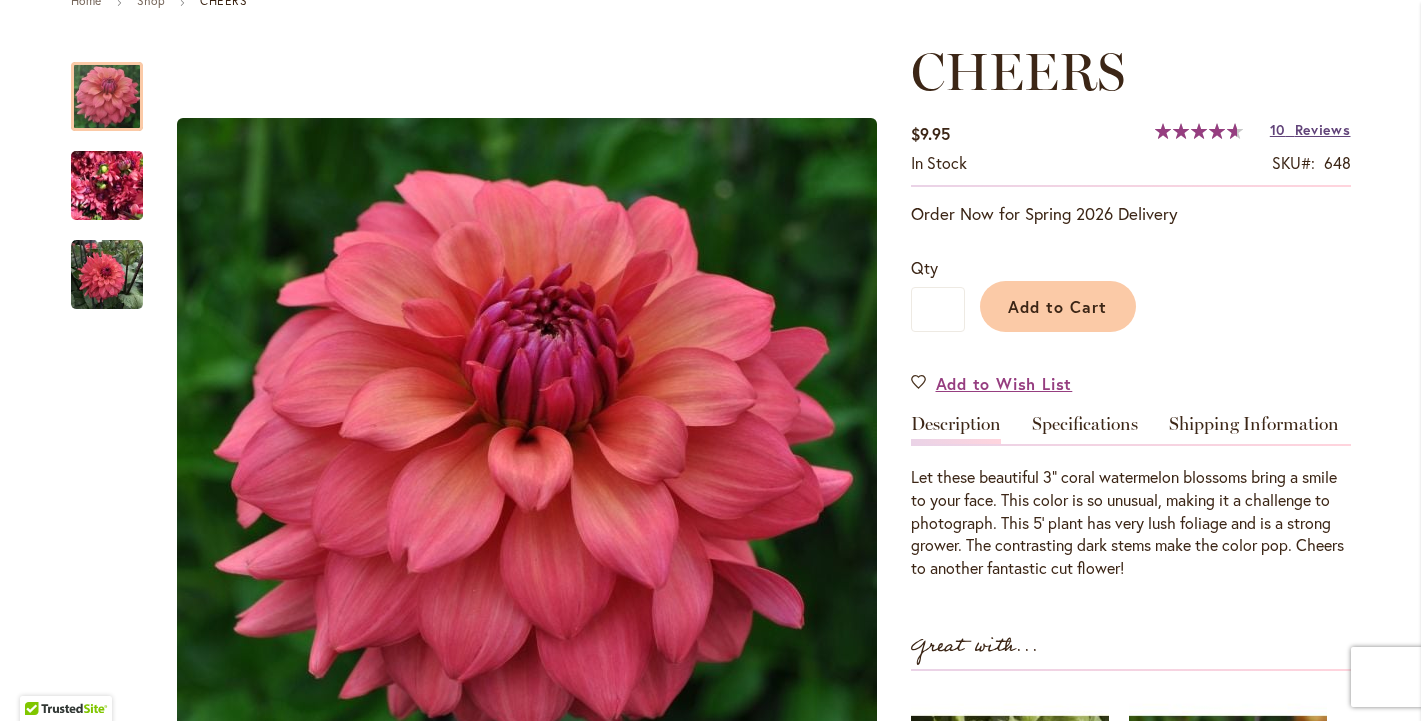click on "Reviews" at bounding box center (1323, 129) 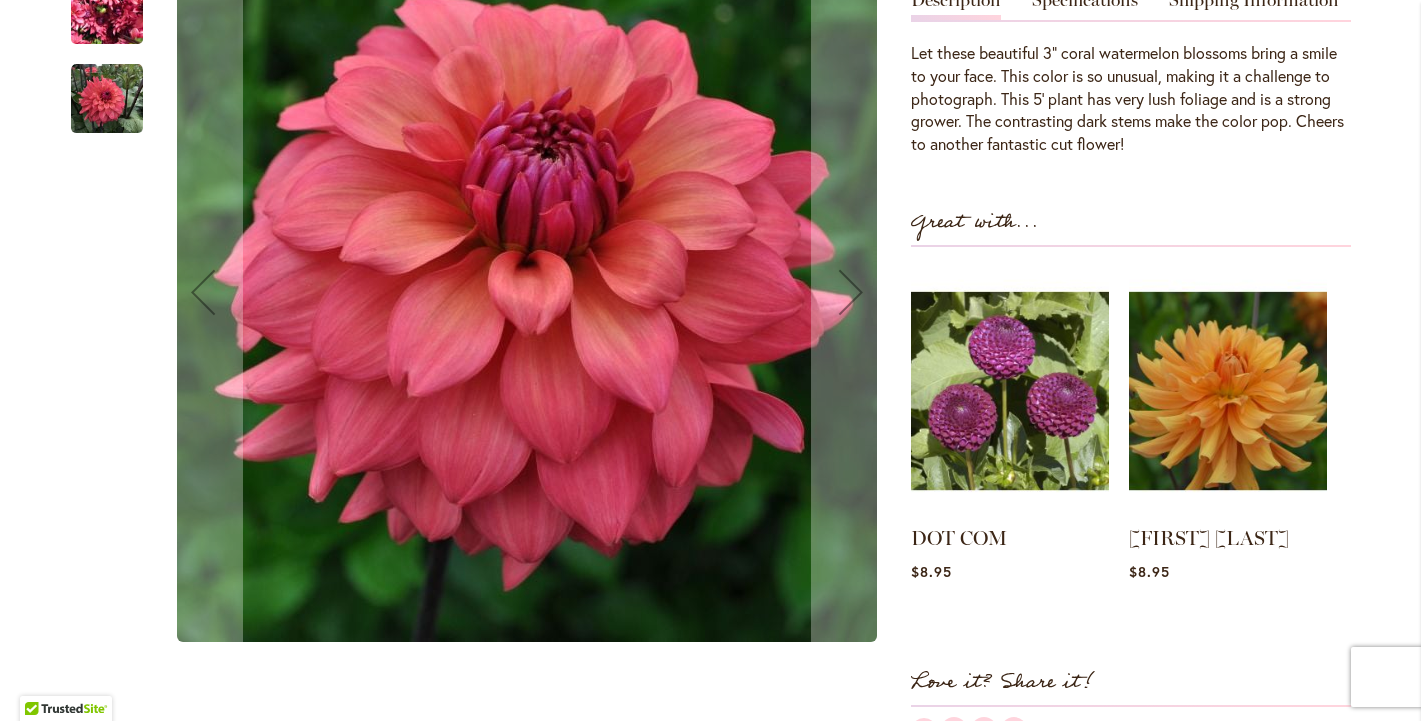 scroll, scrollTop: 555, scrollLeft: 0, axis: vertical 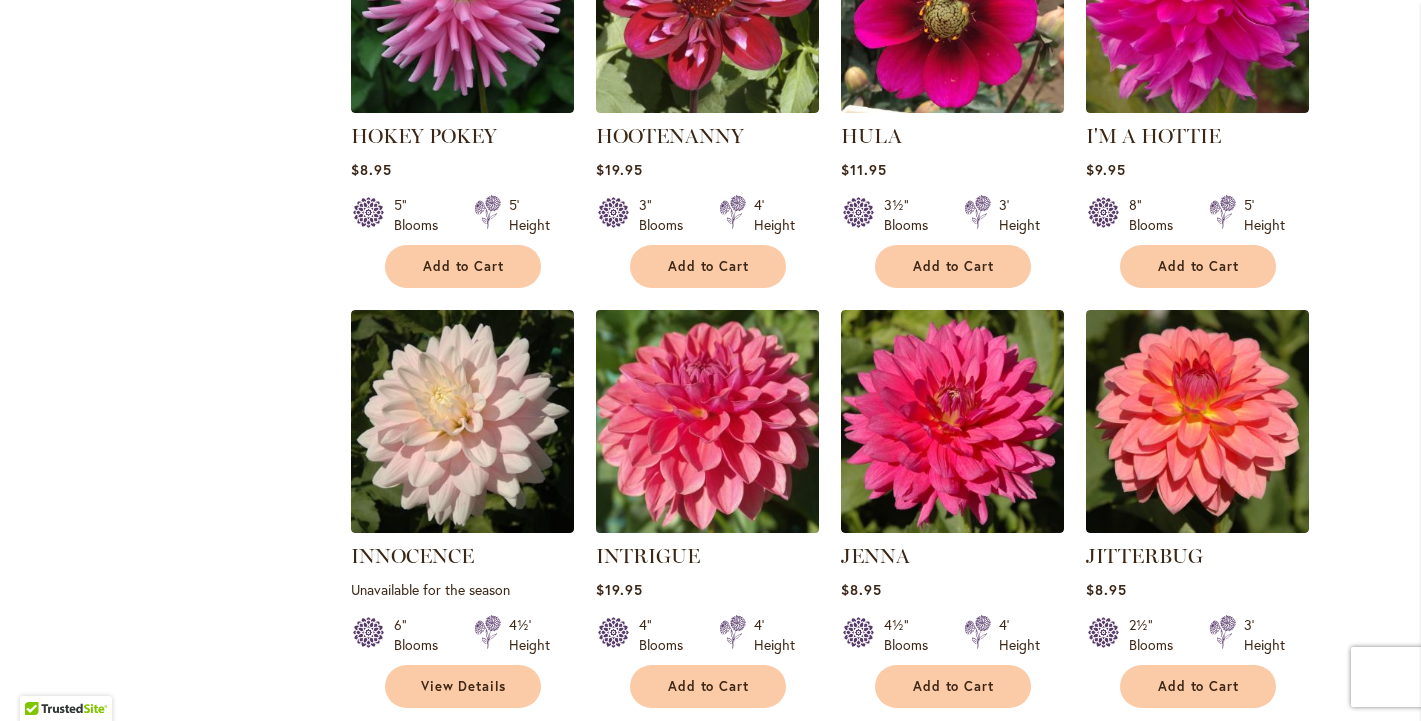 click at bounding box center [707, 421] 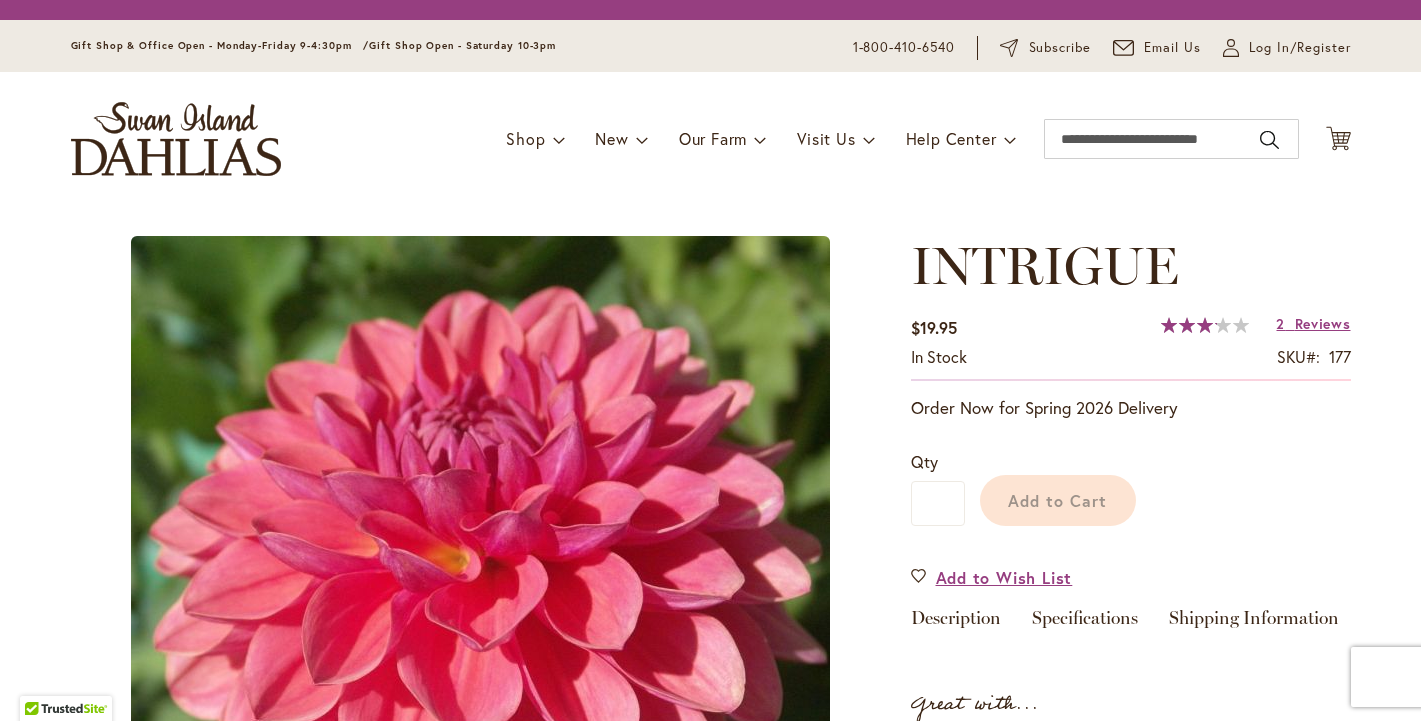 scroll, scrollTop: 0, scrollLeft: 0, axis: both 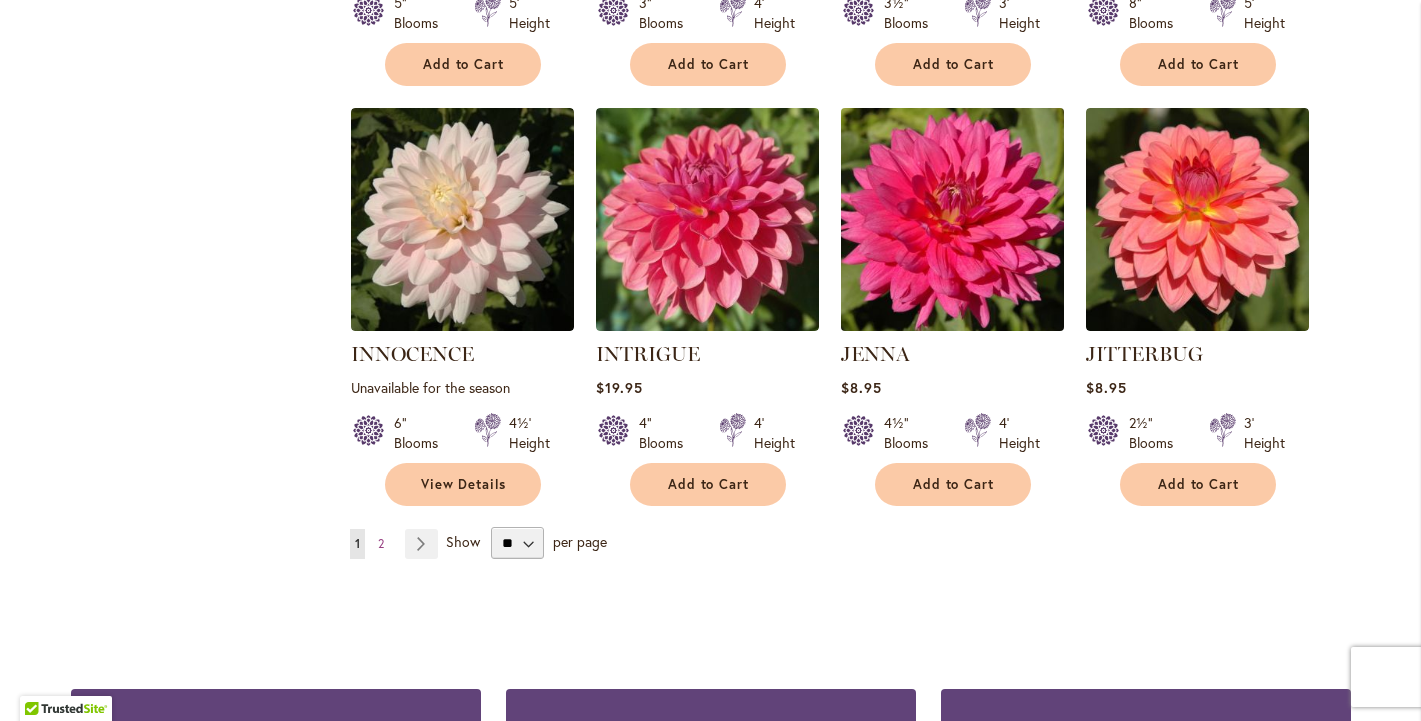 click at bounding box center [952, 219] 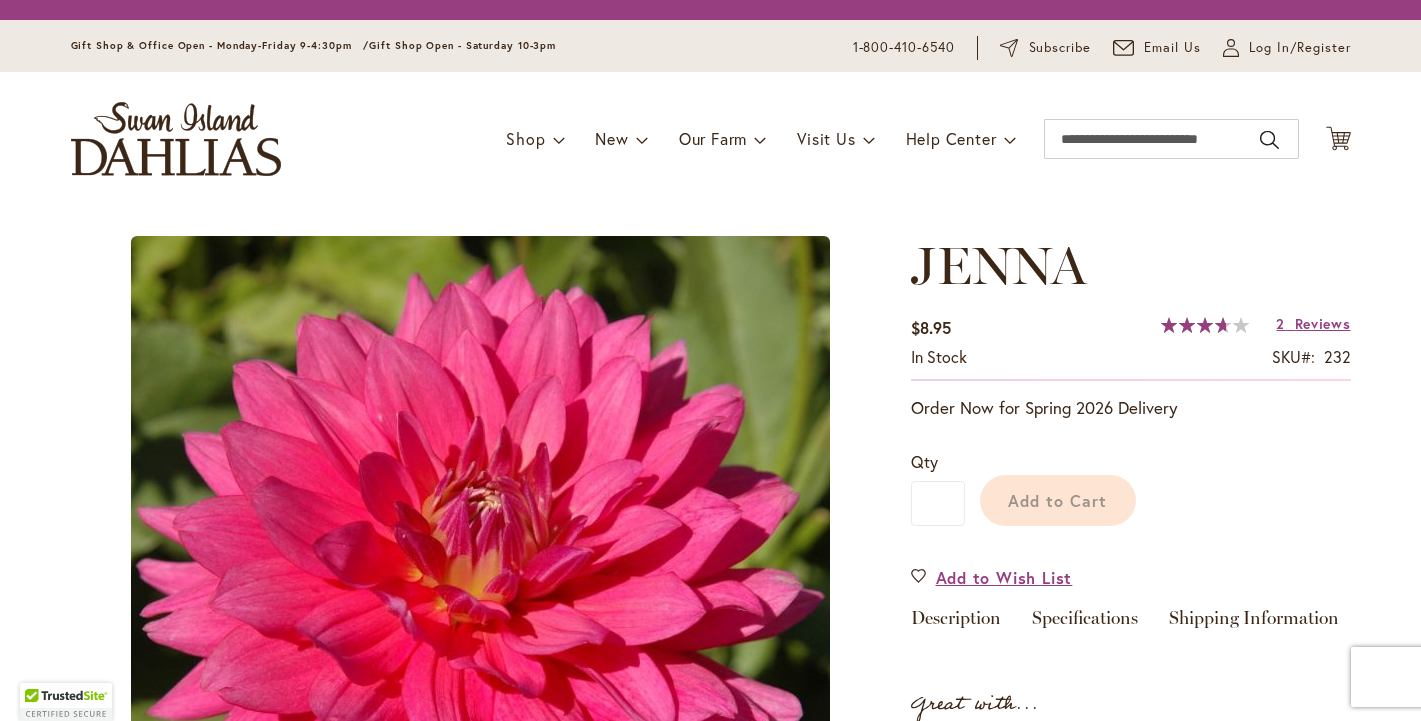 scroll, scrollTop: 0, scrollLeft: 0, axis: both 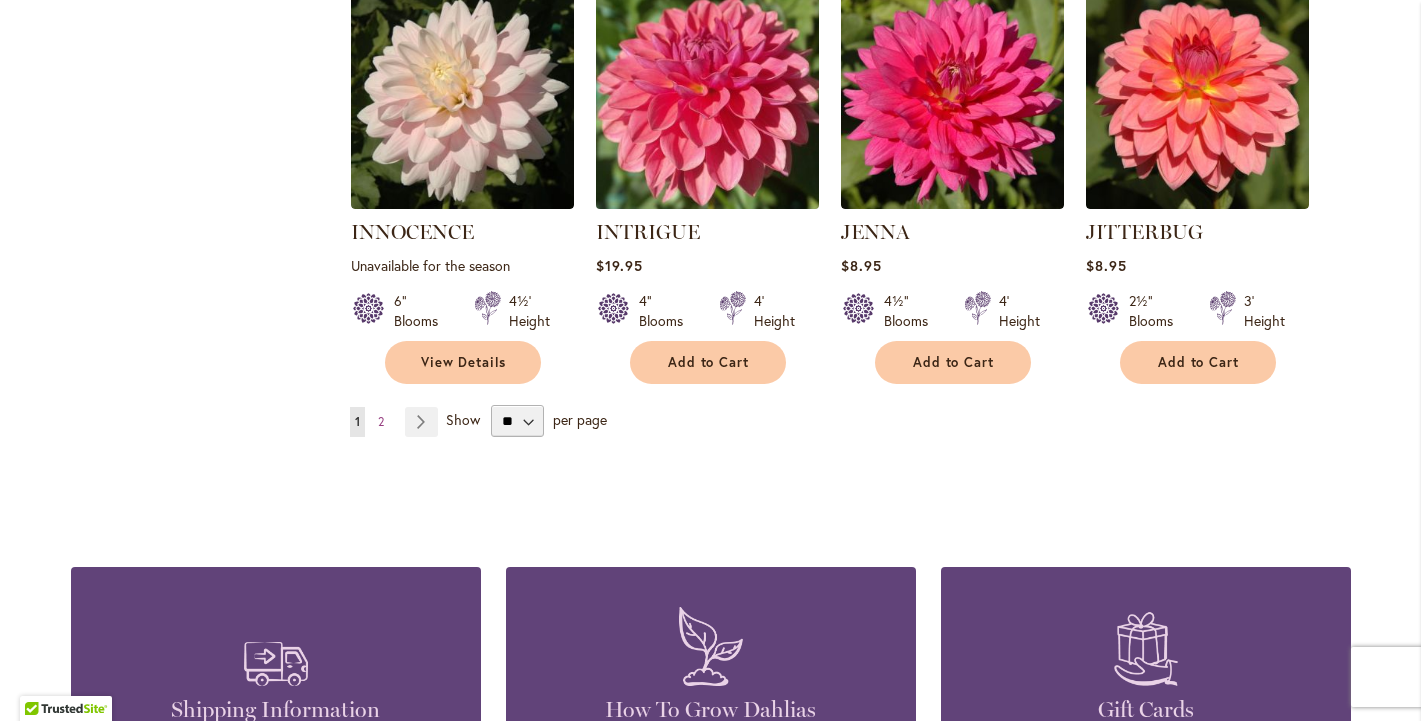 click at bounding box center [707, 97] 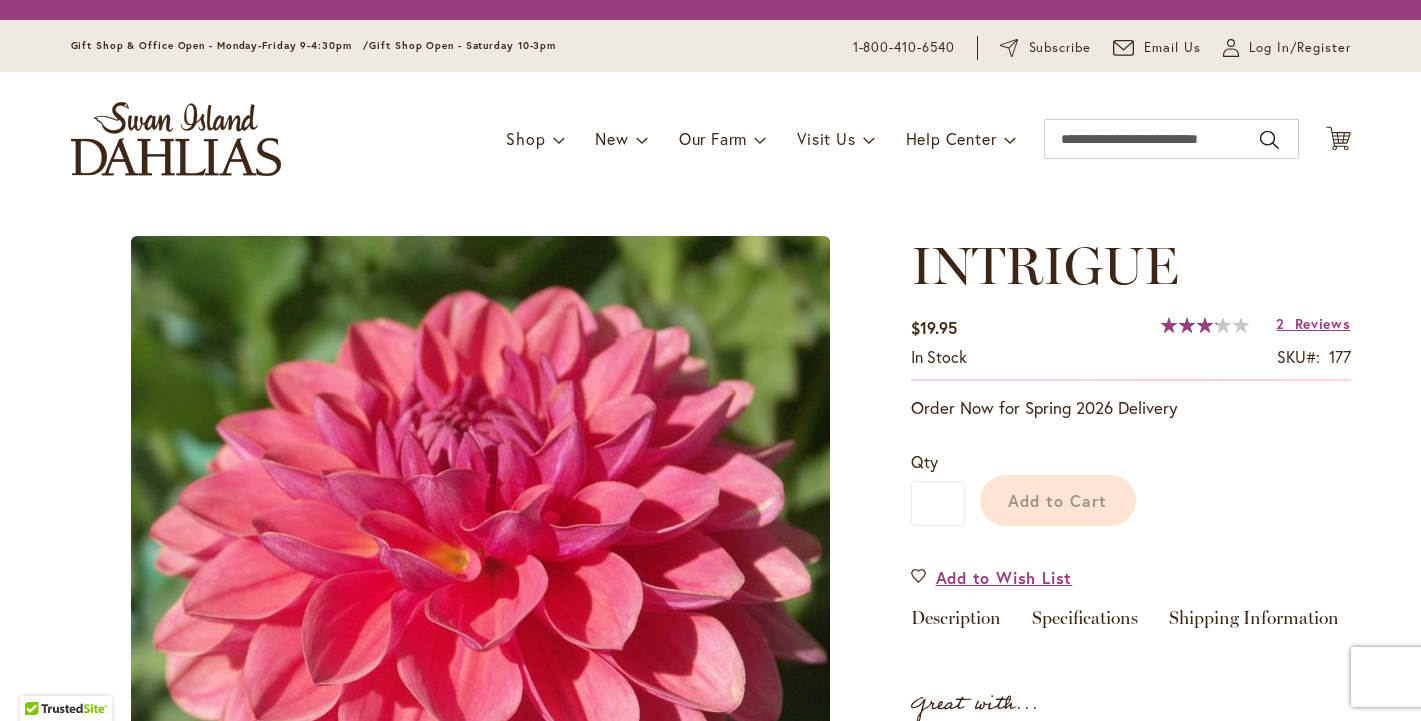 scroll, scrollTop: 0, scrollLeft: 0, axis: both 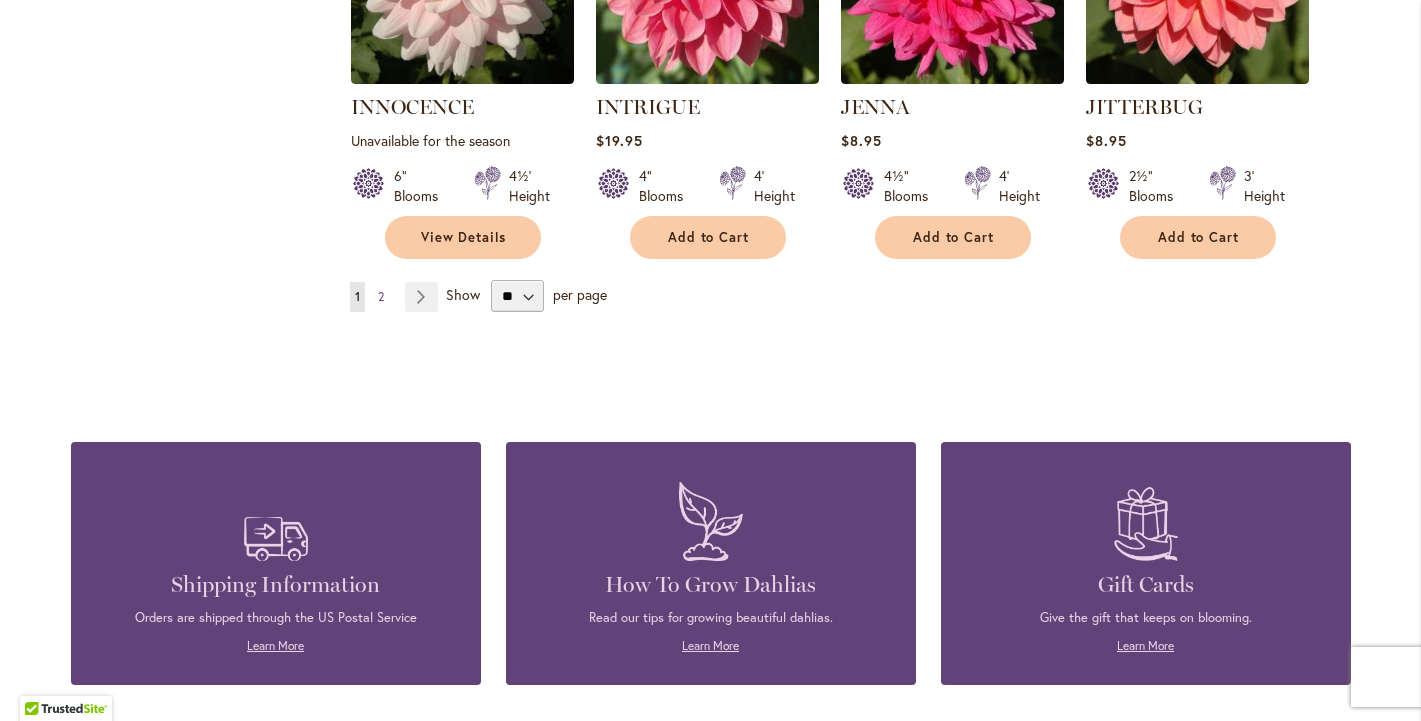 click on "Page
2" at bounding box center [381, 297] 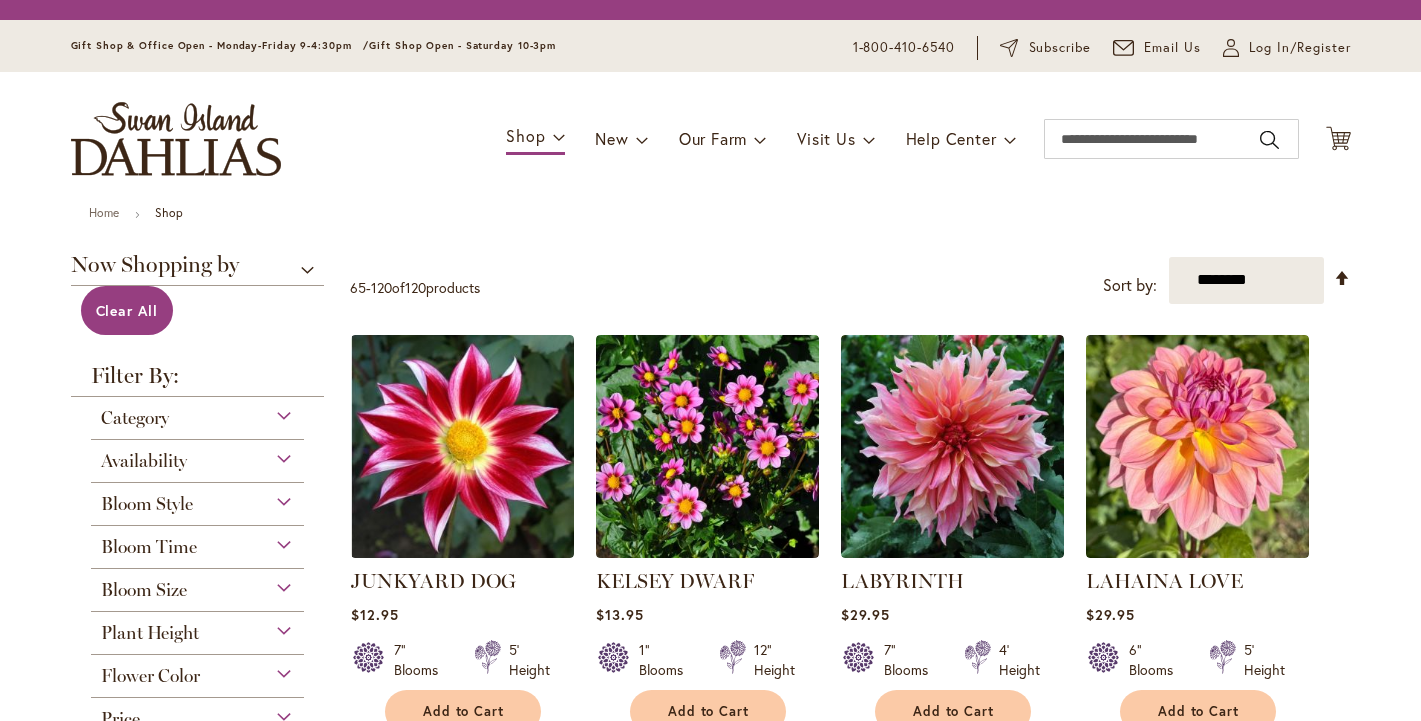 scroll, scrollTop: 0, scrollLeft: 0, axis: both 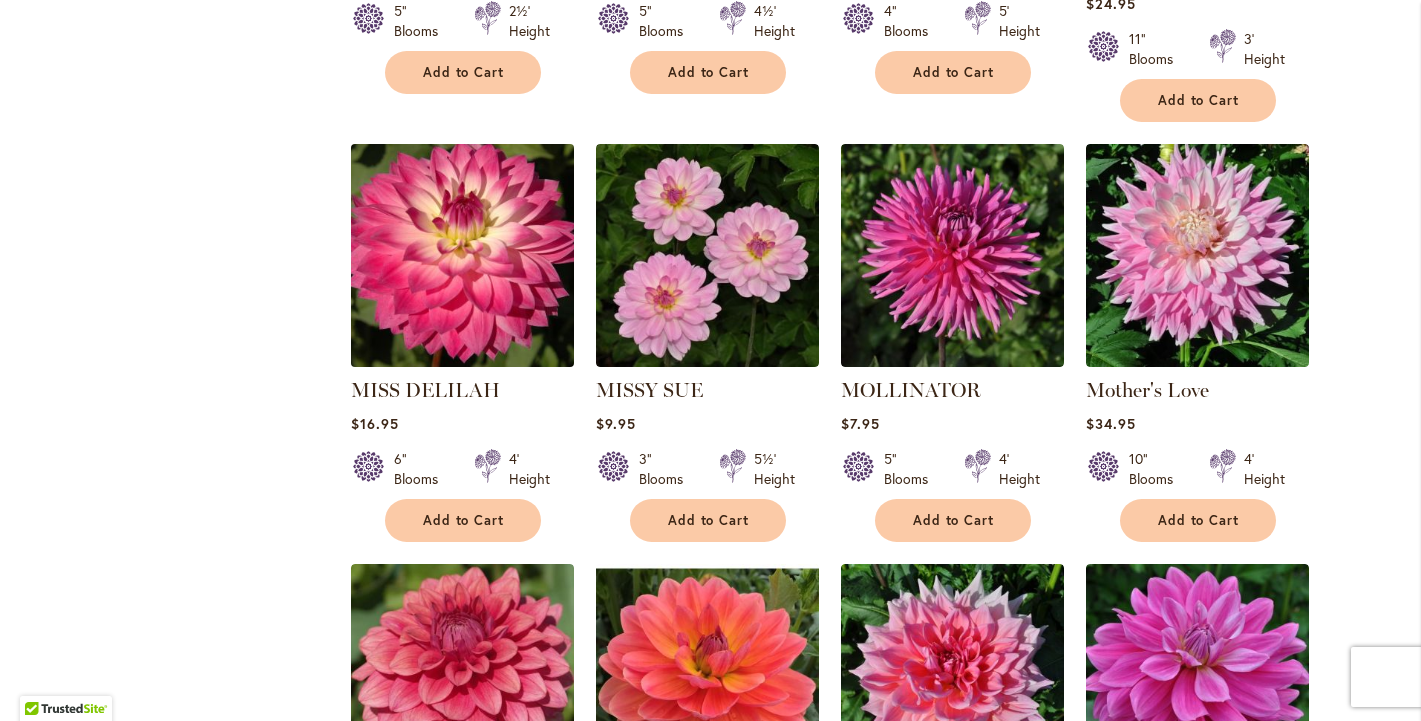 click at bounding box center [462, 255] 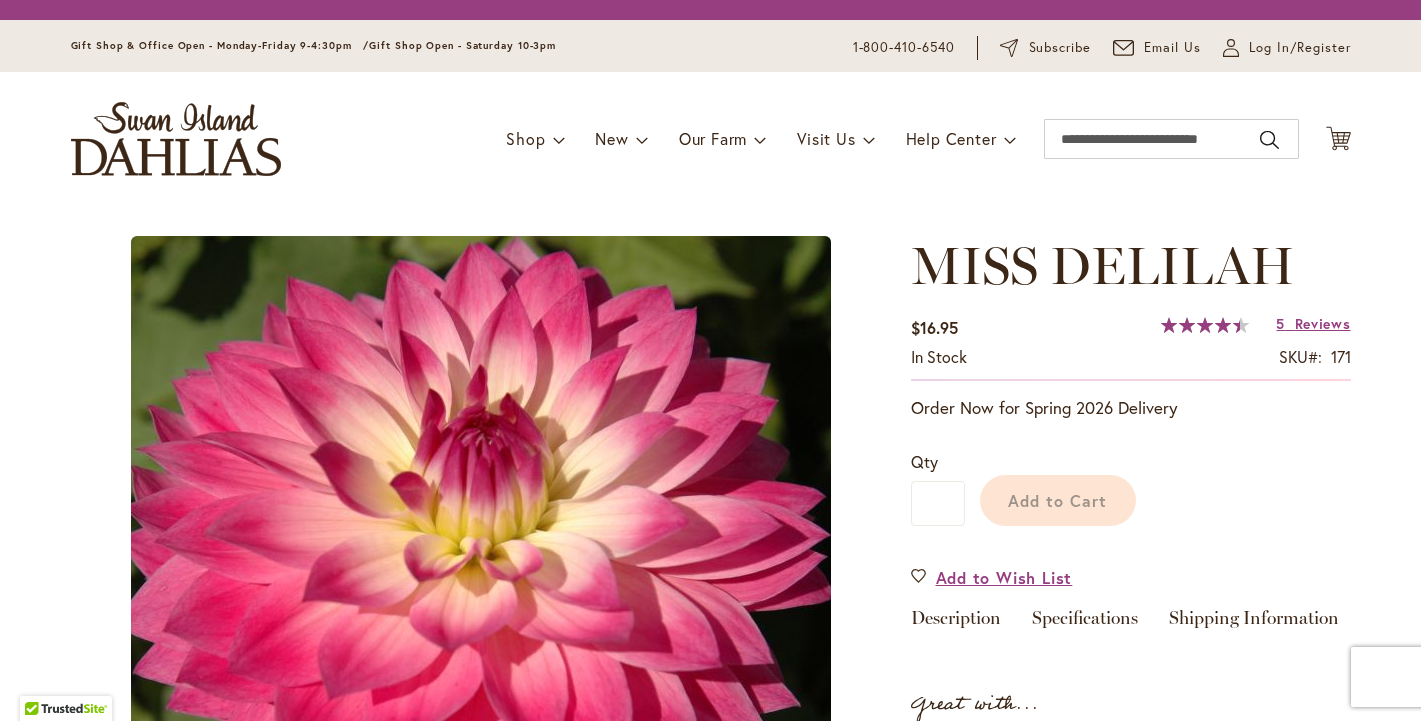 scroll, scrollTop: 0, scrollLeft: 0, axis: both 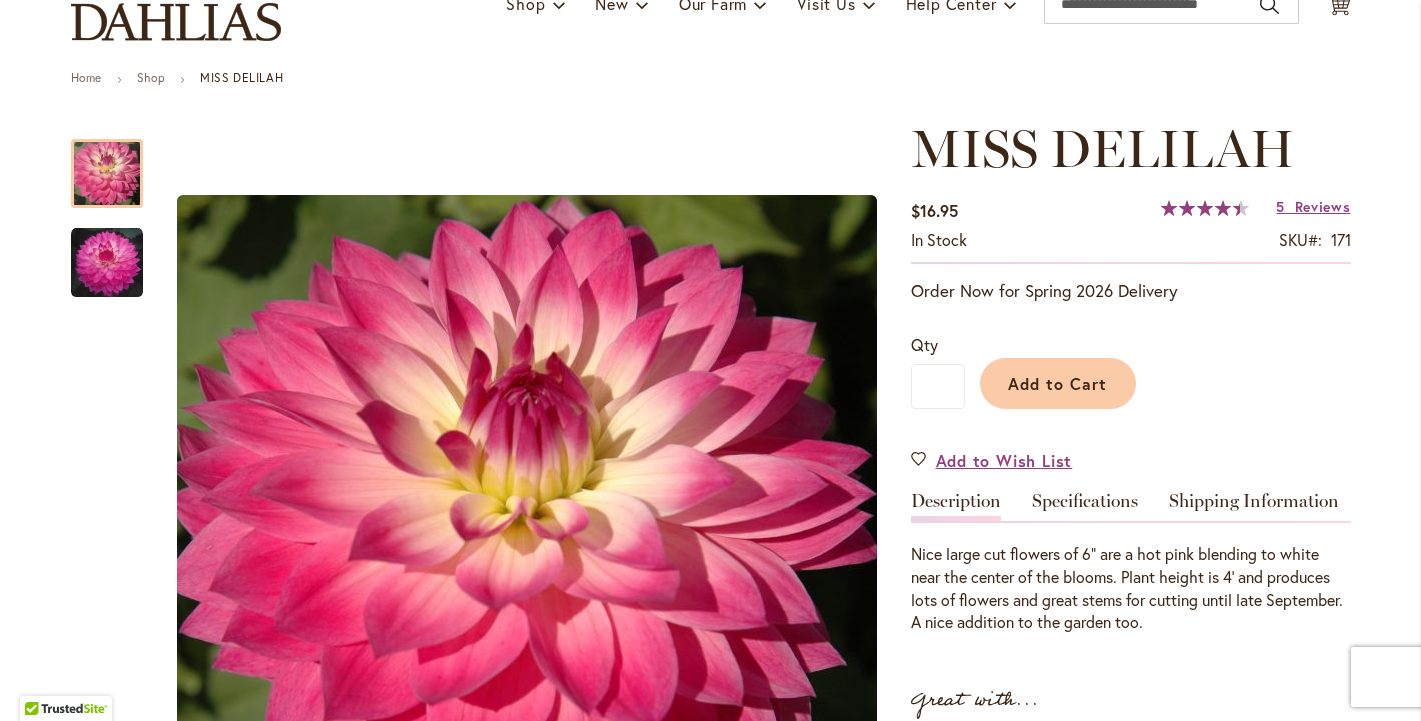 click on "89                          % of  100" at bounding box center (1200, 208) 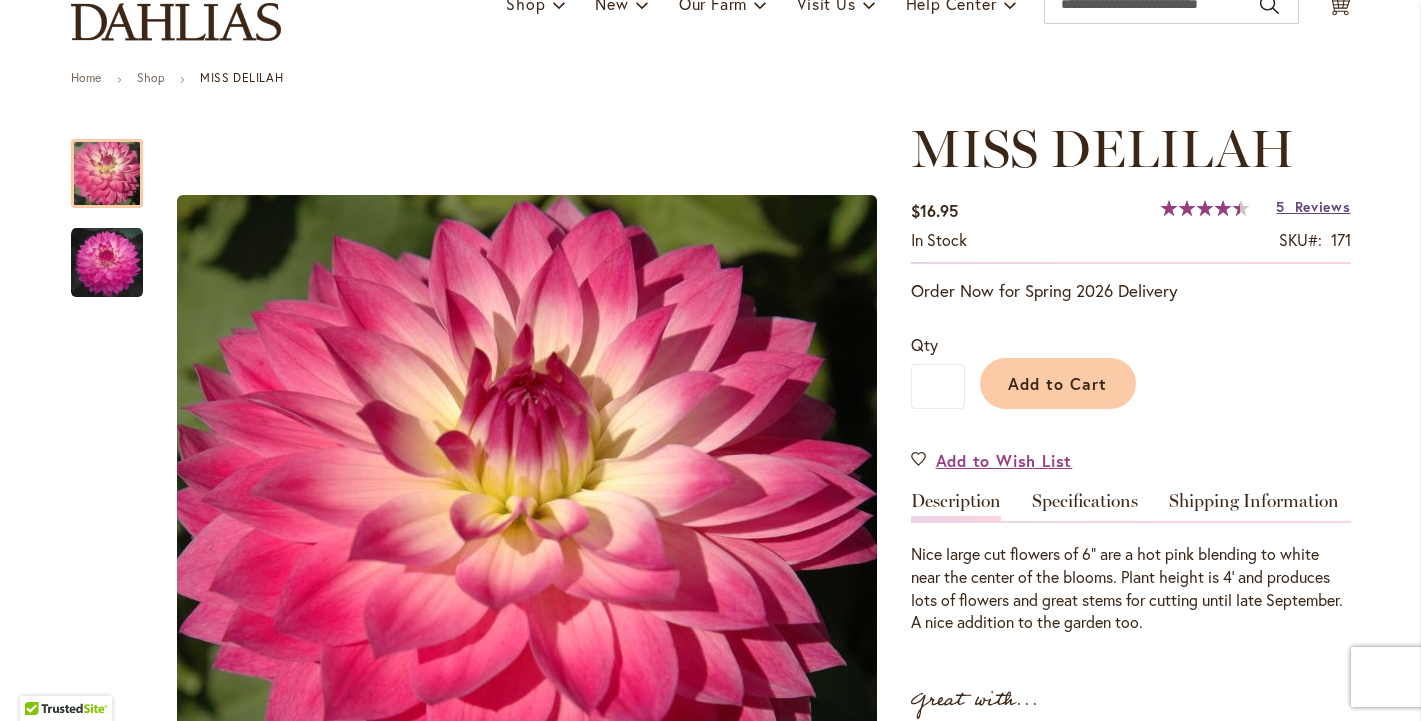 click on "Reviews" at bounding box center [1323, 206] 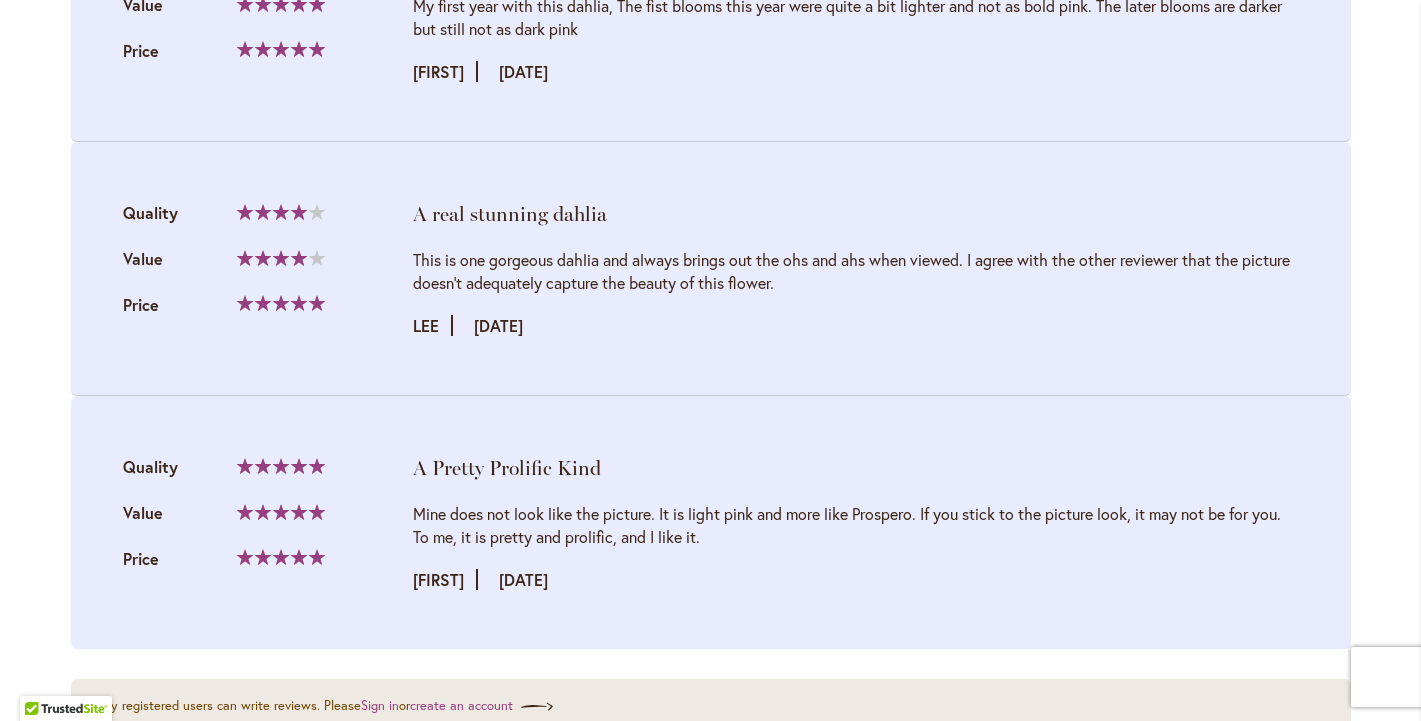 scroll, scrollTop: 2822, scrollLeft: 0, axis: vertical 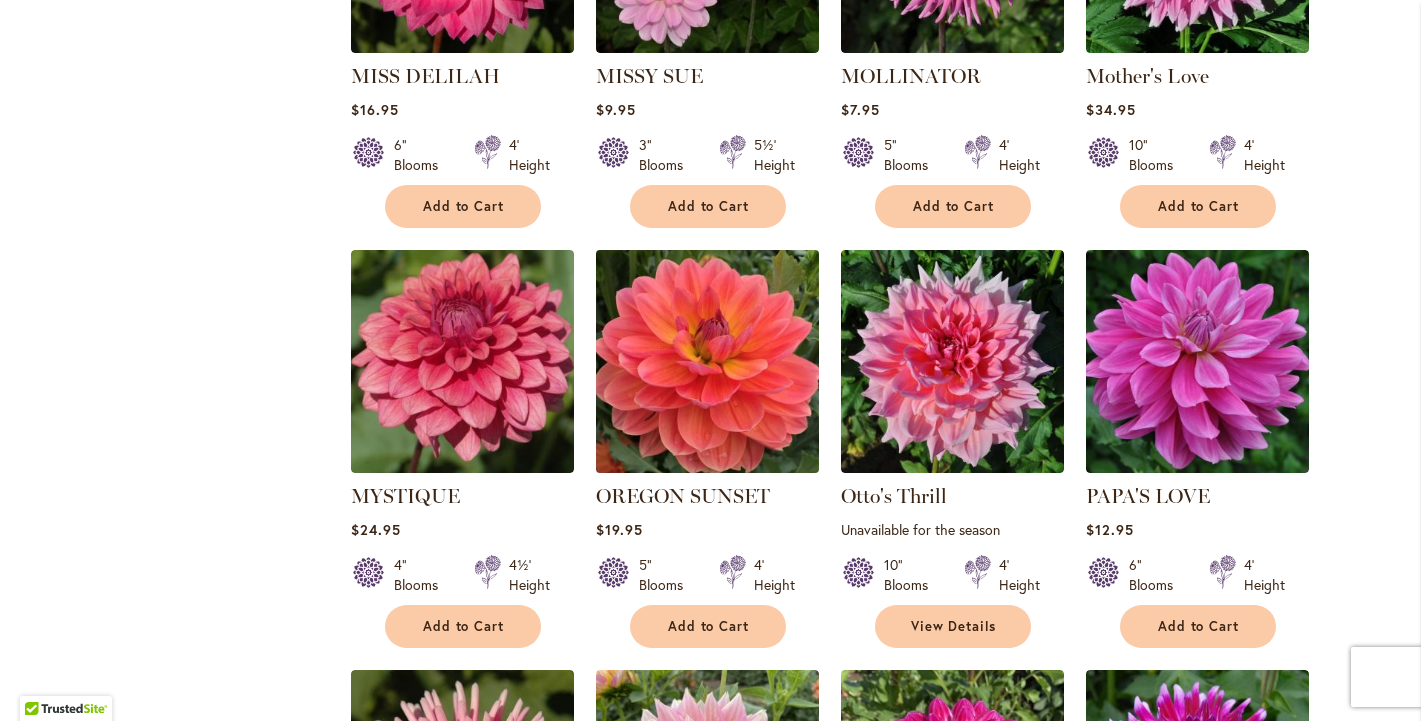 click at bounding box center (707, 361) 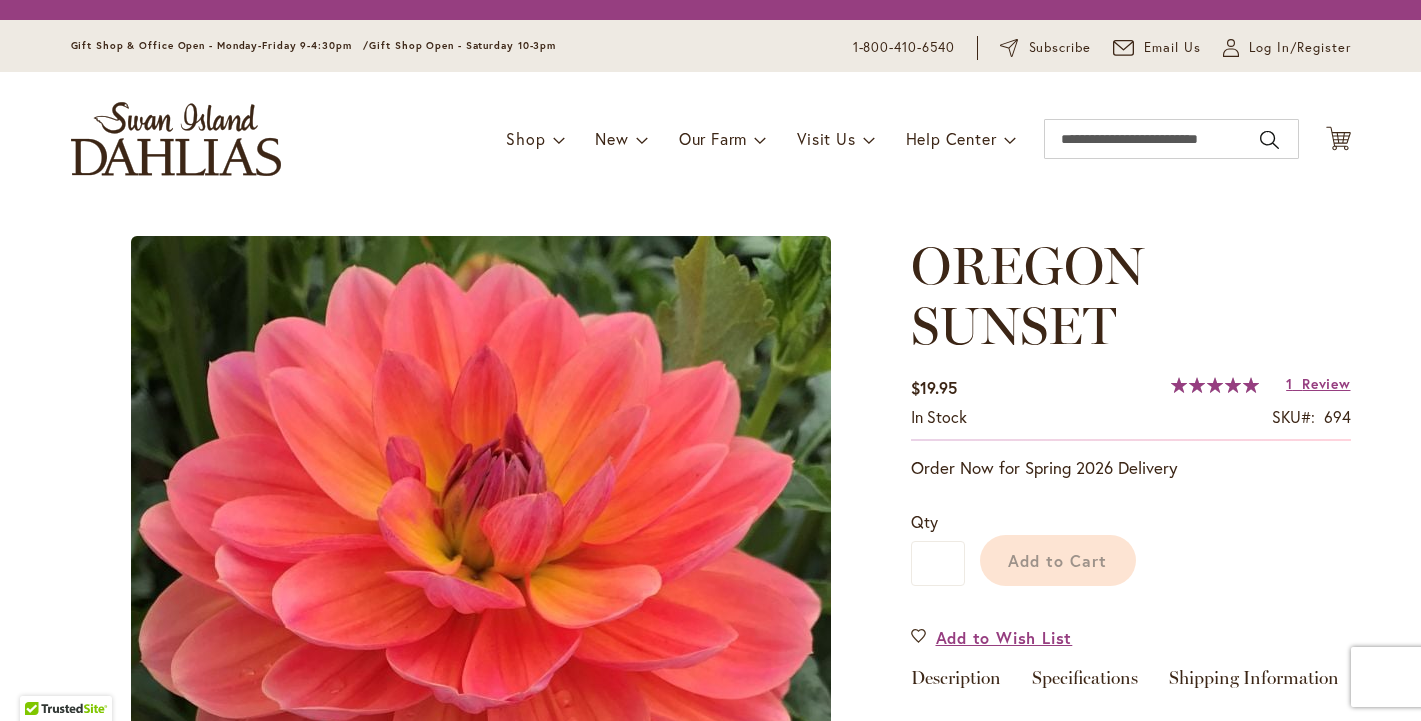 scroll, scrollTop: 0, scrollLeft: 0, axis: both 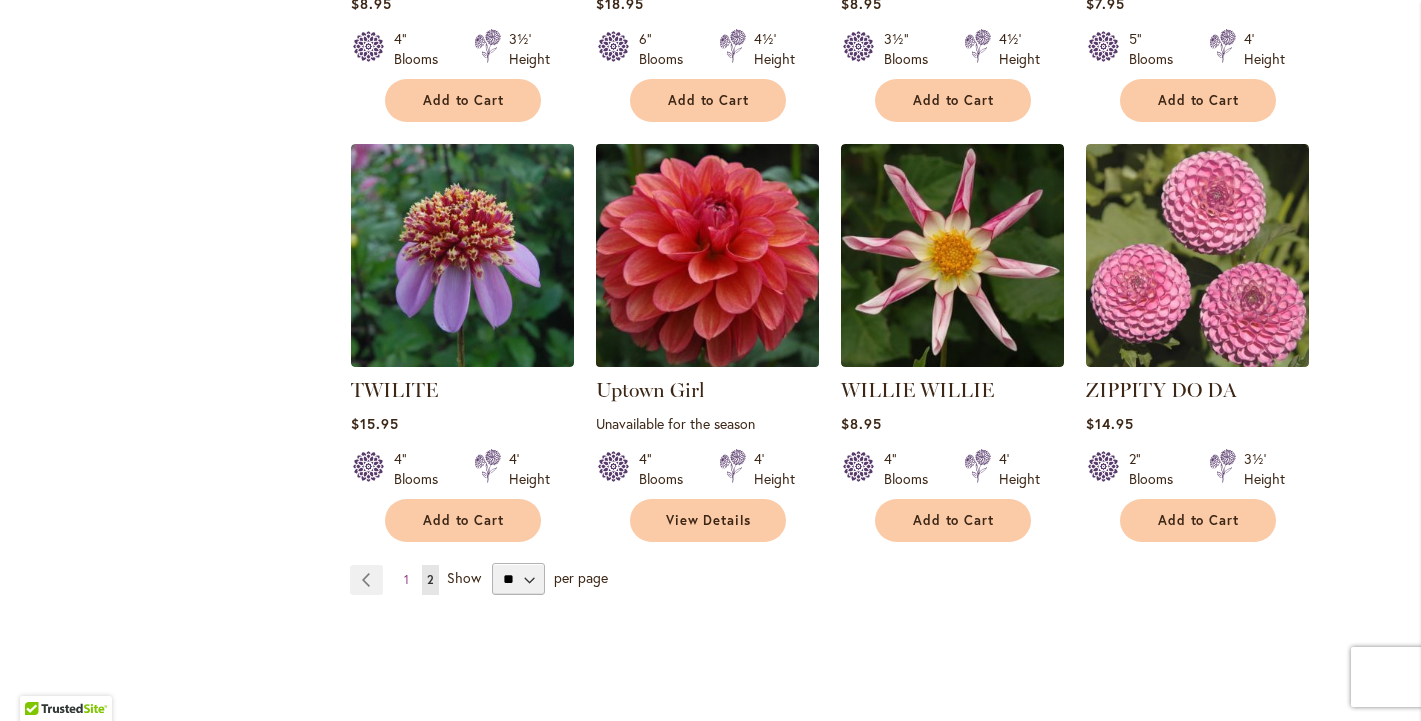 click at bounding box center [707, 255] 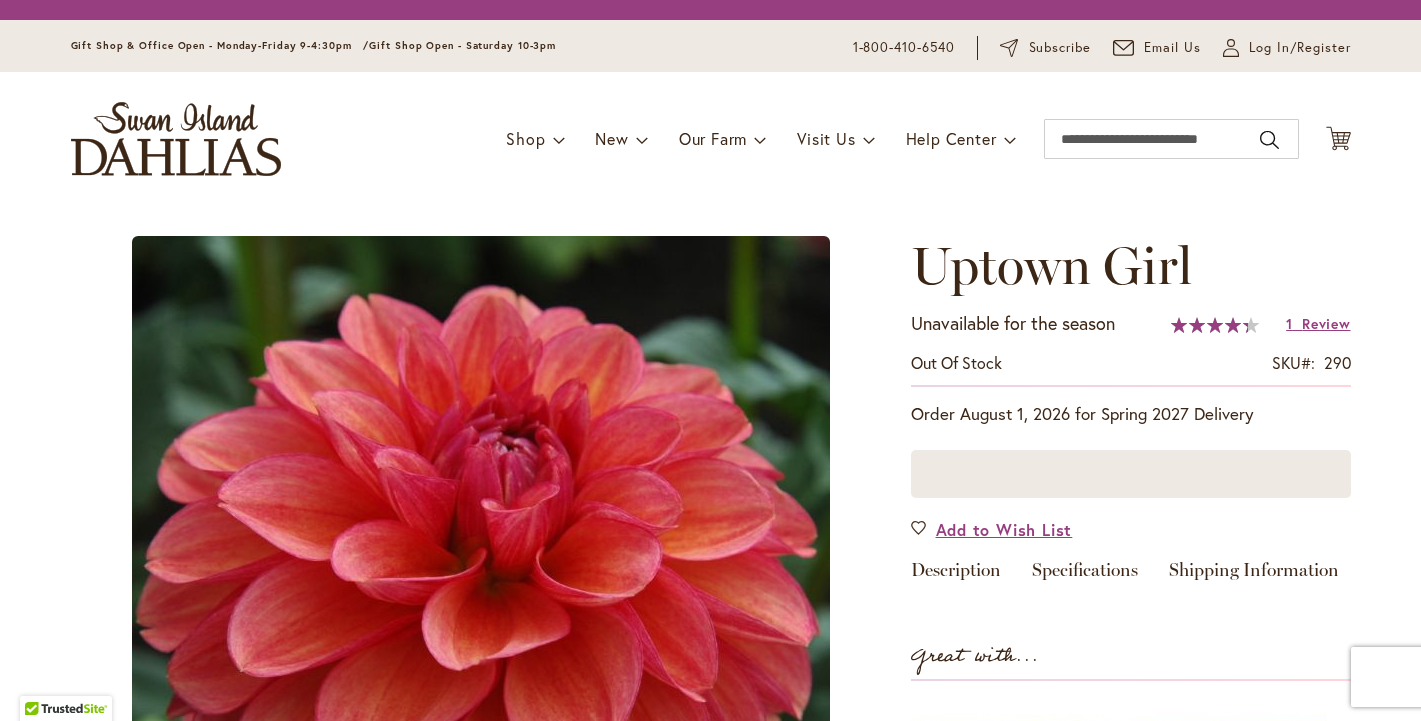 scroll, scrollTop: 0, scrollLeft: 0, axis: both 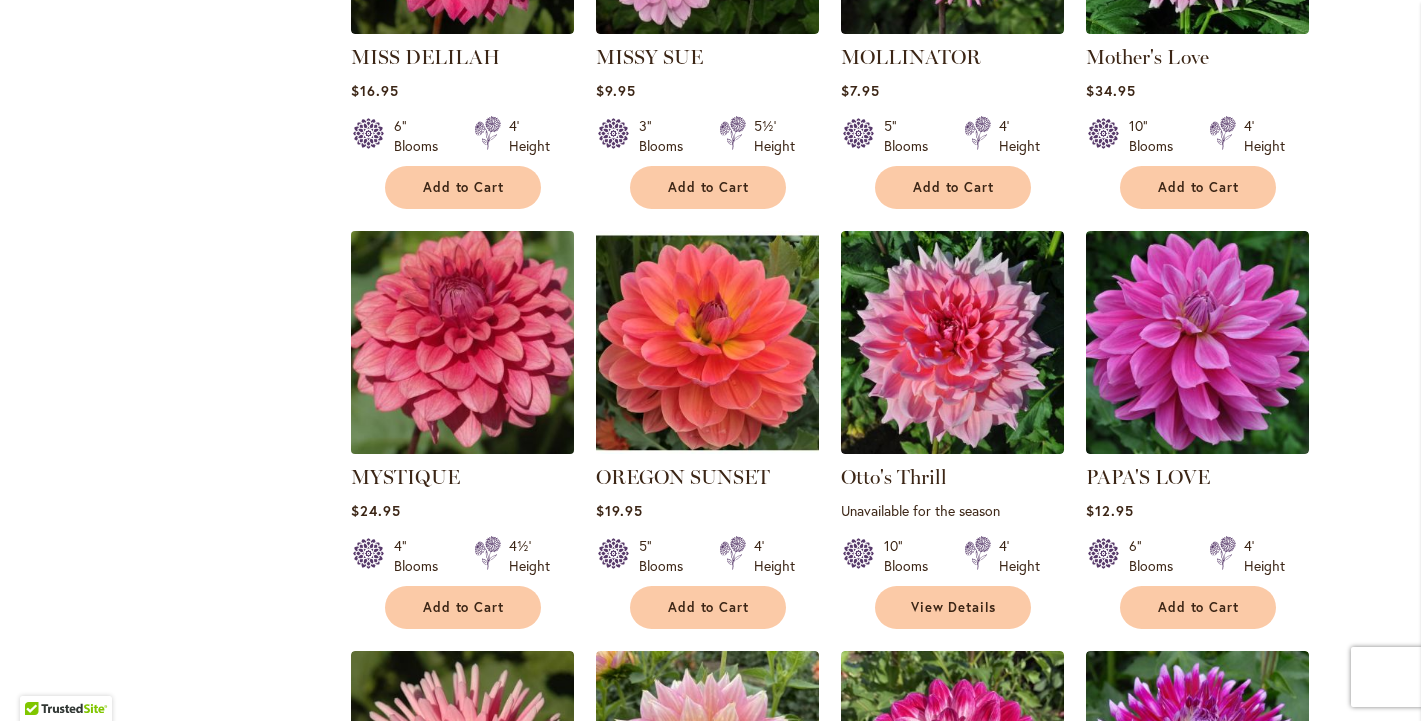 click at bounding box center [462, 342] 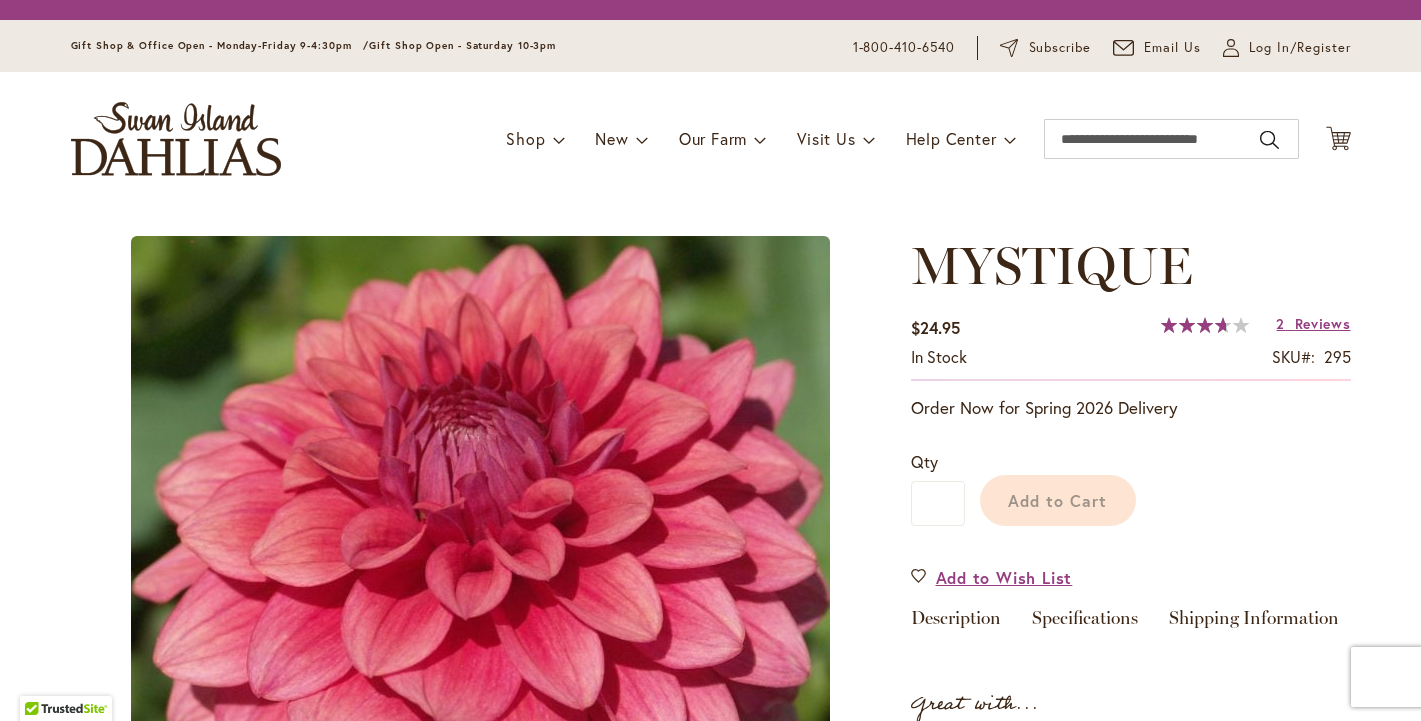scroll, scrollTop: 0, scrollLeft: 0, axis: both 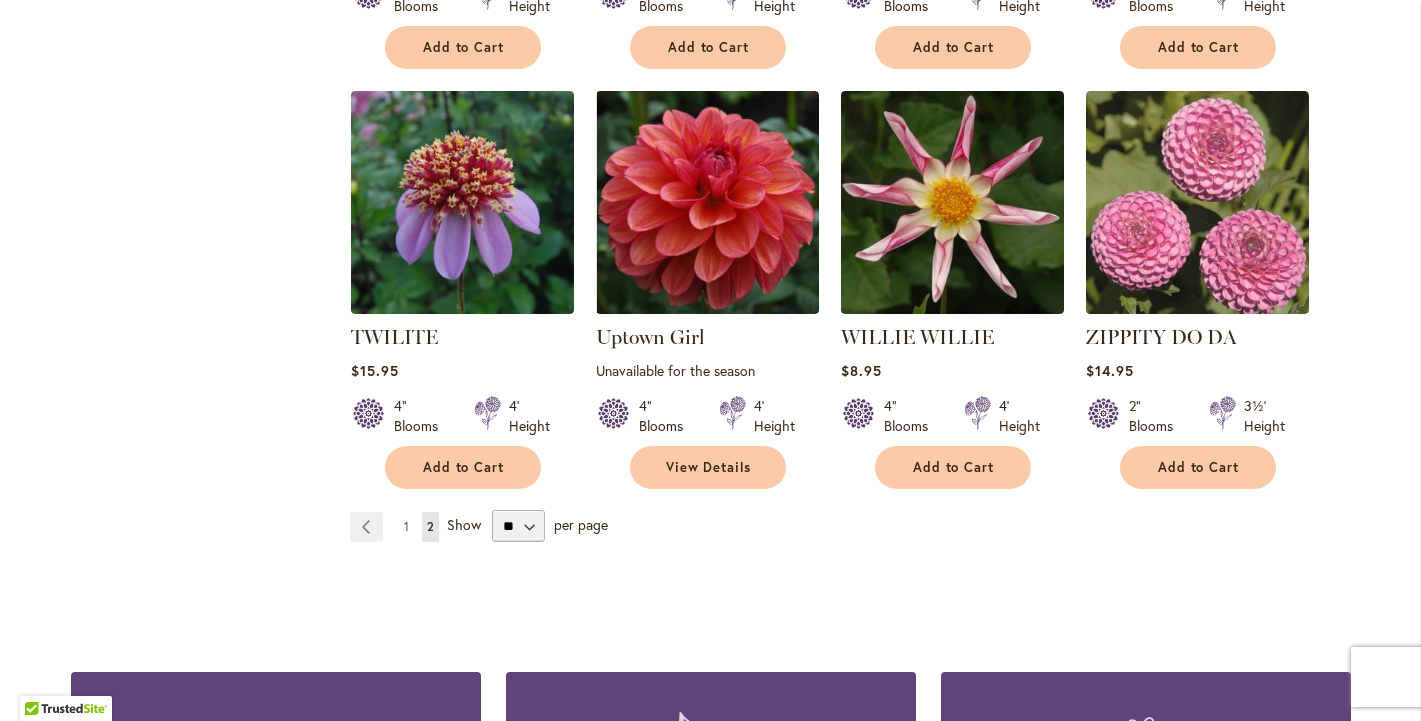 click on "1" at bounding box center (406, 526) 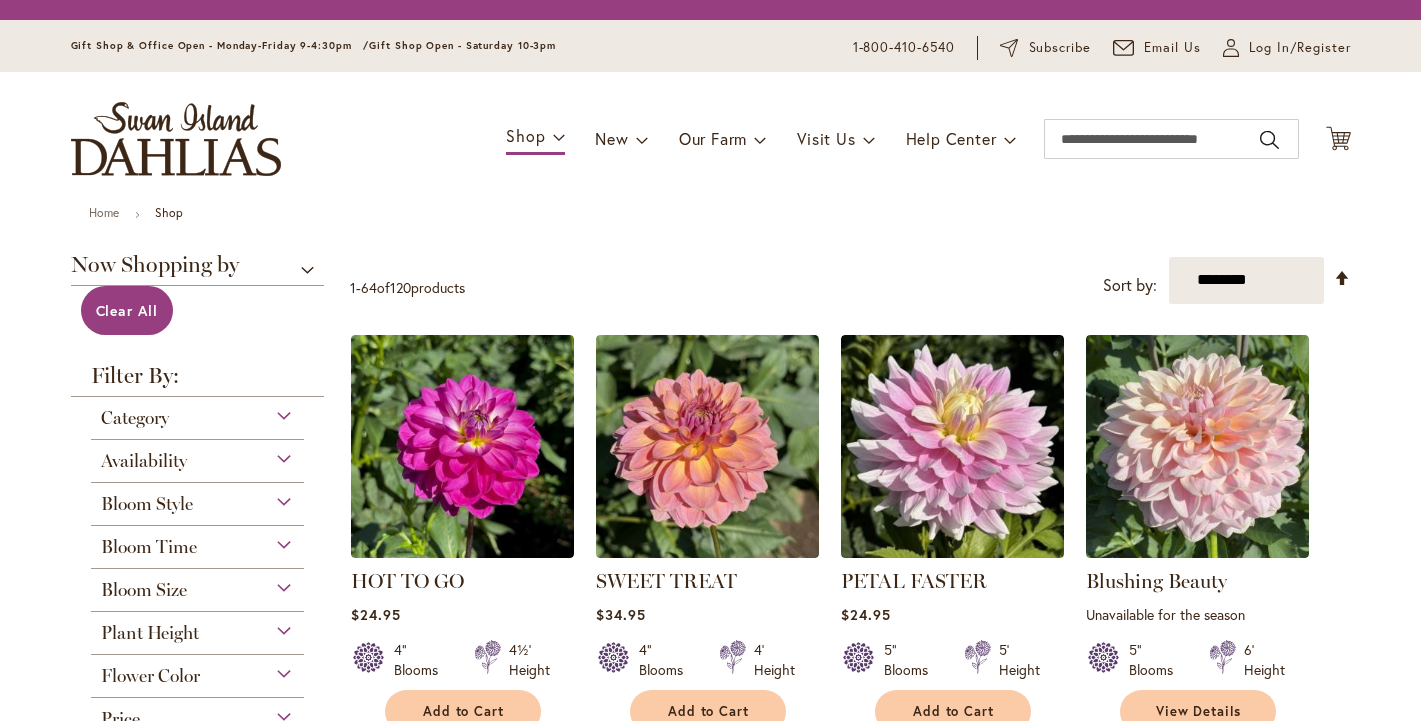 scroll, scrollTop: 0, scrollLeft: 0, axis: both 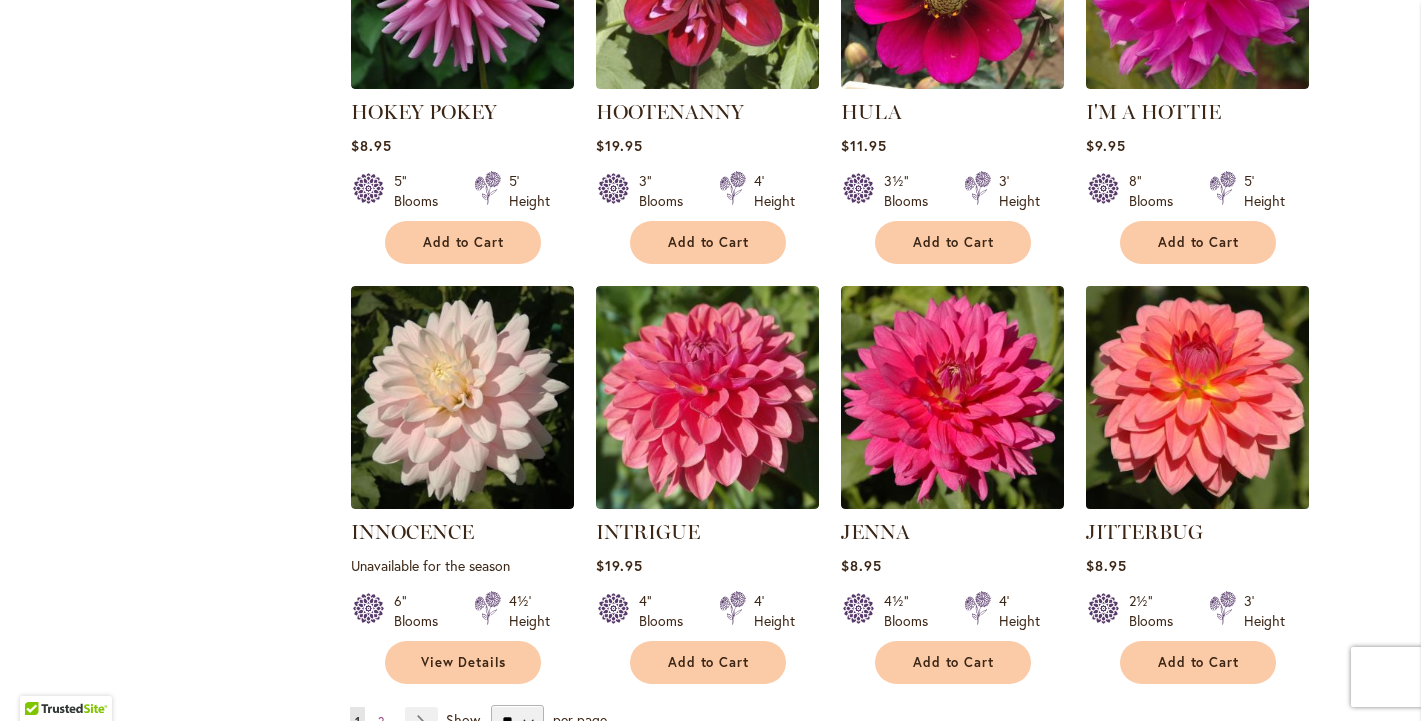click at bounding box center [1197, 397] 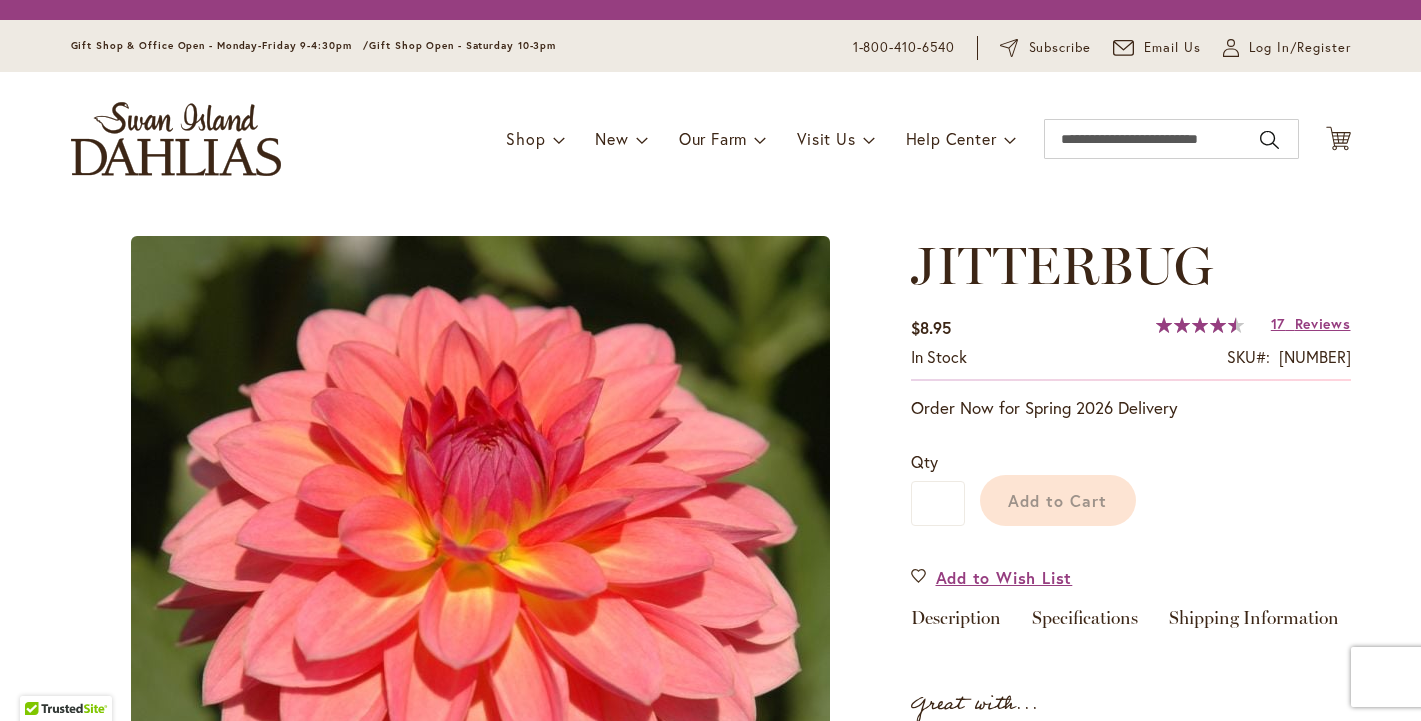 scroll, scrollTop: 0, scrollLeft: 0, axis: both 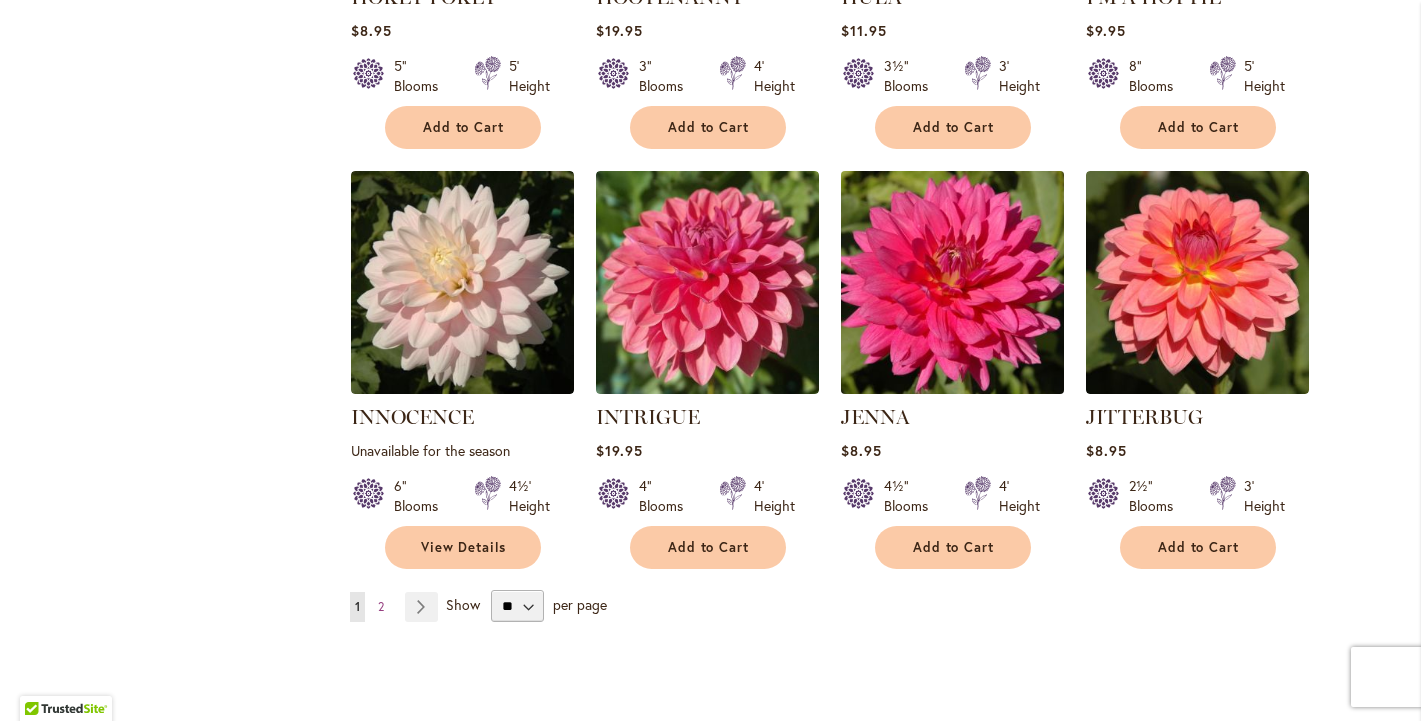 click at bounding box center [952, 282] 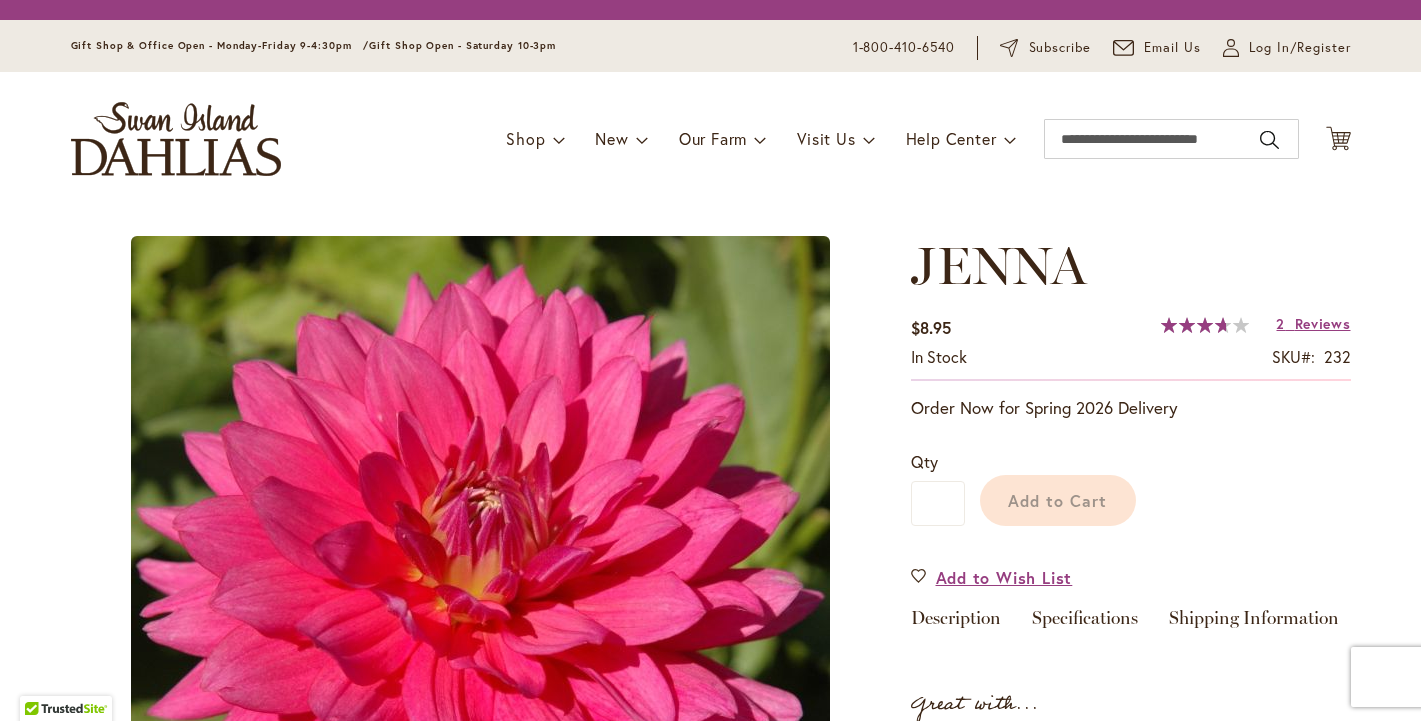 scroll, scrollTop: 0, scrollLeft: 0, axis: both 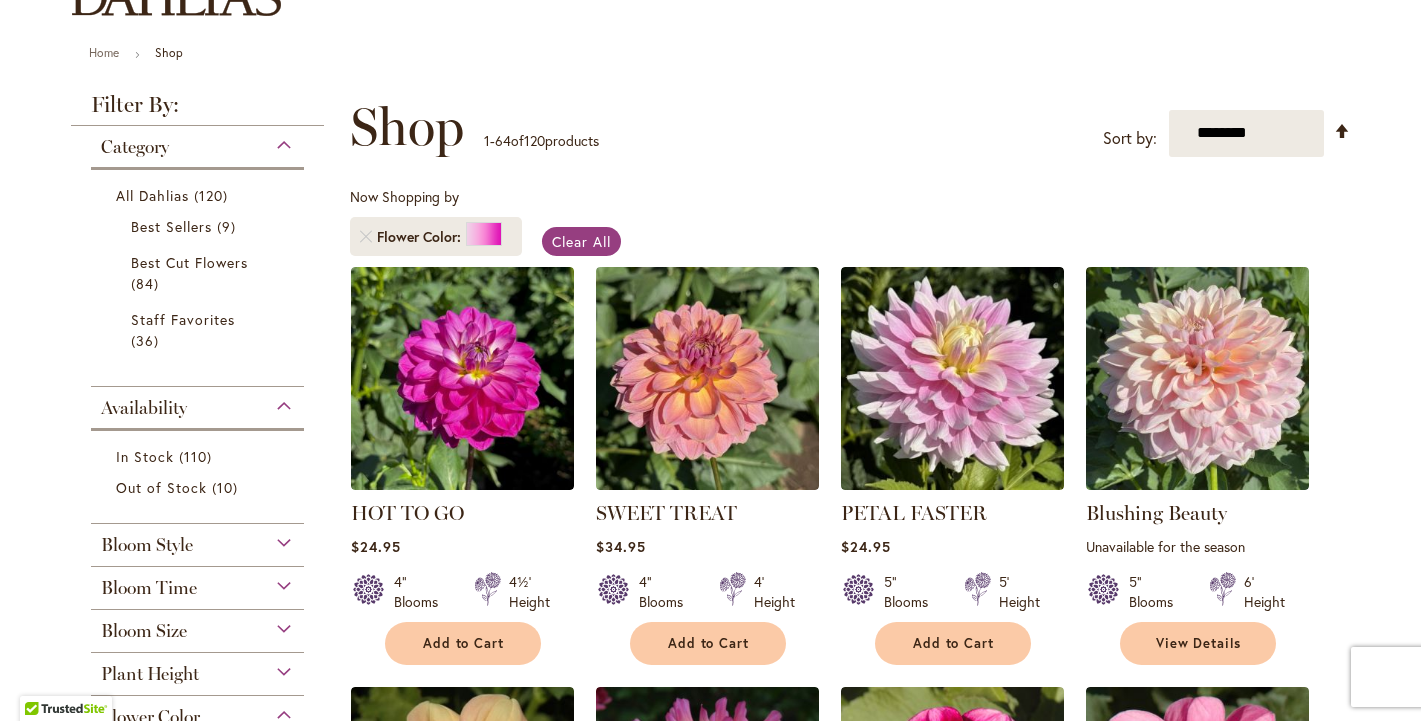 click on "Availability" at bounding box center [198, 403] 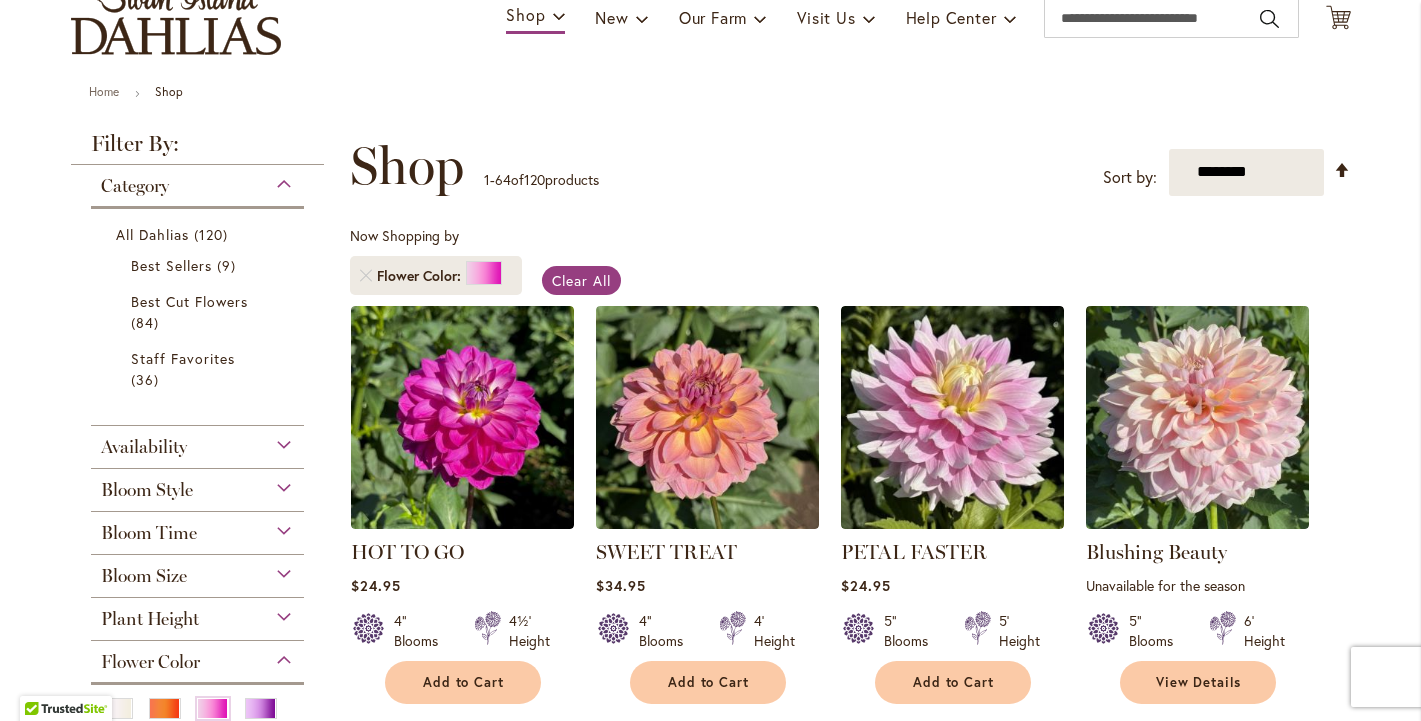 scroll, scrollTop: 198, scrollLeft: 0, axis: vertical 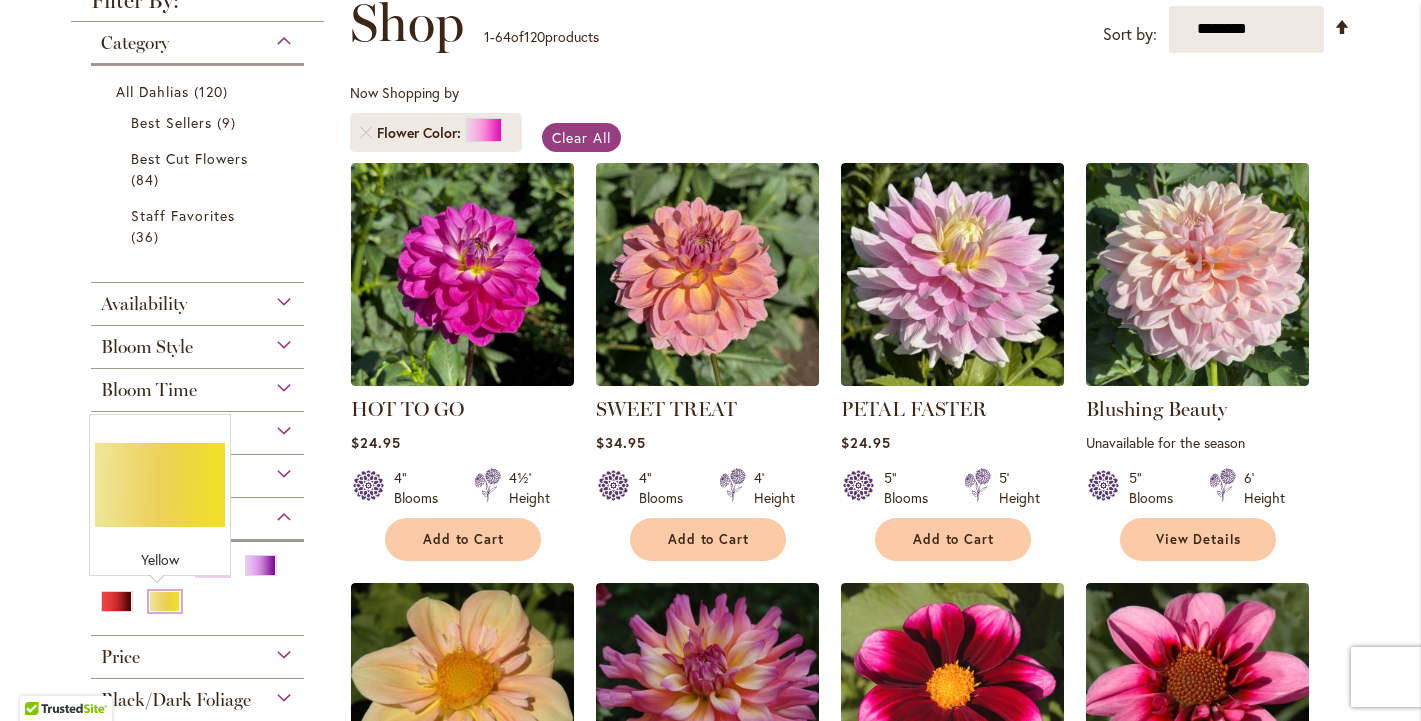 click at bounding box center [165, 601] 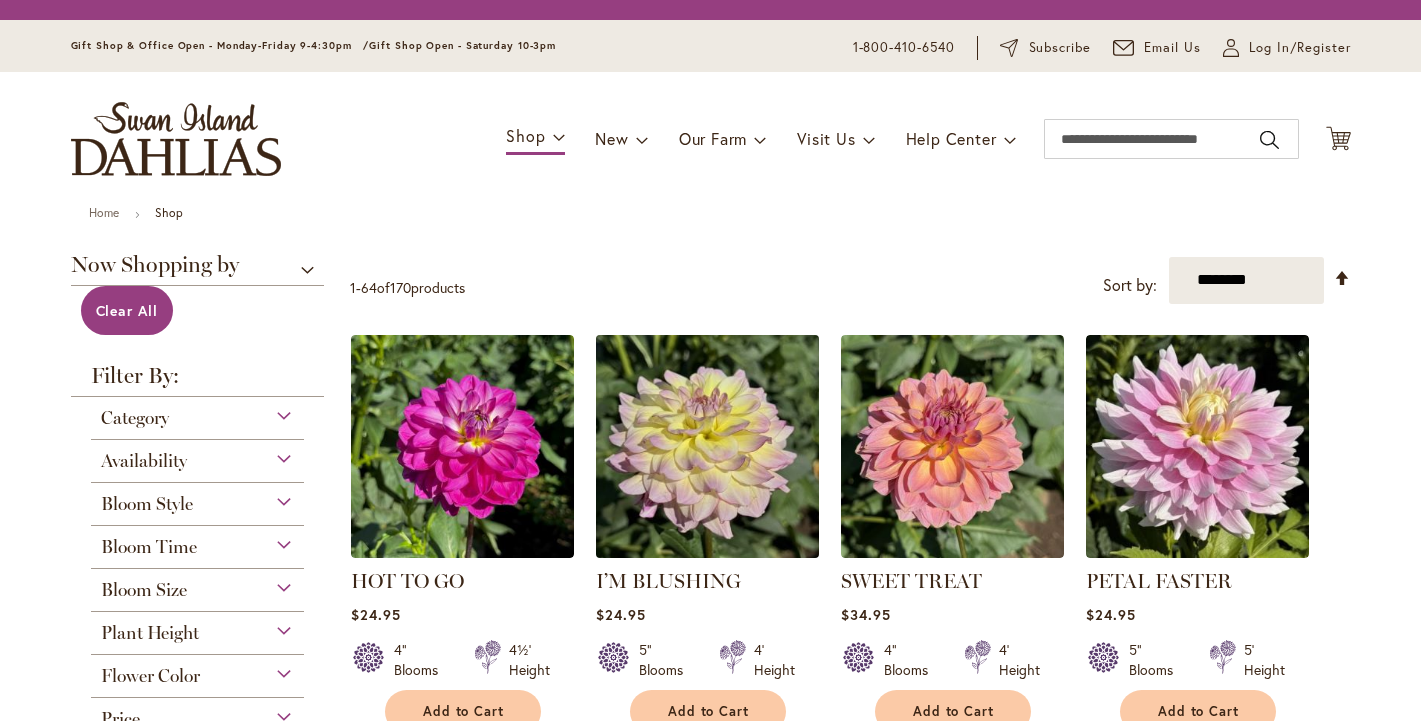 scroll, scrollTop: 0, scrollLeft: 0, axis: both 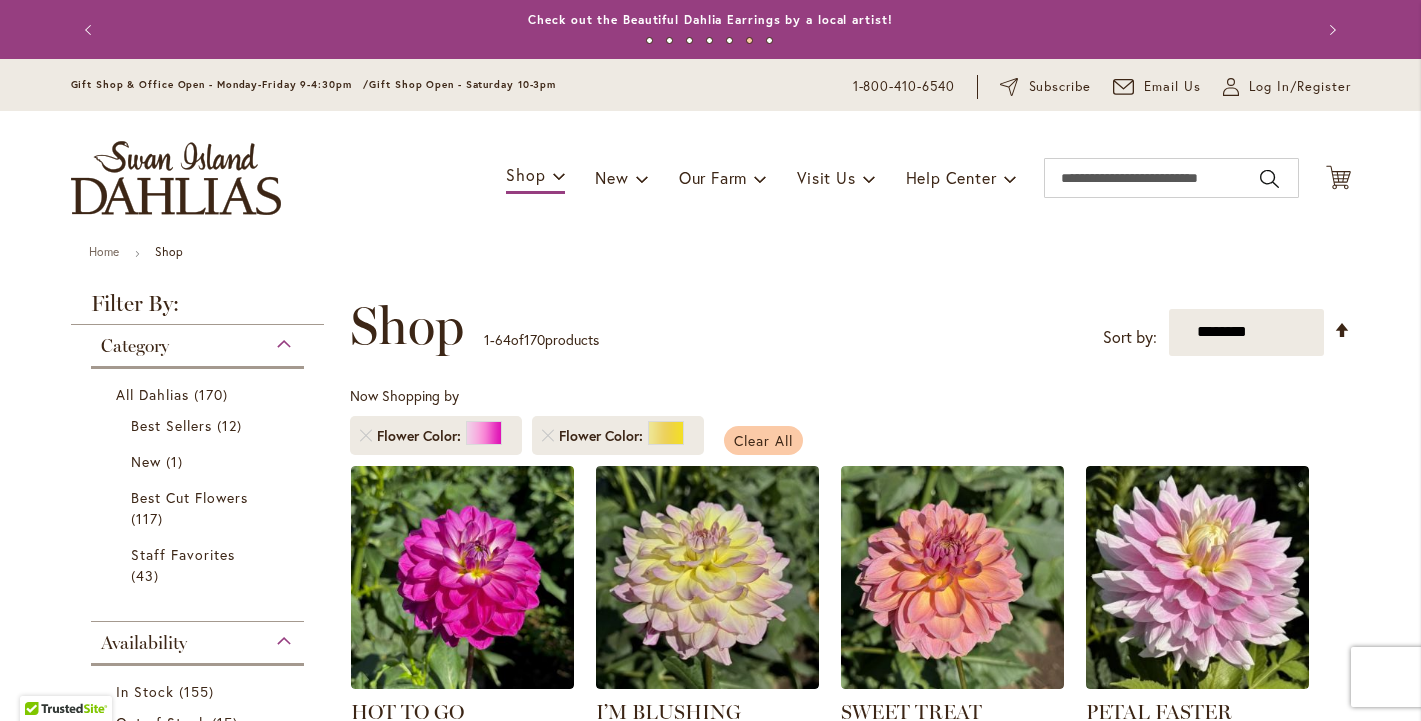 click on "Clear All" at bounding box center (763, 440) 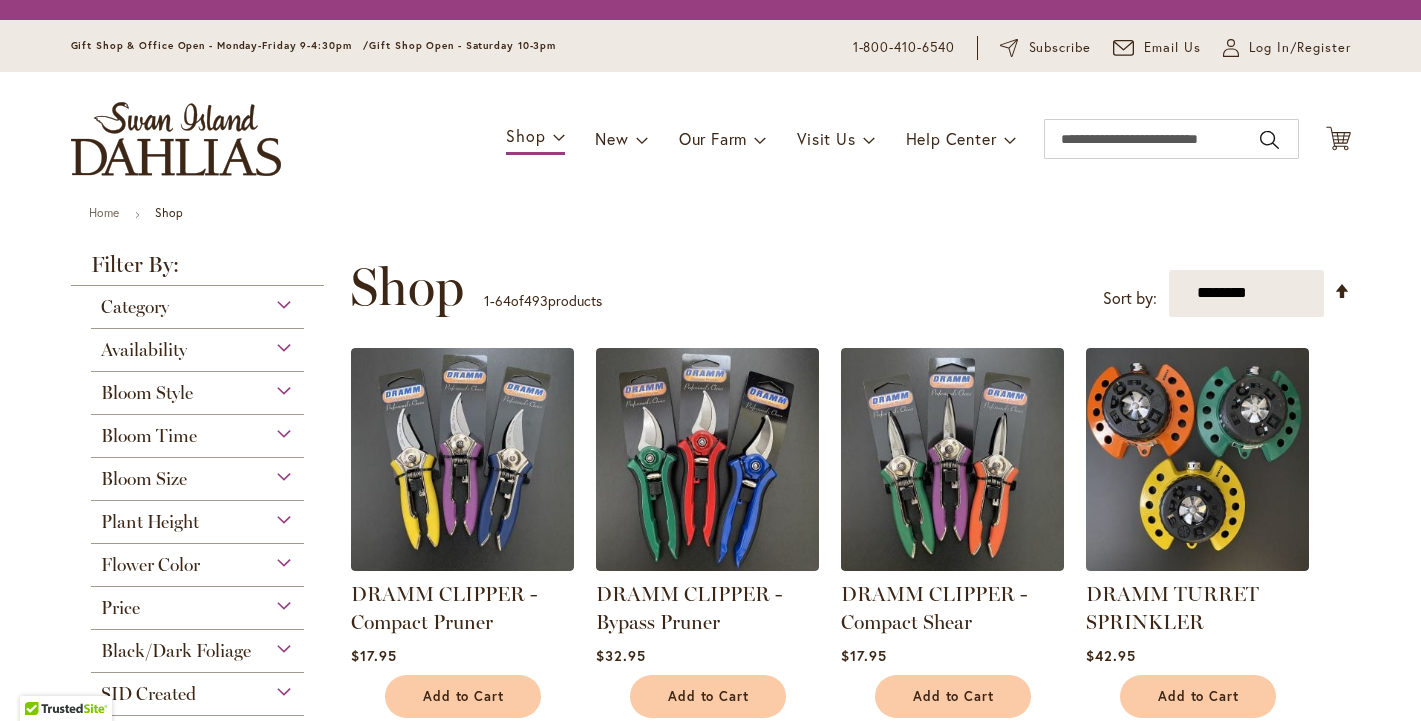 scroll, scrollTop: 0, scrollLeft: 0, axis: both 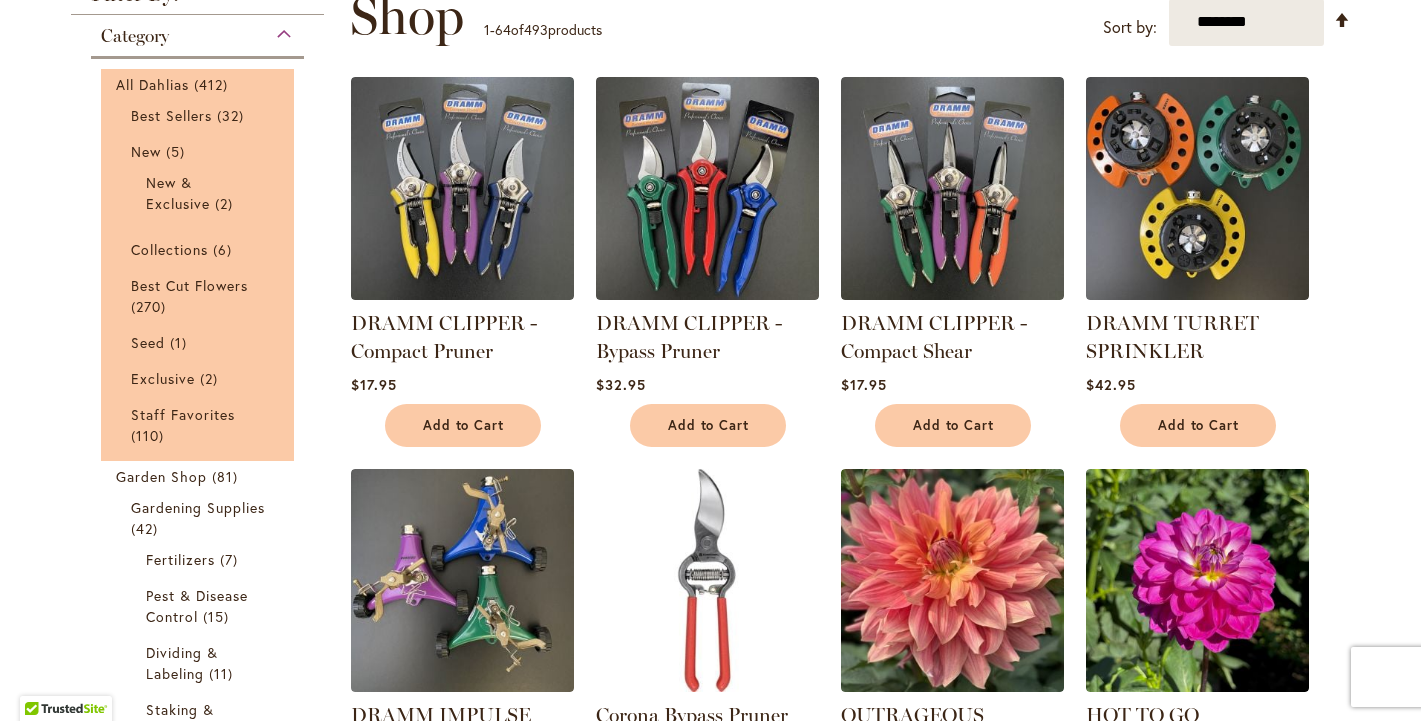 click on "Category
All Dahlias
412
items
Best Sellers
32
items
New
5
items
New & Exclusive 2 6 1" at bounding box center [198, 918] 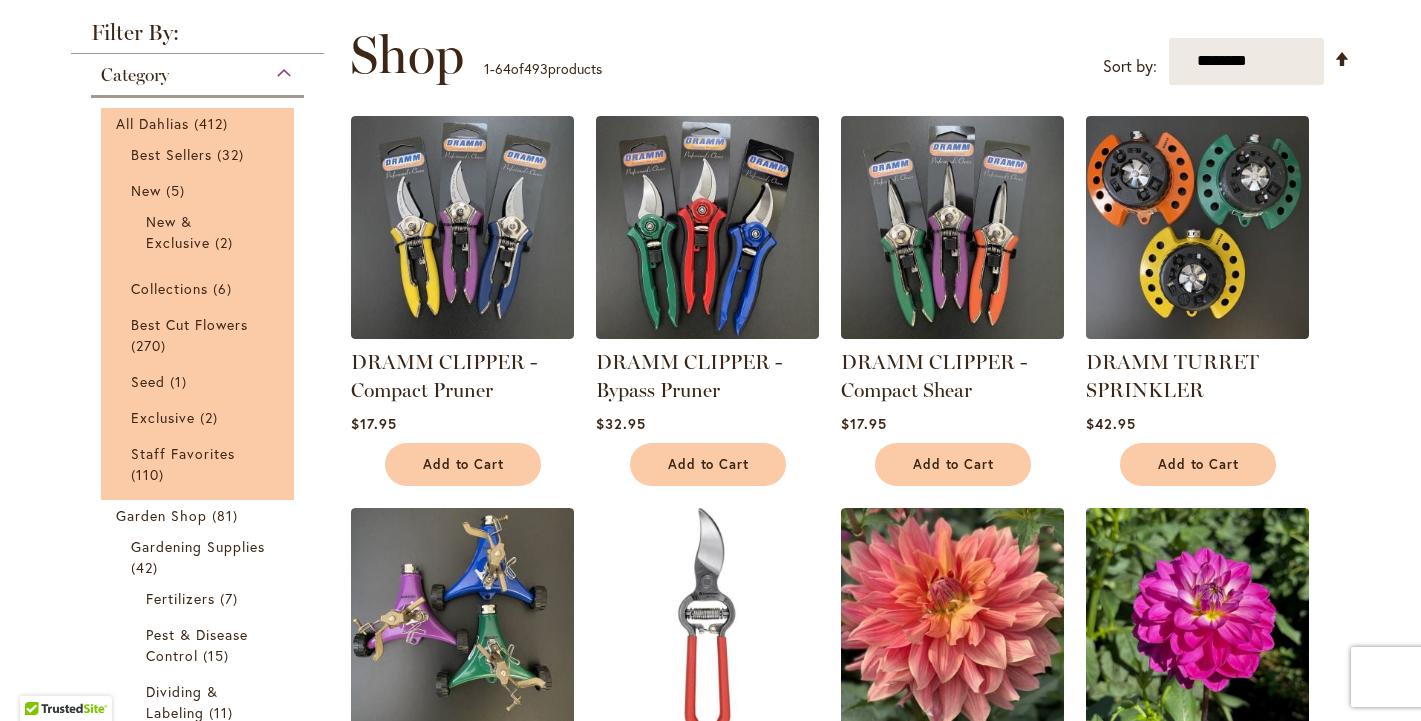 scroll, scrollTop: 309, scrollLeft: 0, axis: vertical 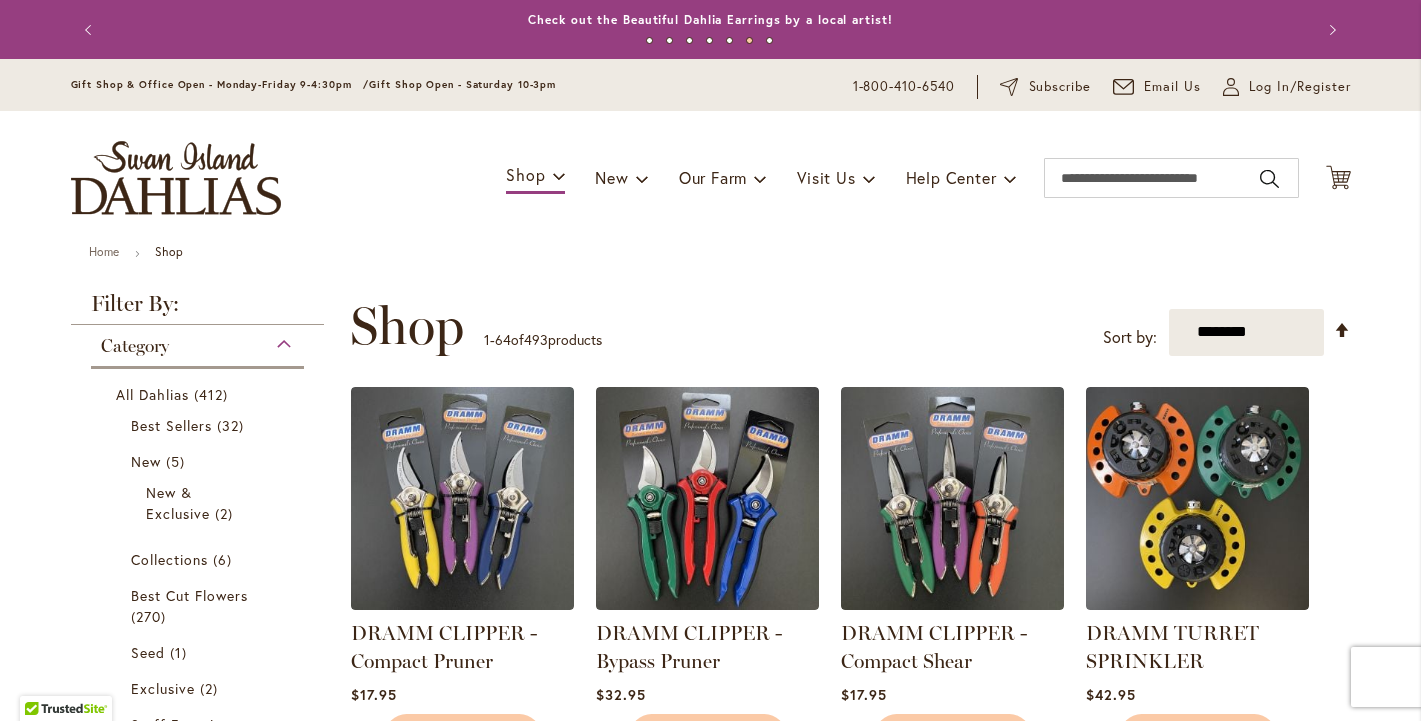 click on "Category" at bounding box center (198, 341) 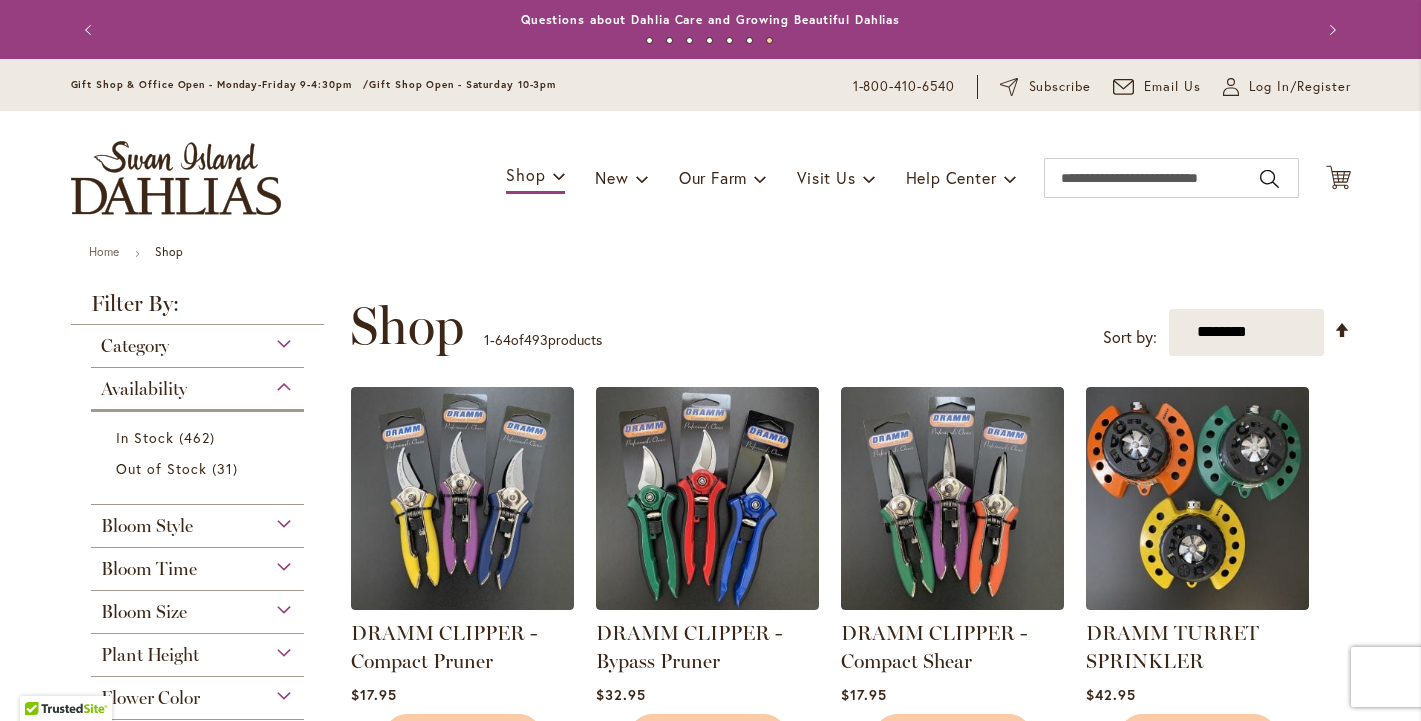 click on "Flower Color" at bounding box center (198, 693) 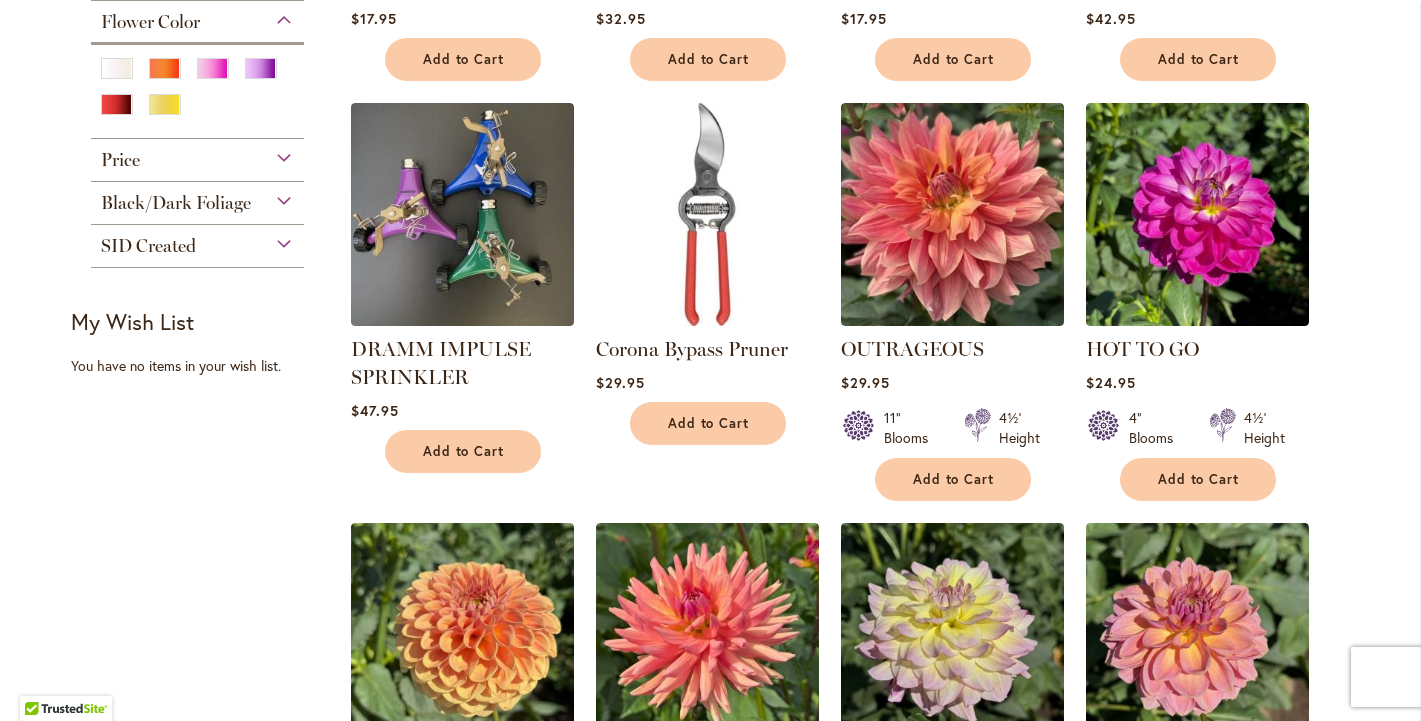 scroll, scrollTop: 680, scrollLeft: 0, axis: vertical 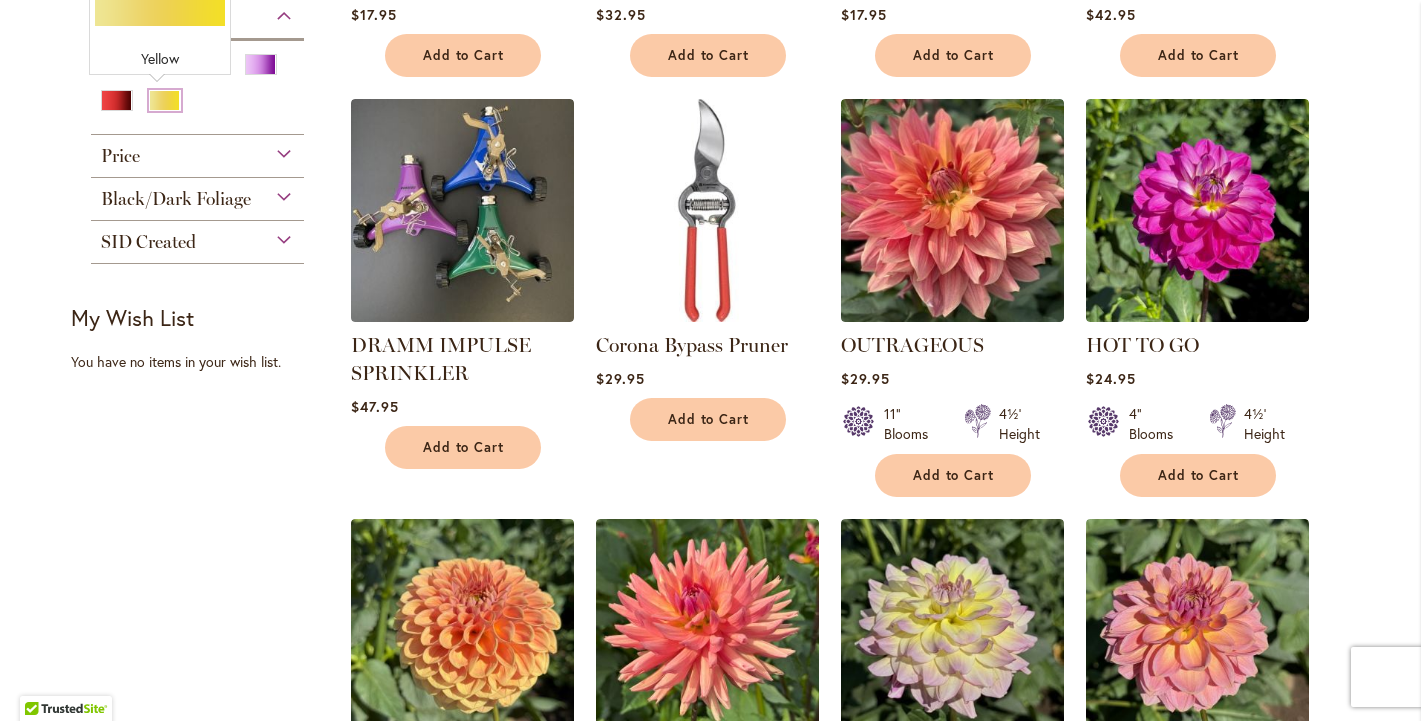click at bounding box center [165, 100] 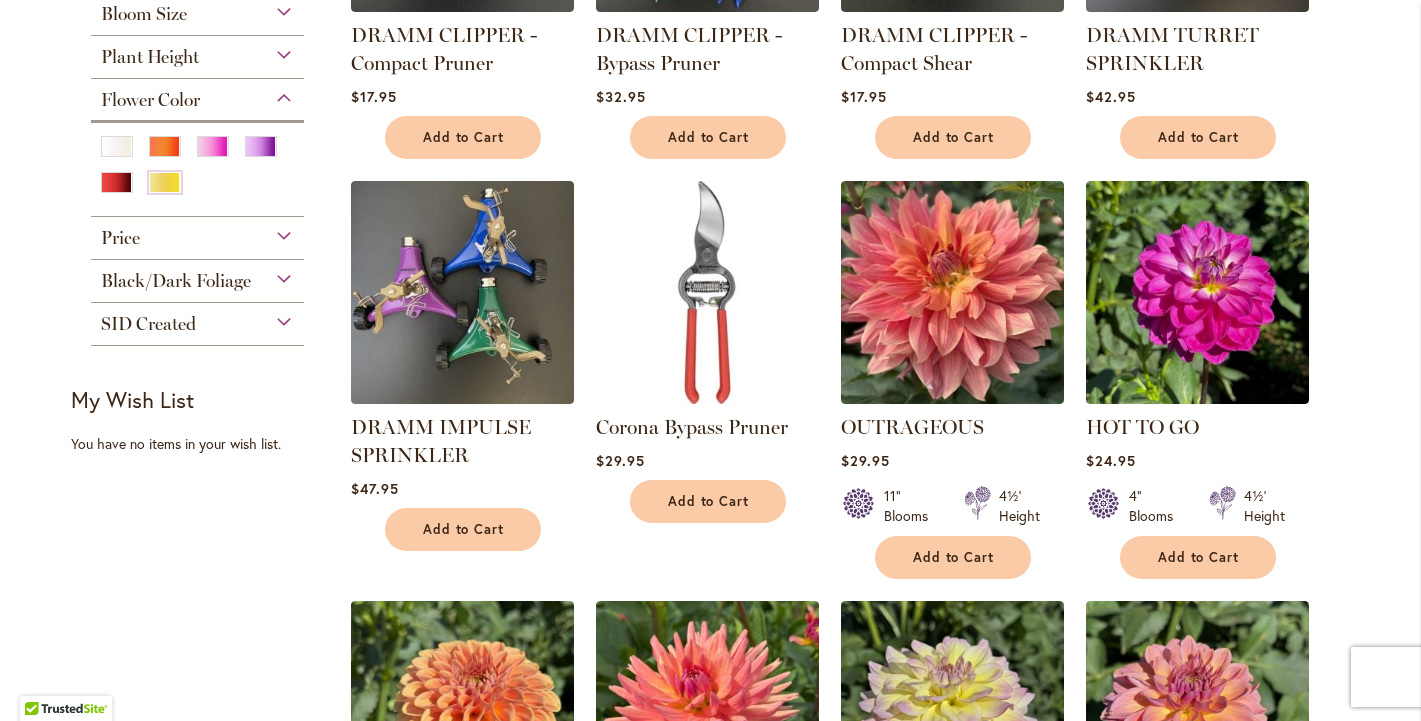 scroll, scrollTop: 283, scrollLeft: 0, axis: vertical 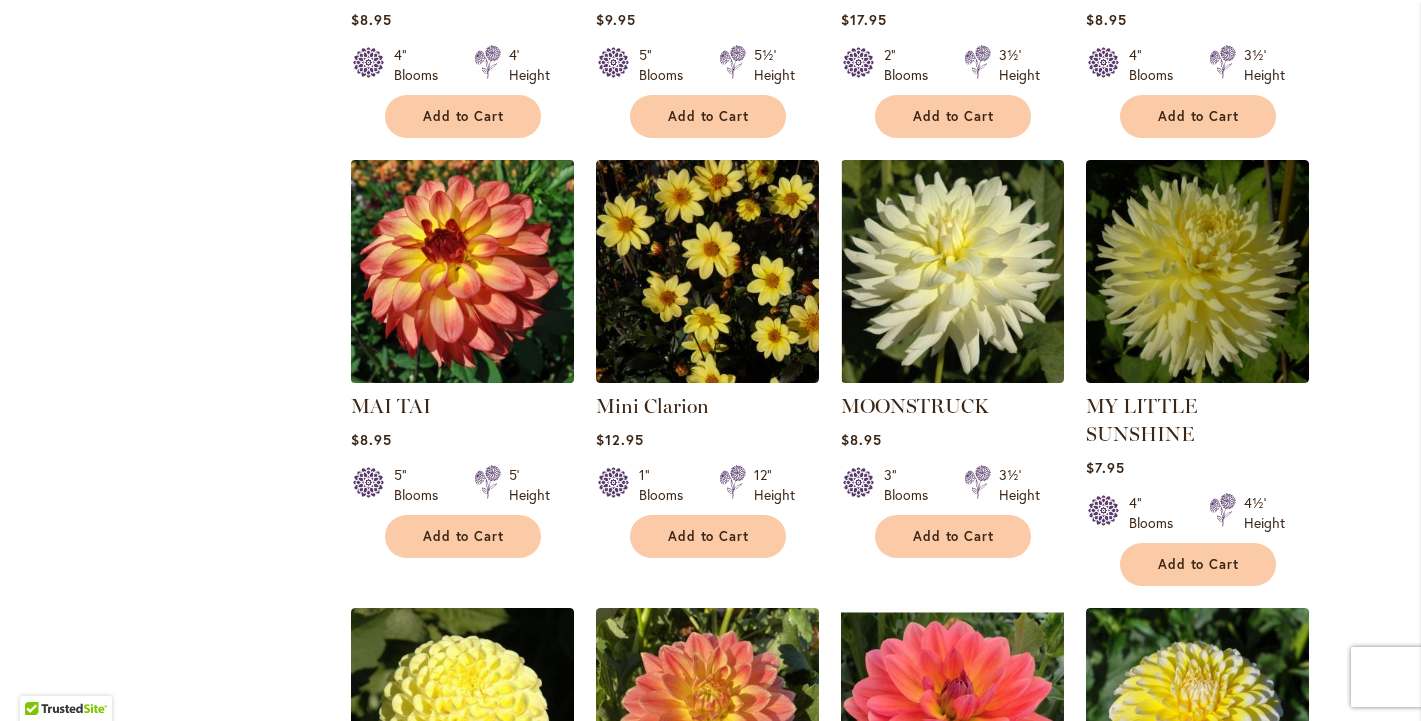click at bounding box center (462, 271) 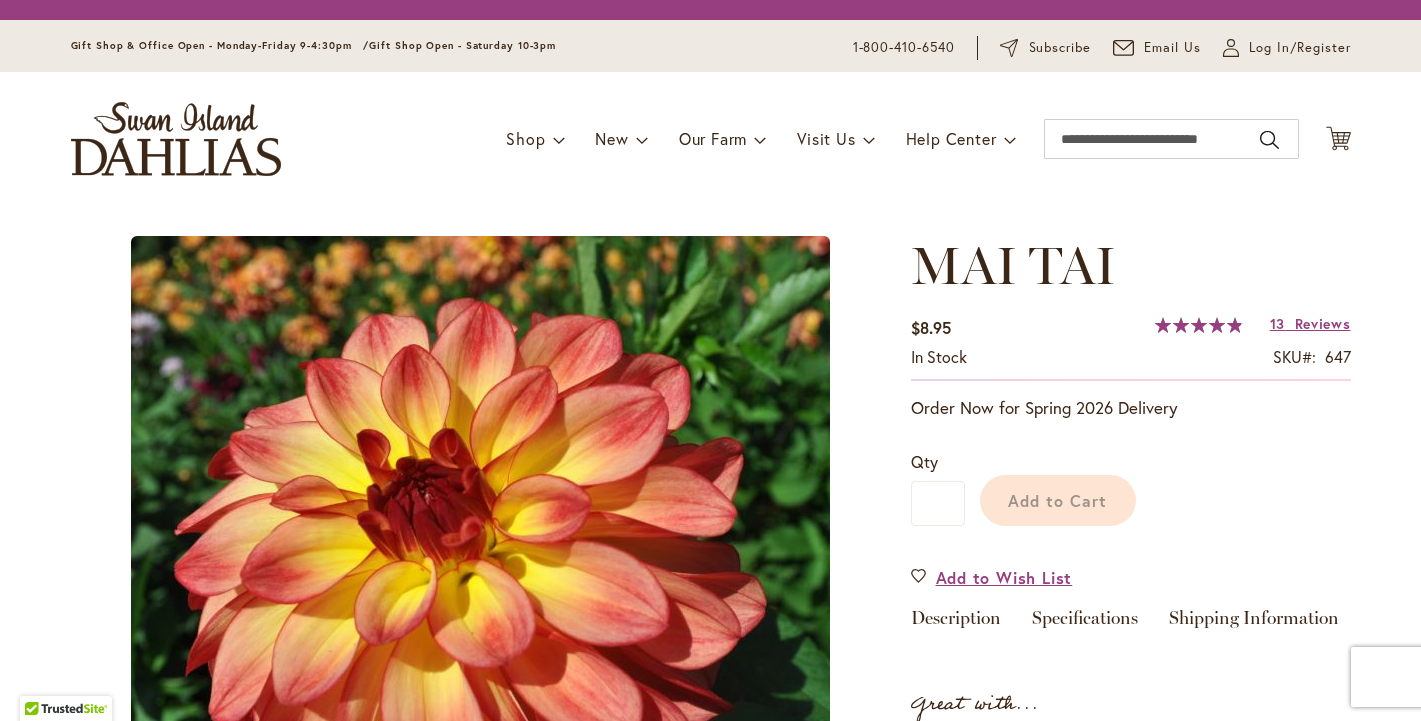 scroll, scrollTop: 0, scrollLeft: 0, axis: both 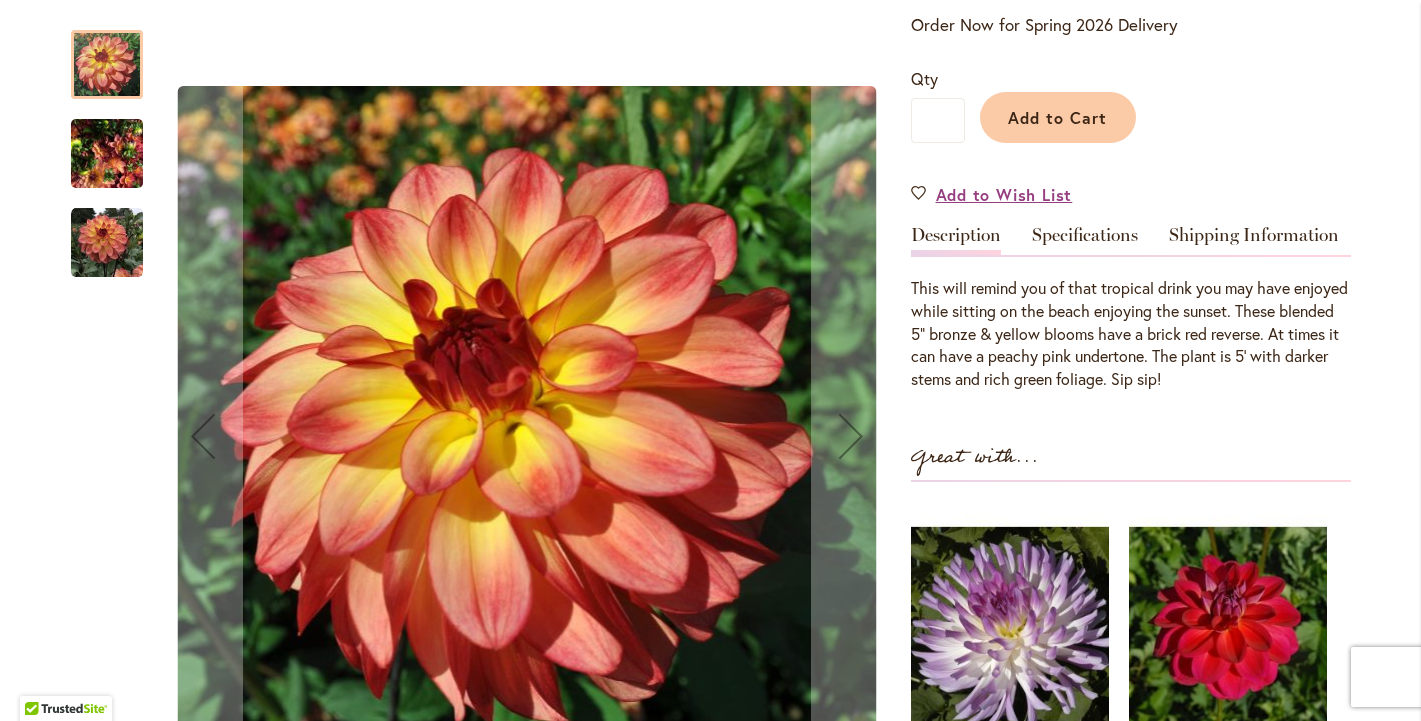 click at bounding box center (107, 154) 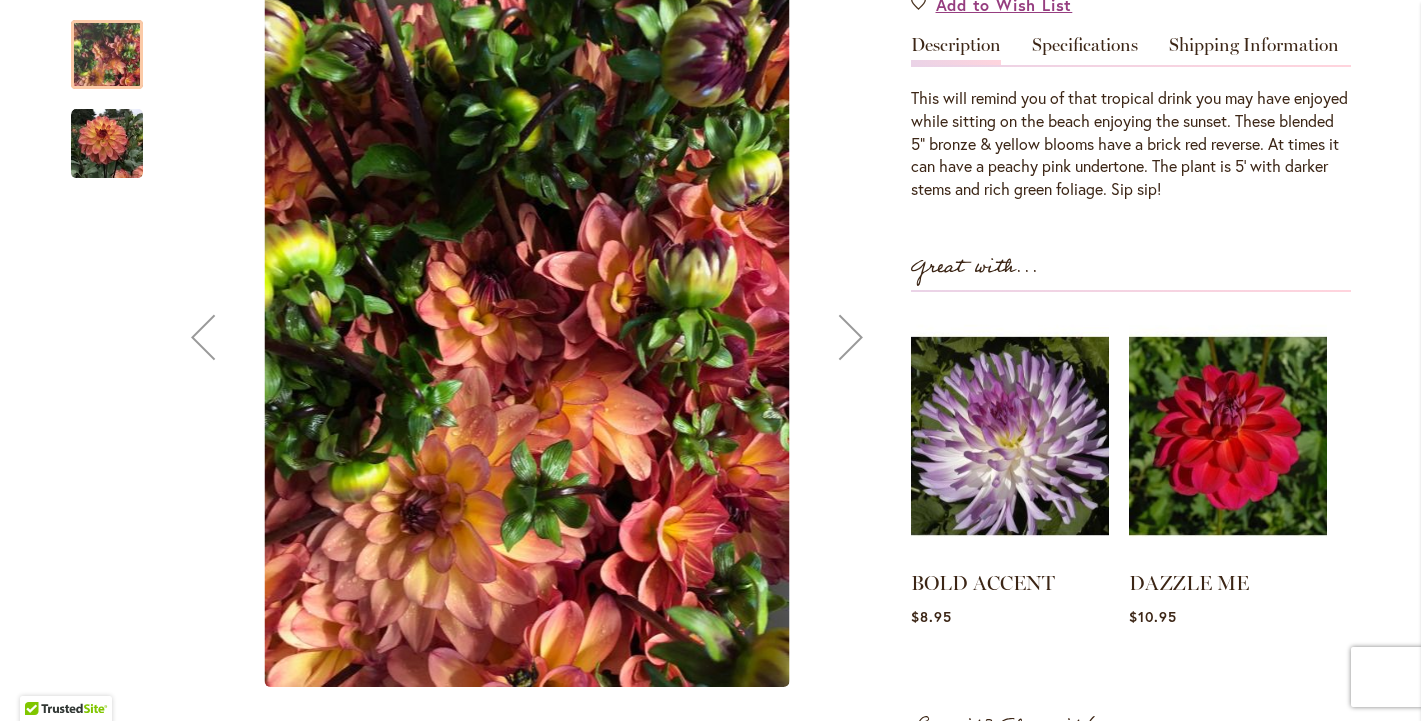 scroll, scrollTop: 621, scrollLeft: 0, axis: vertical 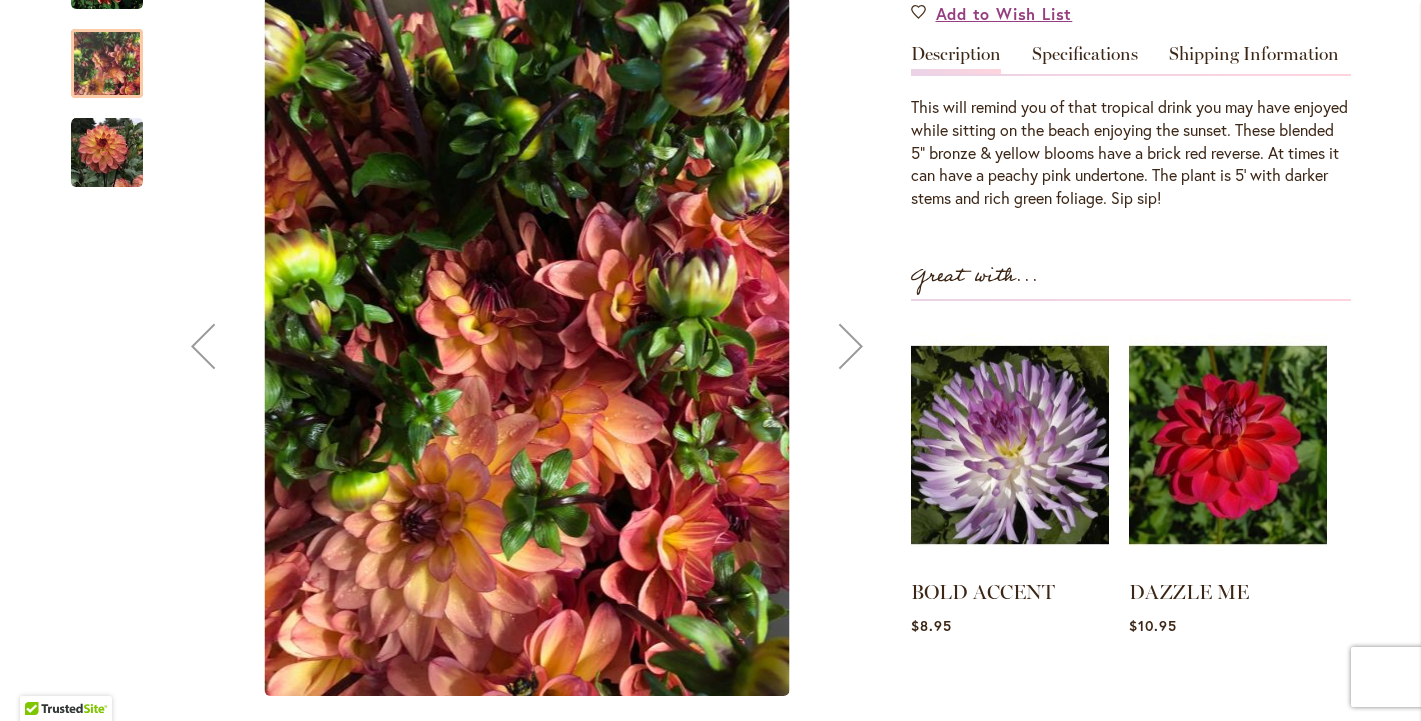 click at bounding box center (107, 152) 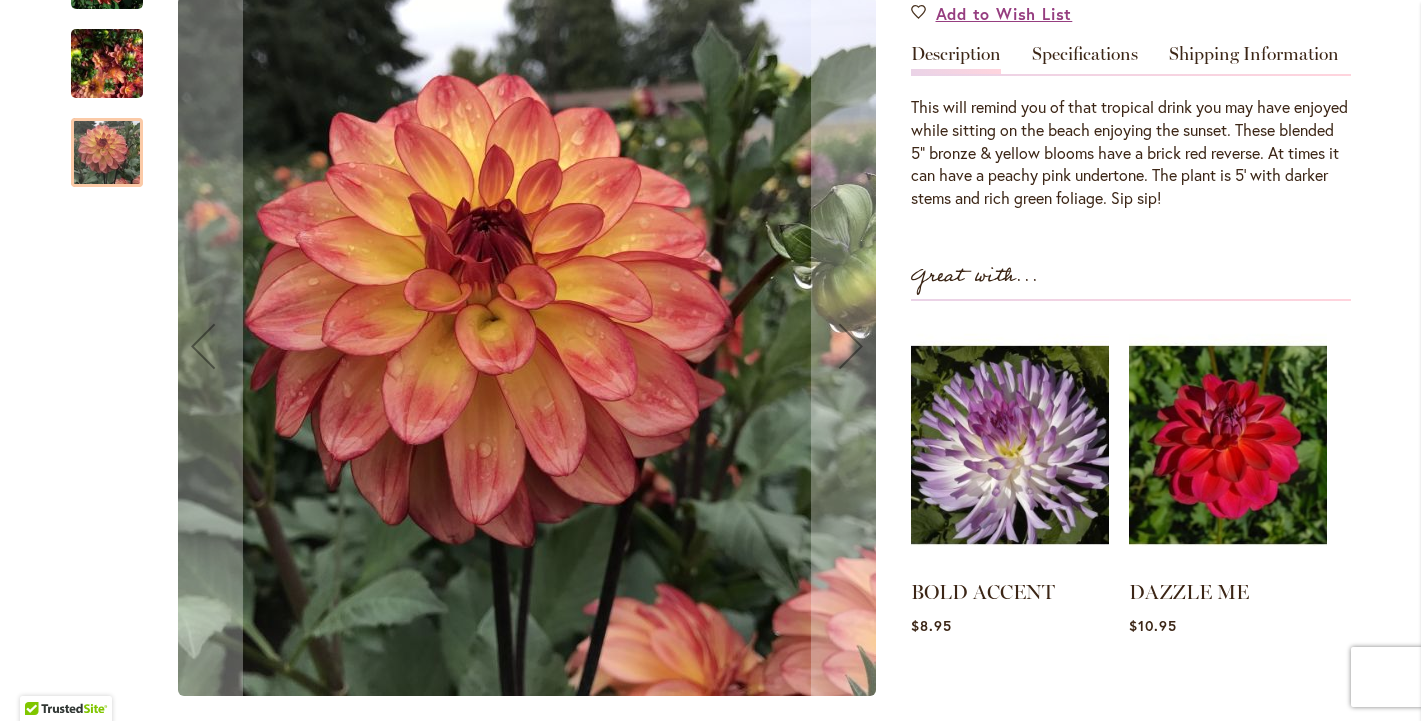 click at bounding box center (107, 64) 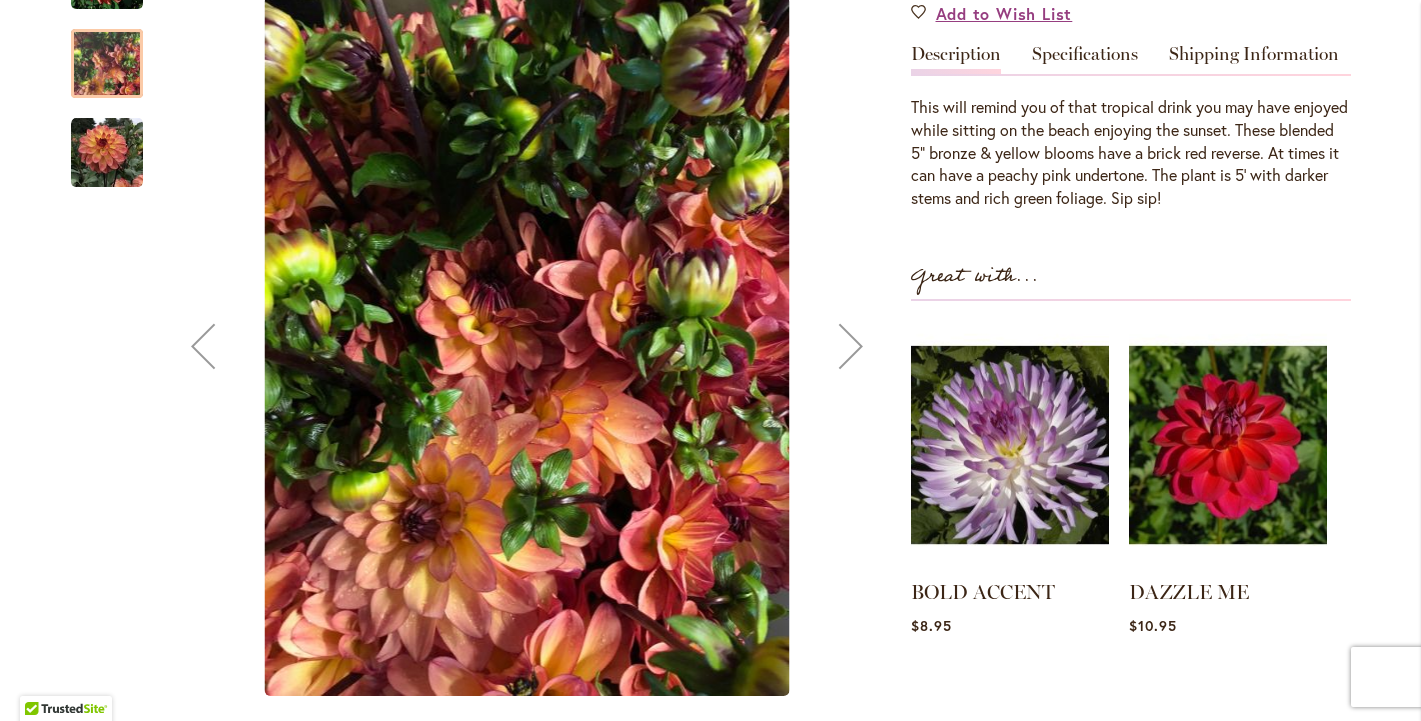 click at bounding box center [107, 63] 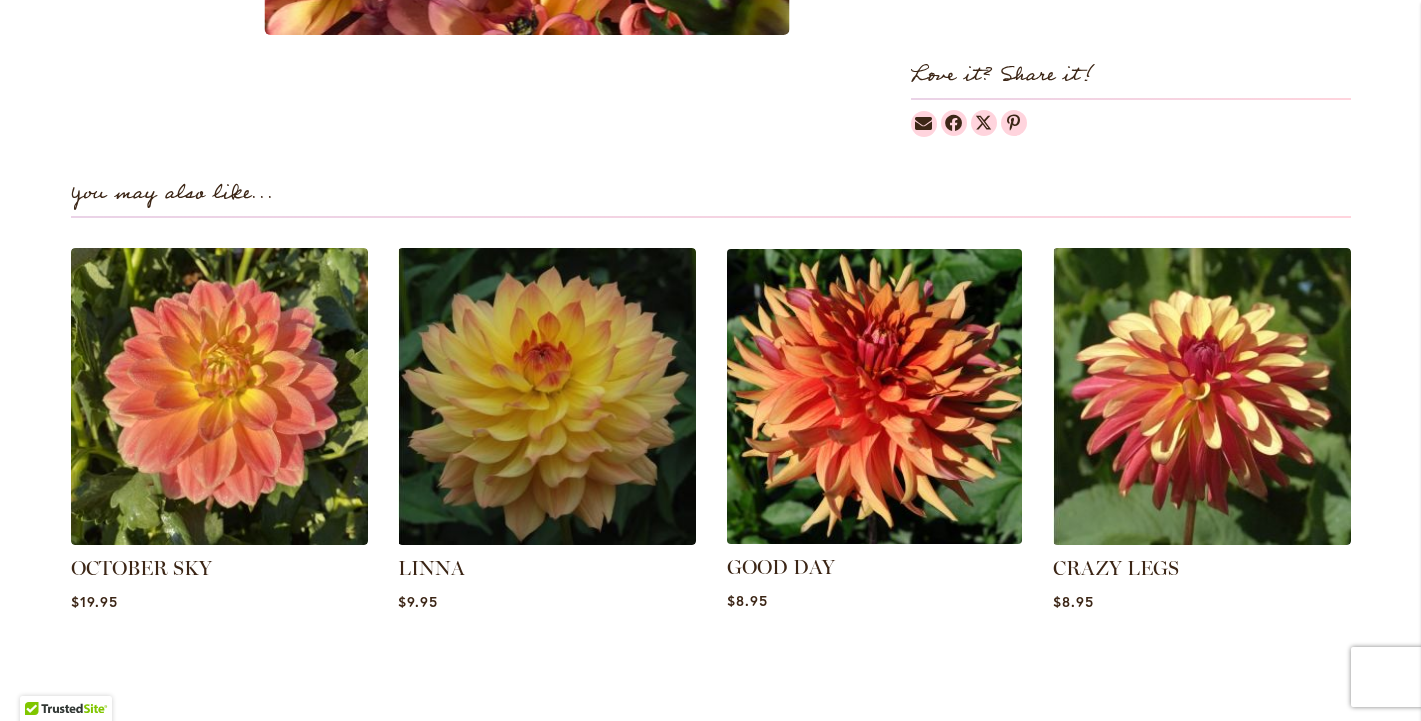 scroll, scrollTop: 1298, scrollLeft: 0, axis: vertical 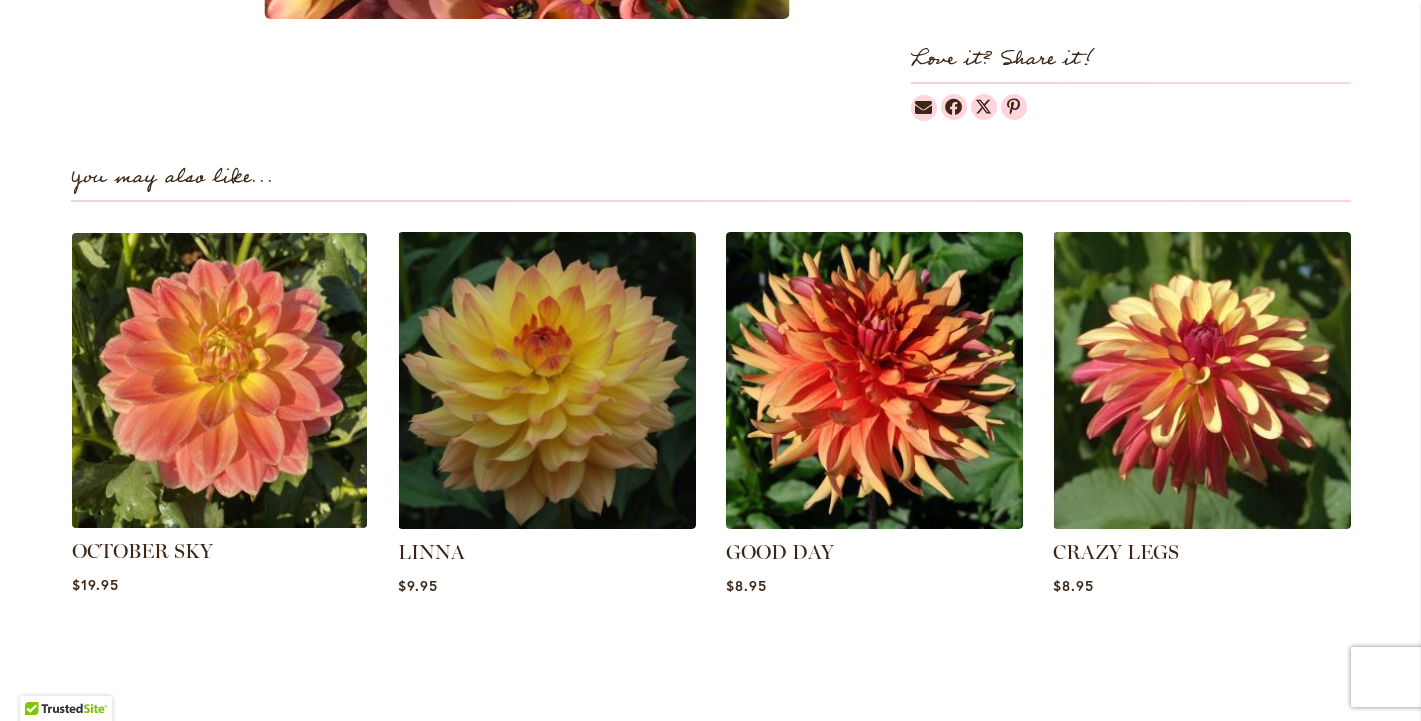 click at bounding box center (219, 380) 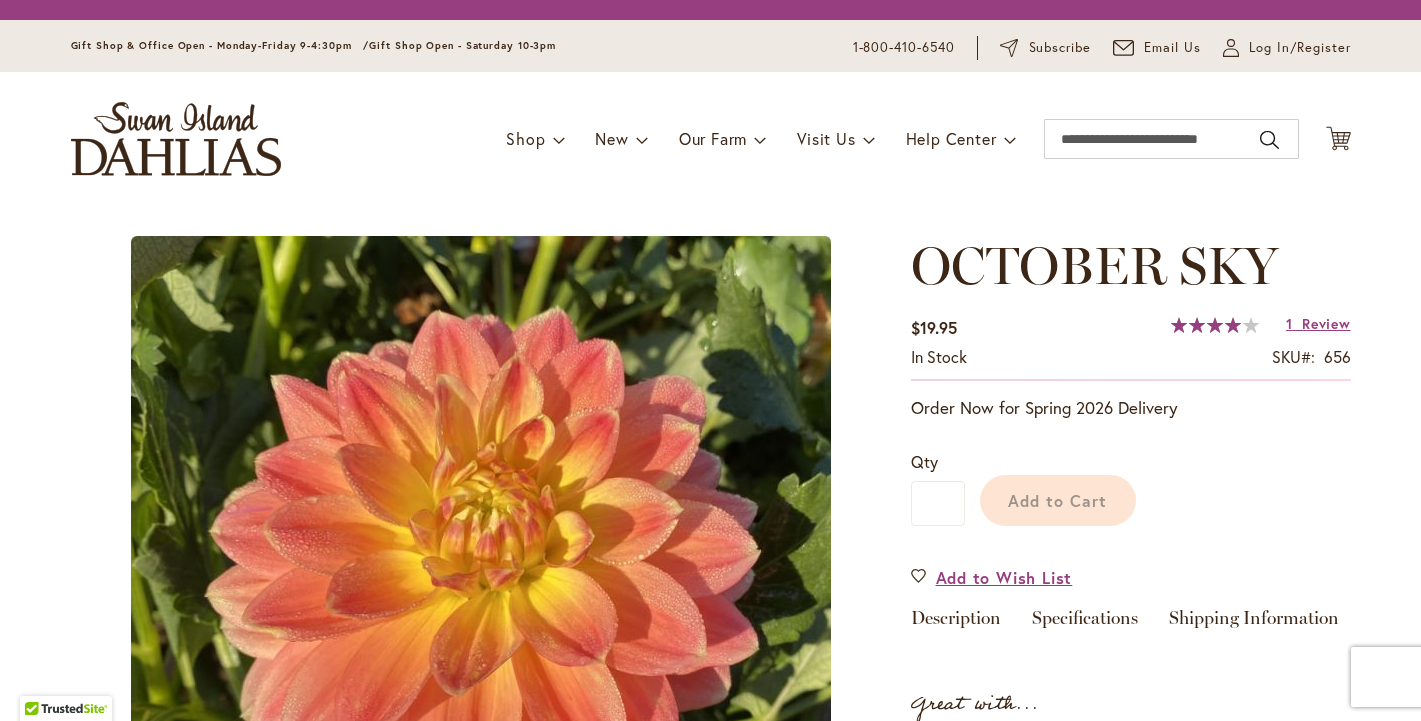 scroll, scrollTop: 0, scrollLeft: 0, axis: both 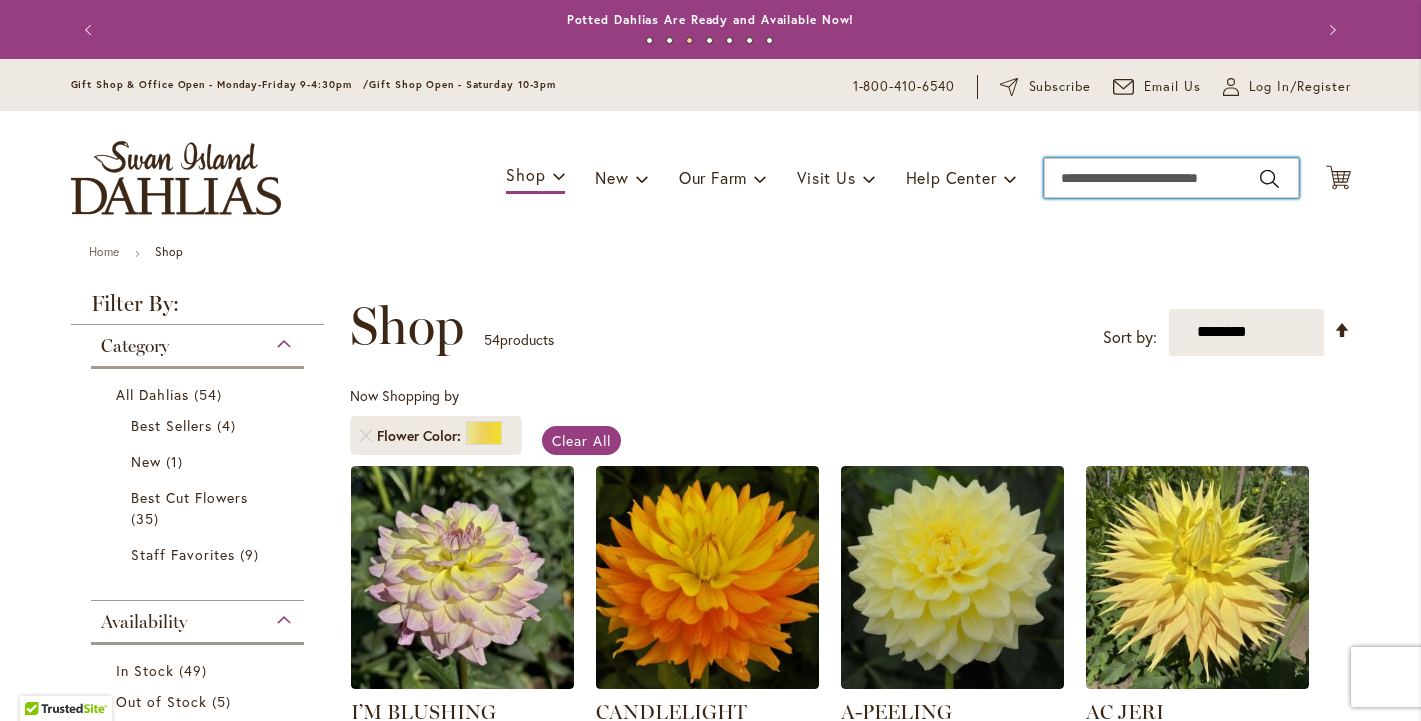 click on "Search" at bounding box center (1171, 178) 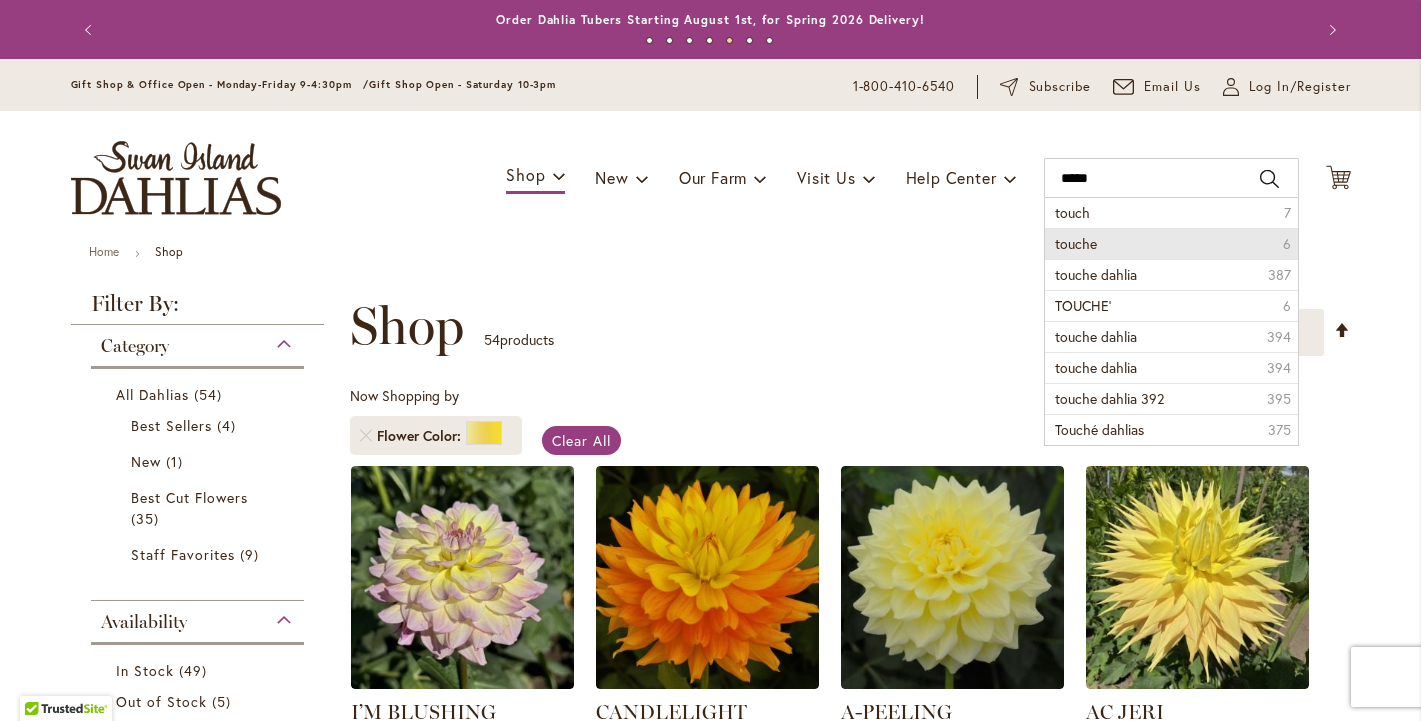 click on "touche 6" at bounding box center (1171, 243) 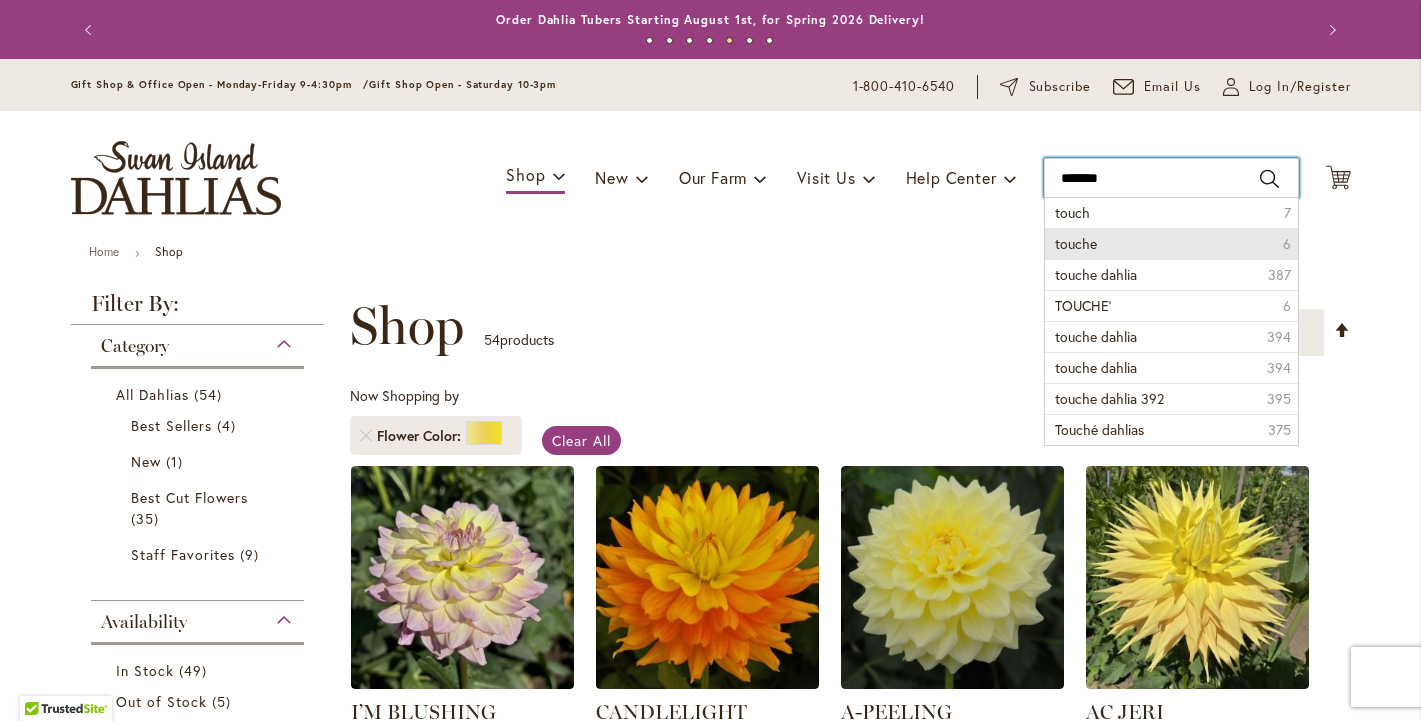 type on "******" 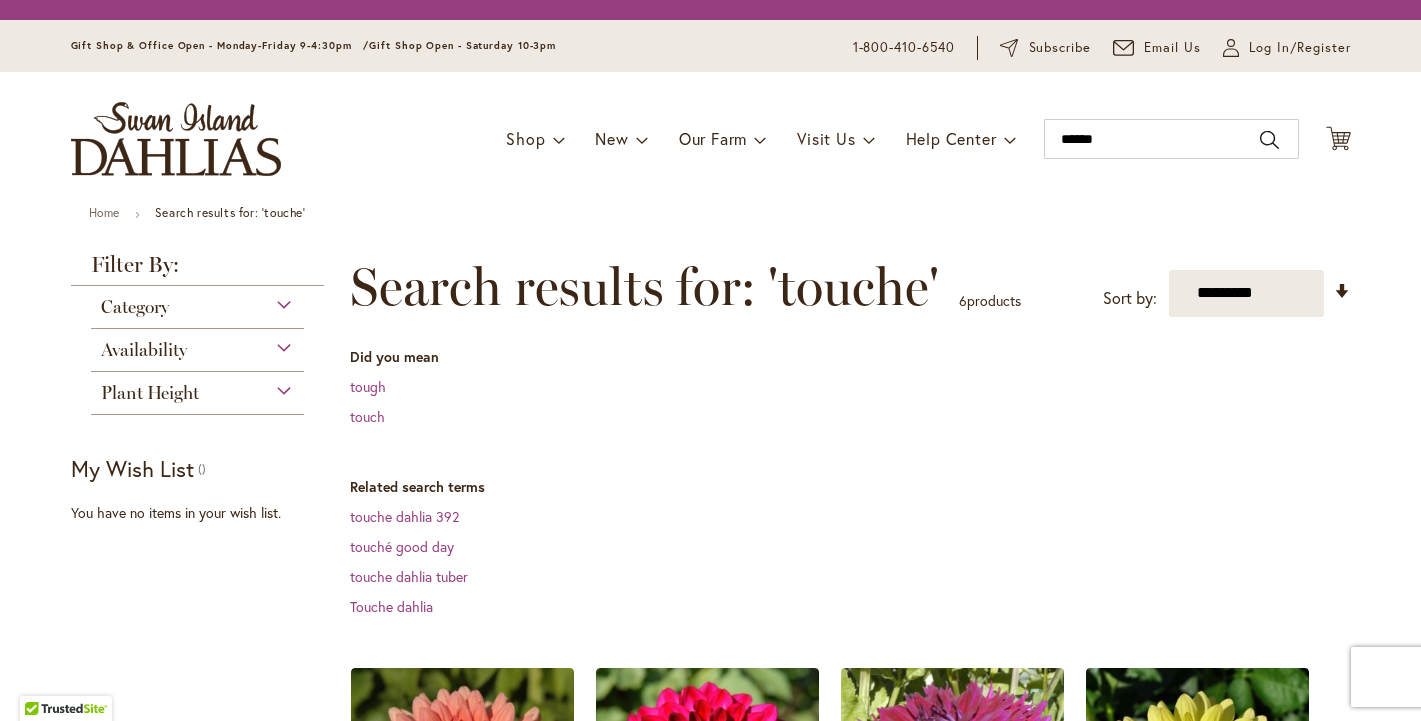 scroll, scrollTop: 0, scrollLeft: 0, axis: both 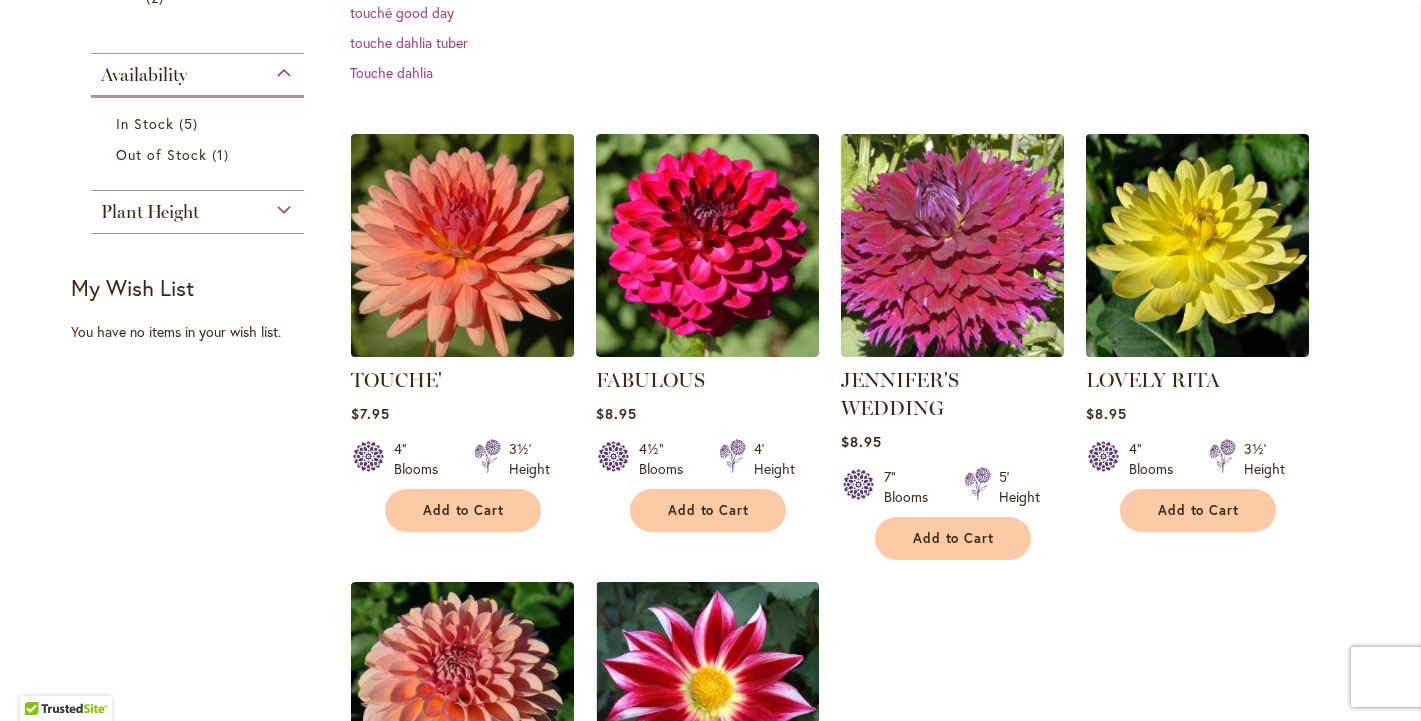 click at bounding box center (462, 245) 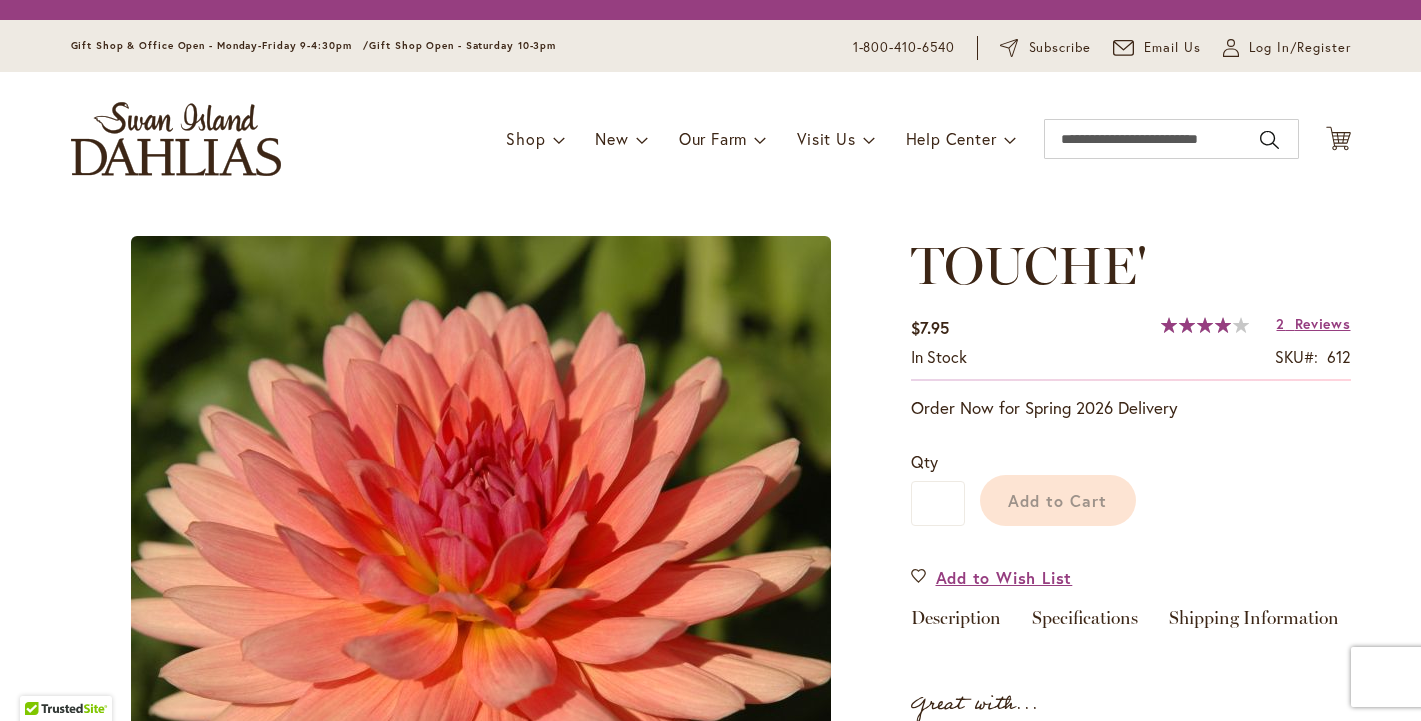 scroll, scrollTop: 0, scrollLeft: 0, axis: both 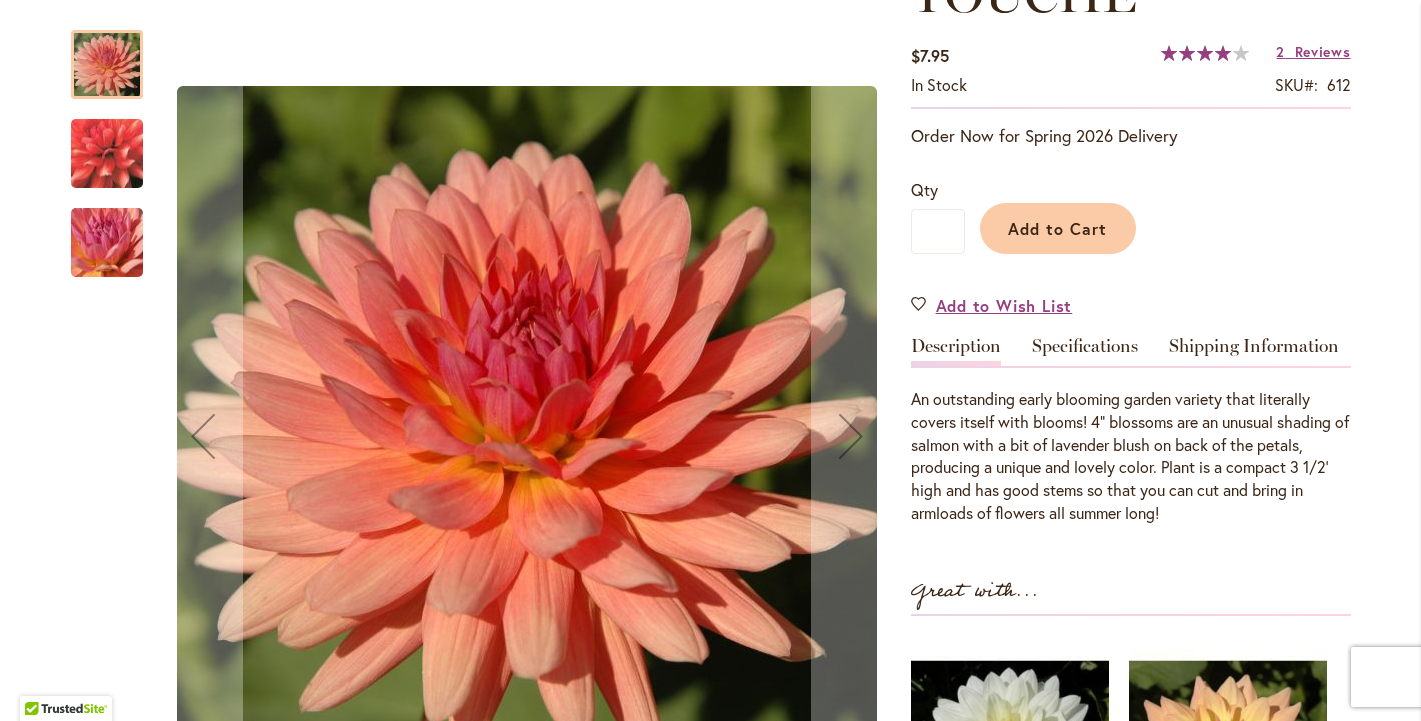 click at bounding box center (107, 153) 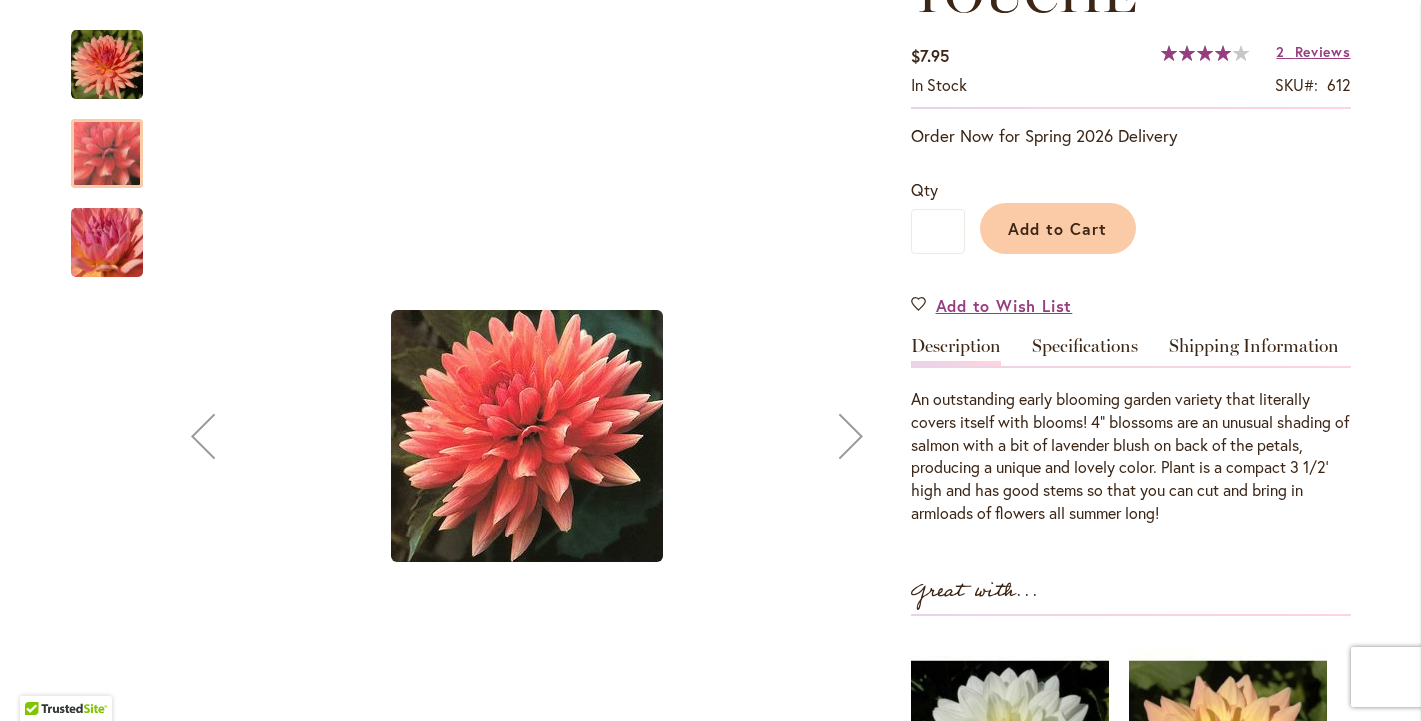 click at bounding box center [107, 243] 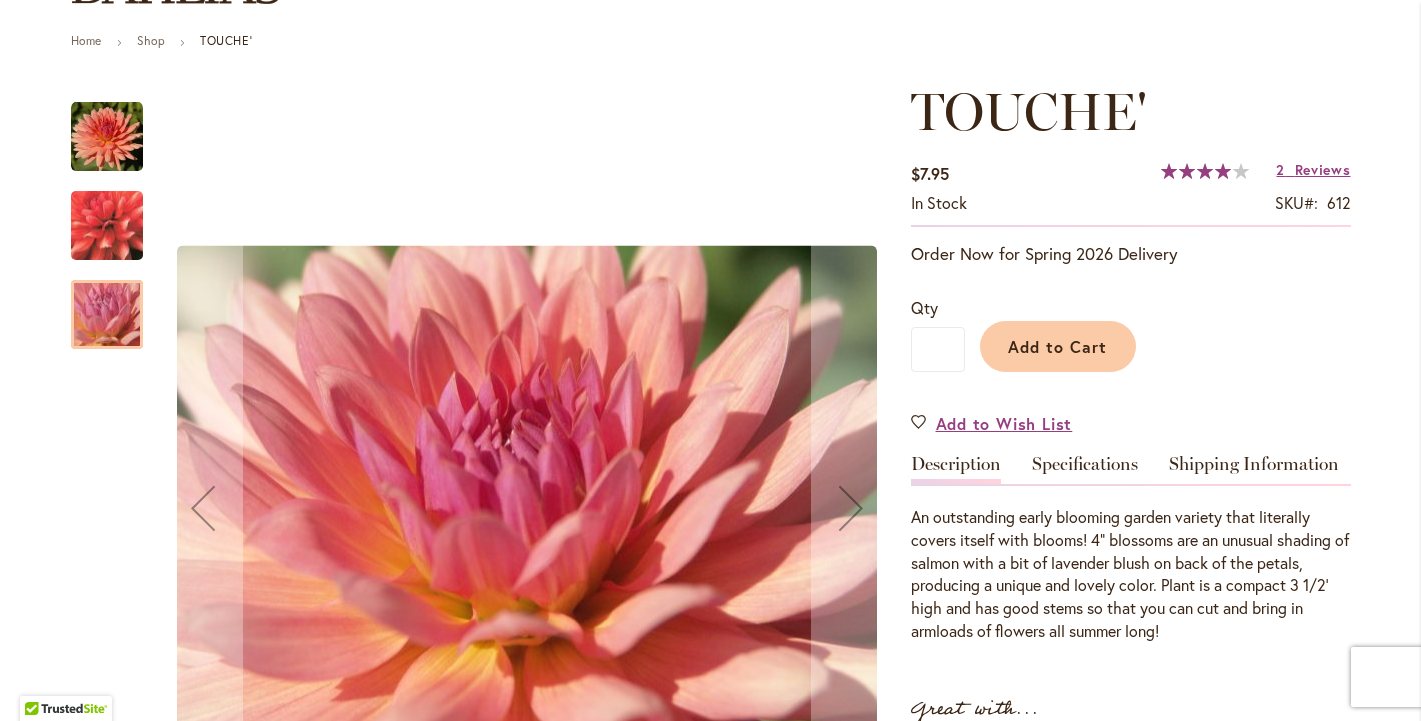 scroll, scrollTop: 66, scrollLeft: 0, axis: vertical 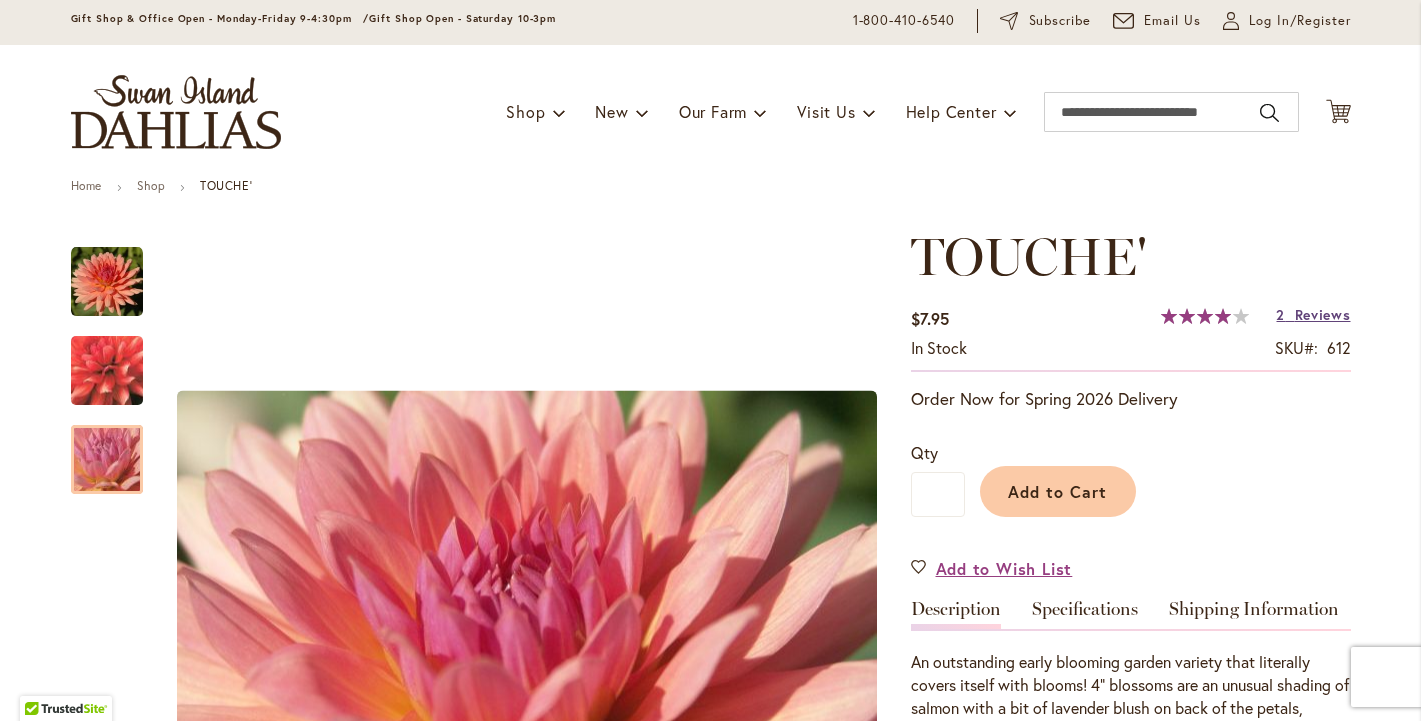 click on "Reviews" at bounding box center [1323, 314] 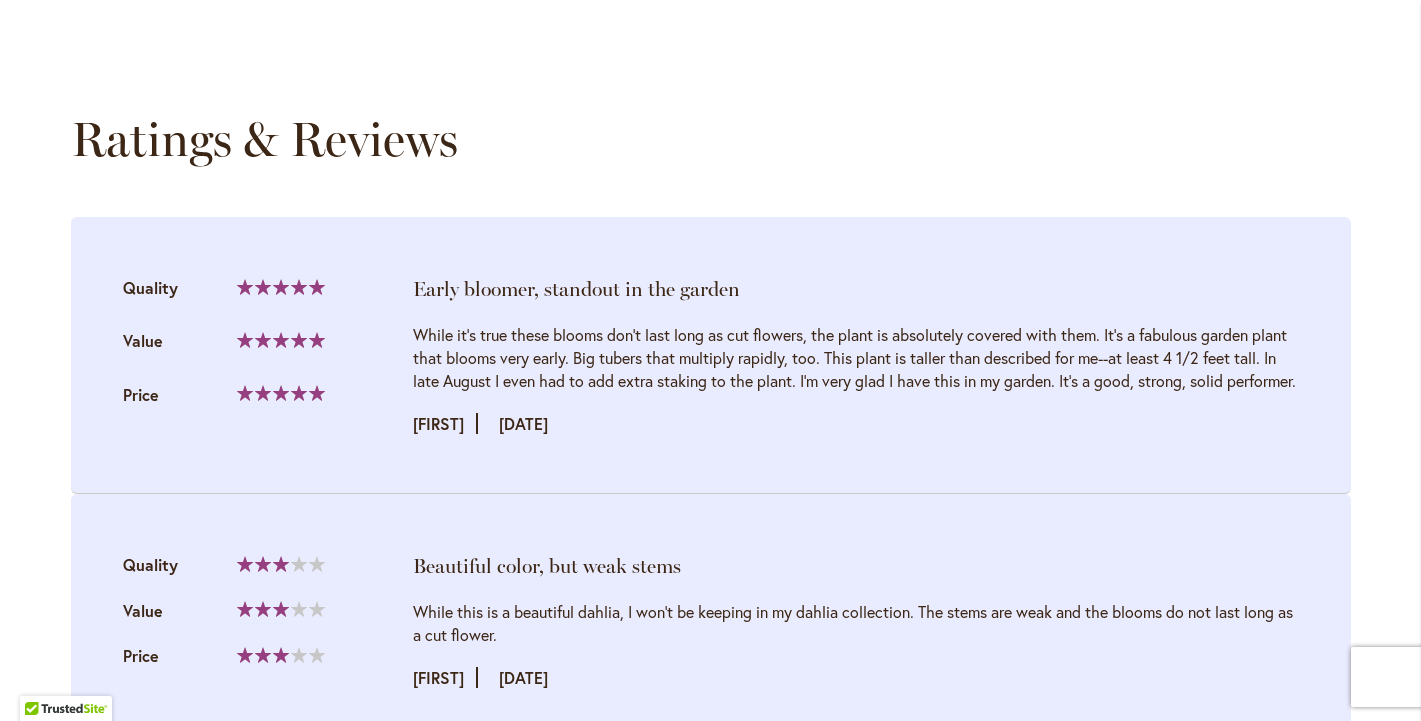 scroll, scrollTop: 2038, scrollLeft: 0, axis: vertical 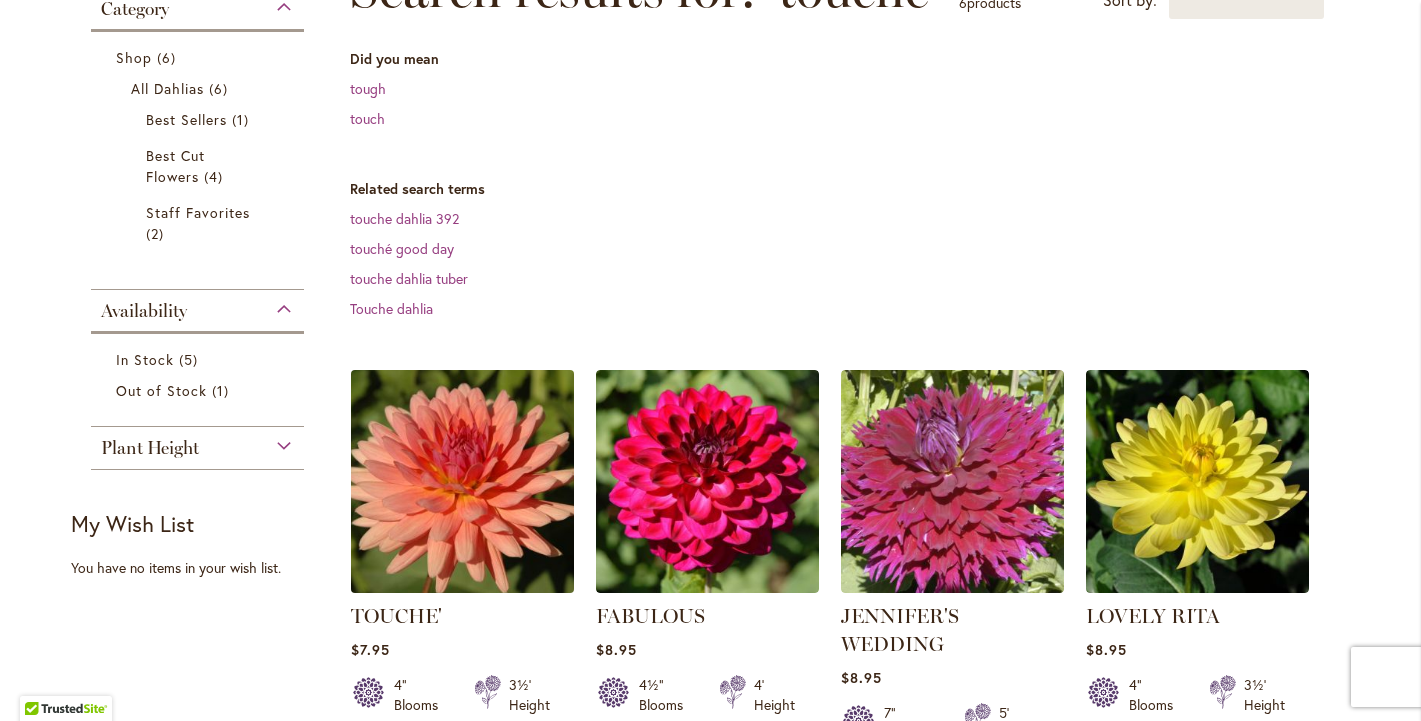 click at bounding box center (462, 481) 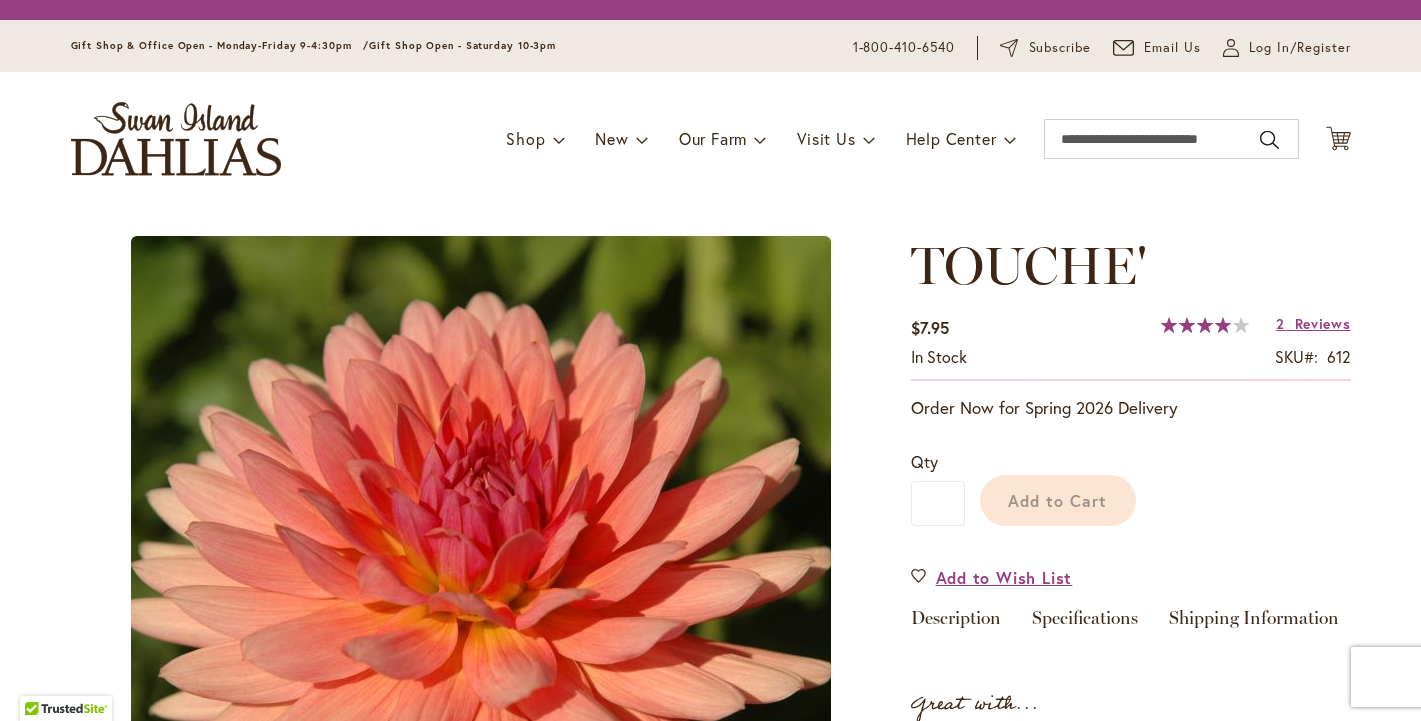 scroll, scrollTop: 0, scrollLeft: 0, axis: both 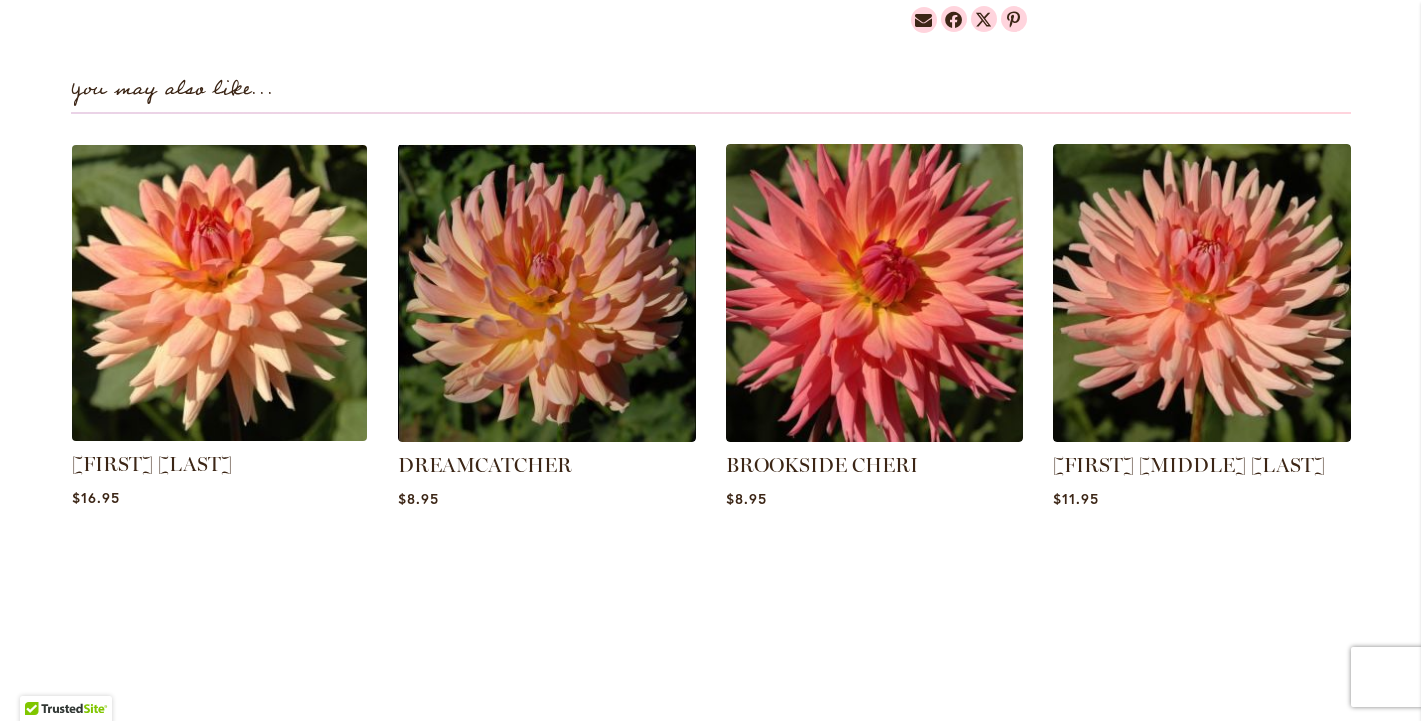 click at bounding box center (219, 293) 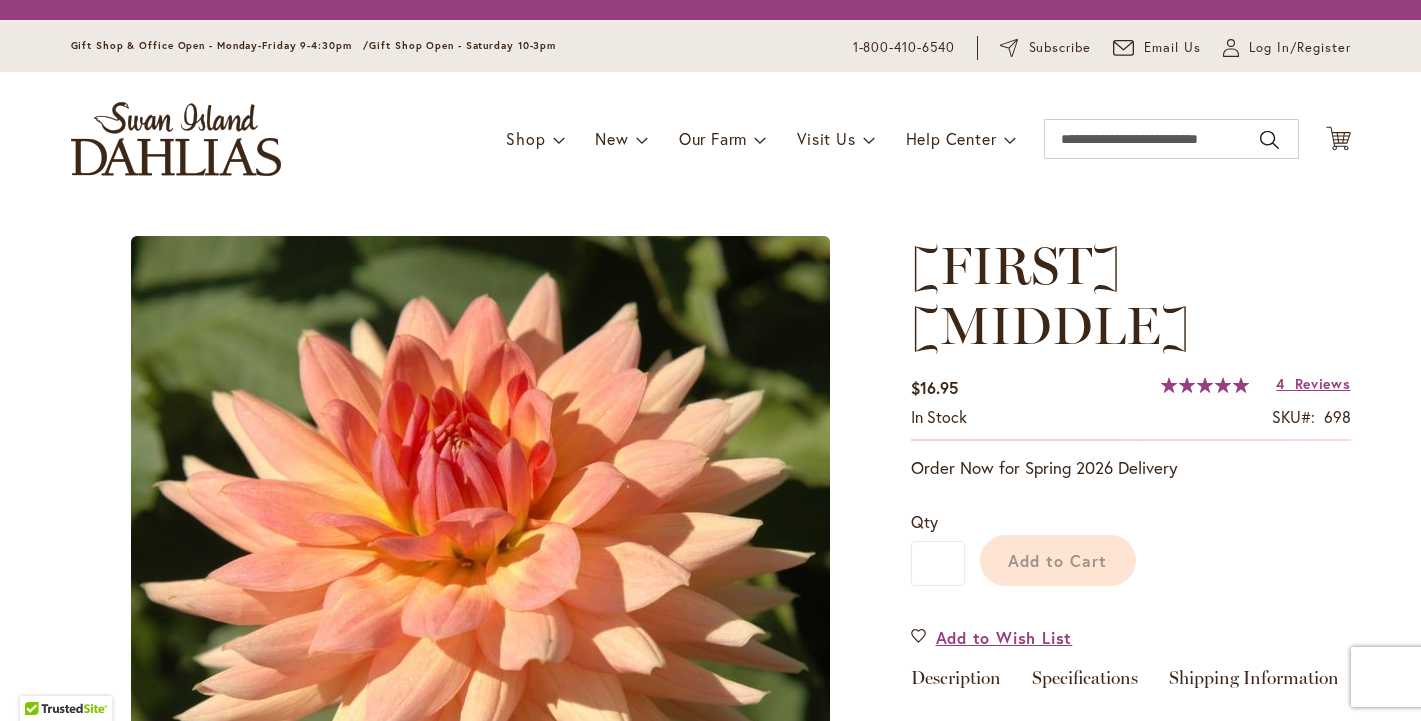 scroll, scrollTop: 0, scrollLeft: 0, axis: both 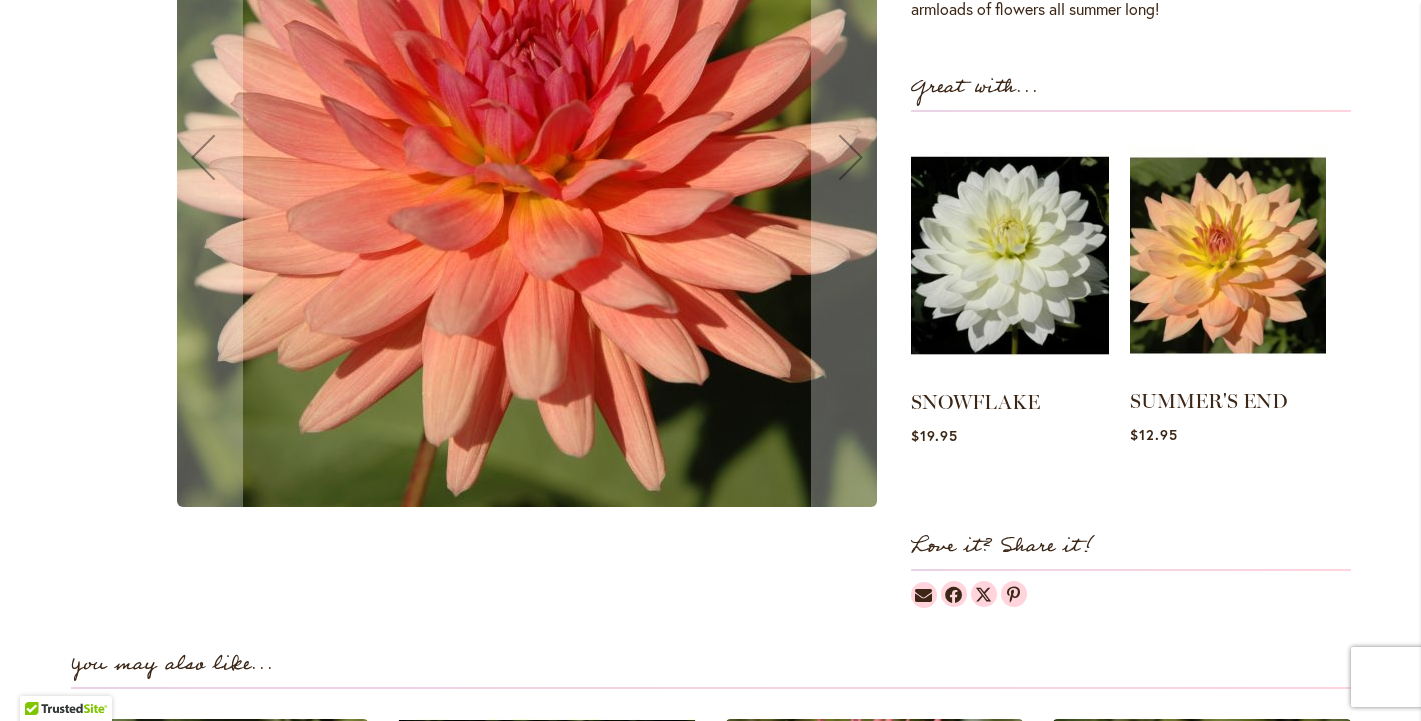 click at bounding box center (1228, 255) 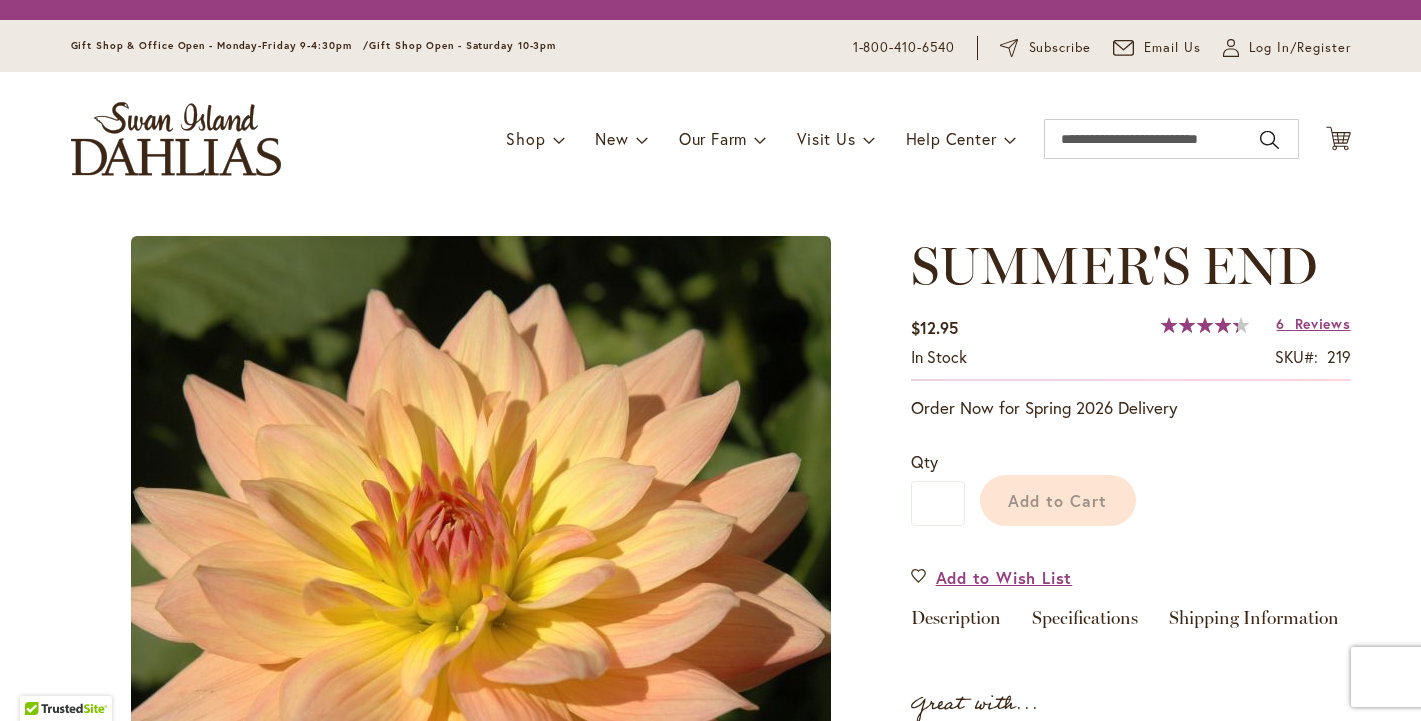 scroll, scrollTop: 0, scrollLeft: 0, axis: both 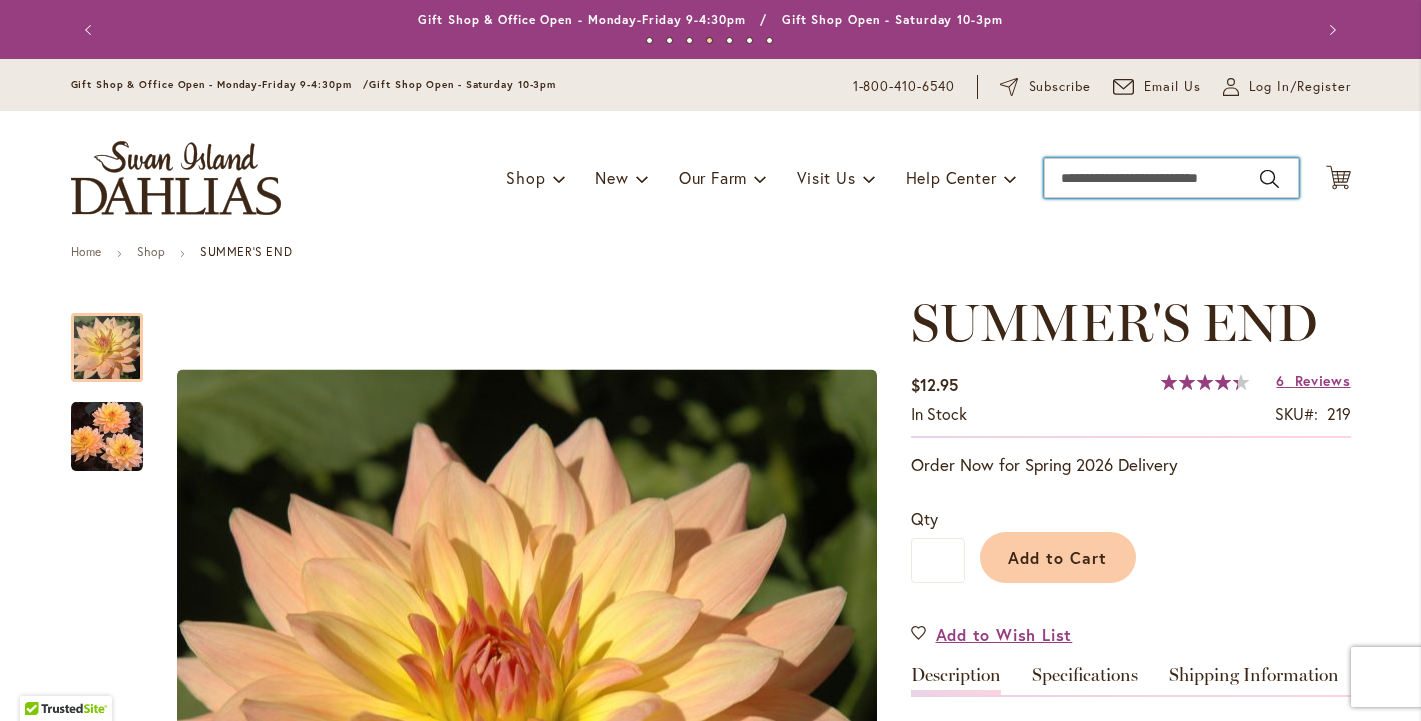 click on "Search" at bounding box center (1171, 178) 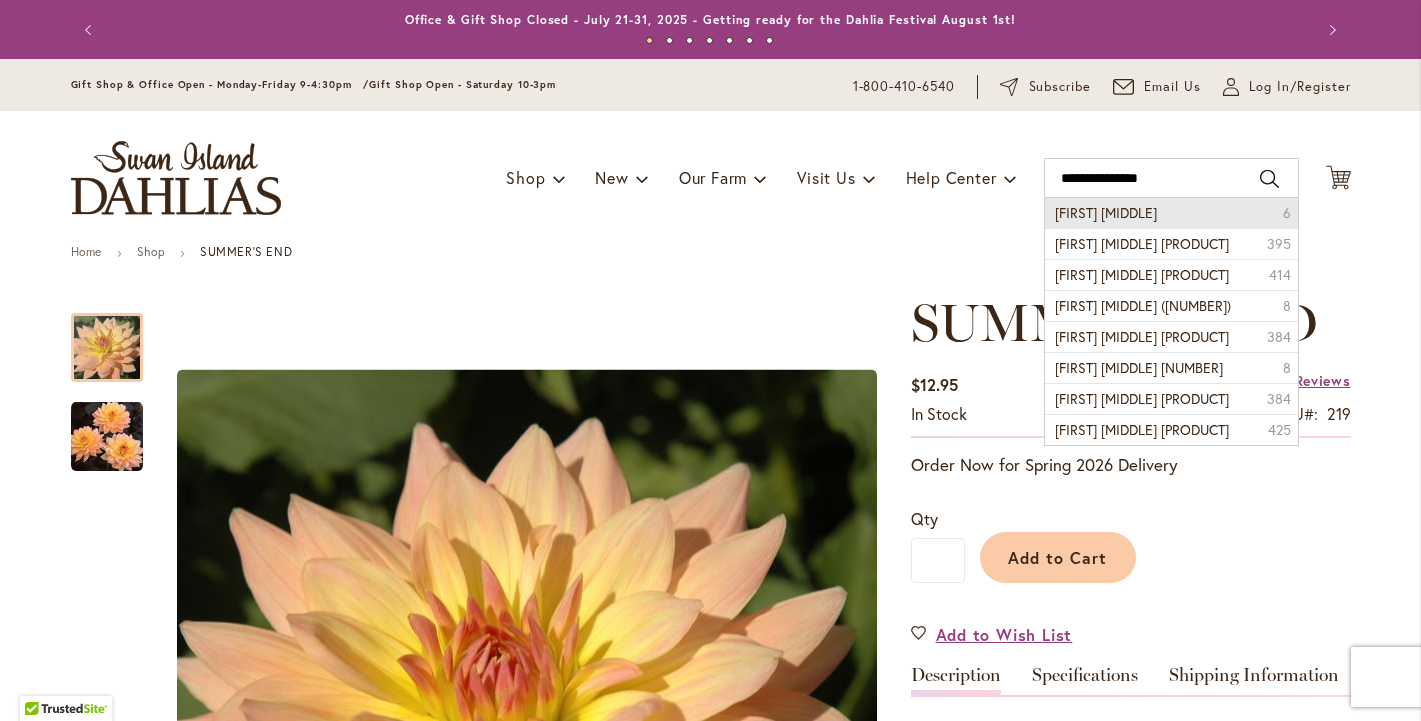 click on "Gabrielle Marie" at bounding box center (1106, 212) 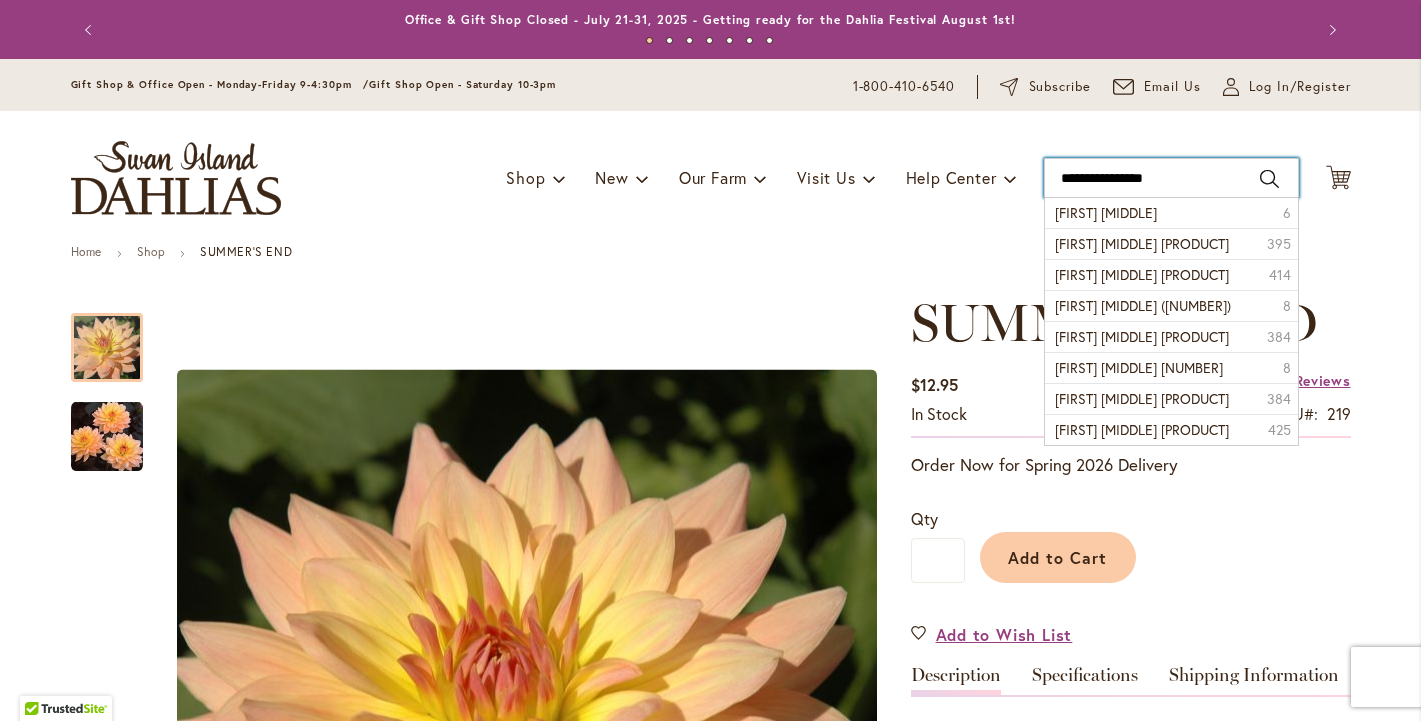 type on "**********" 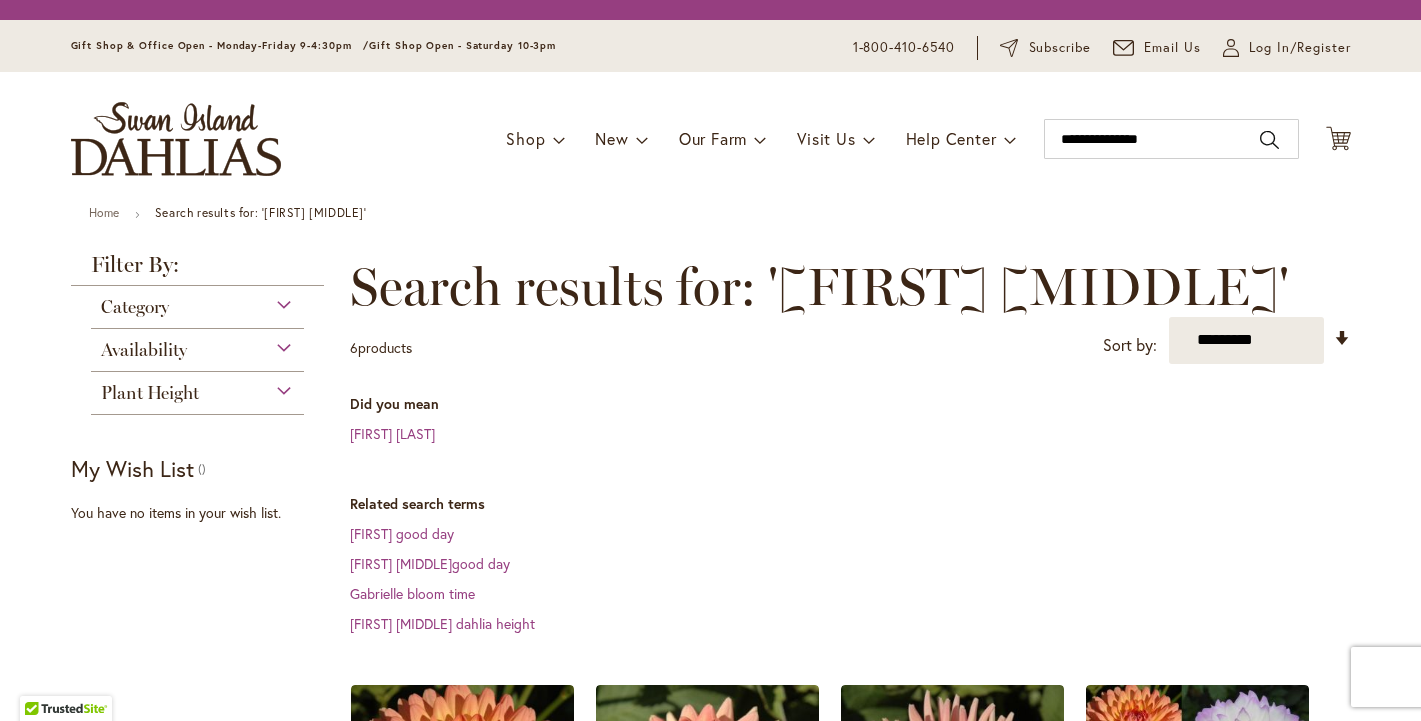 scroll, scrollTop: 0, scrollLeft: 0, axis: both 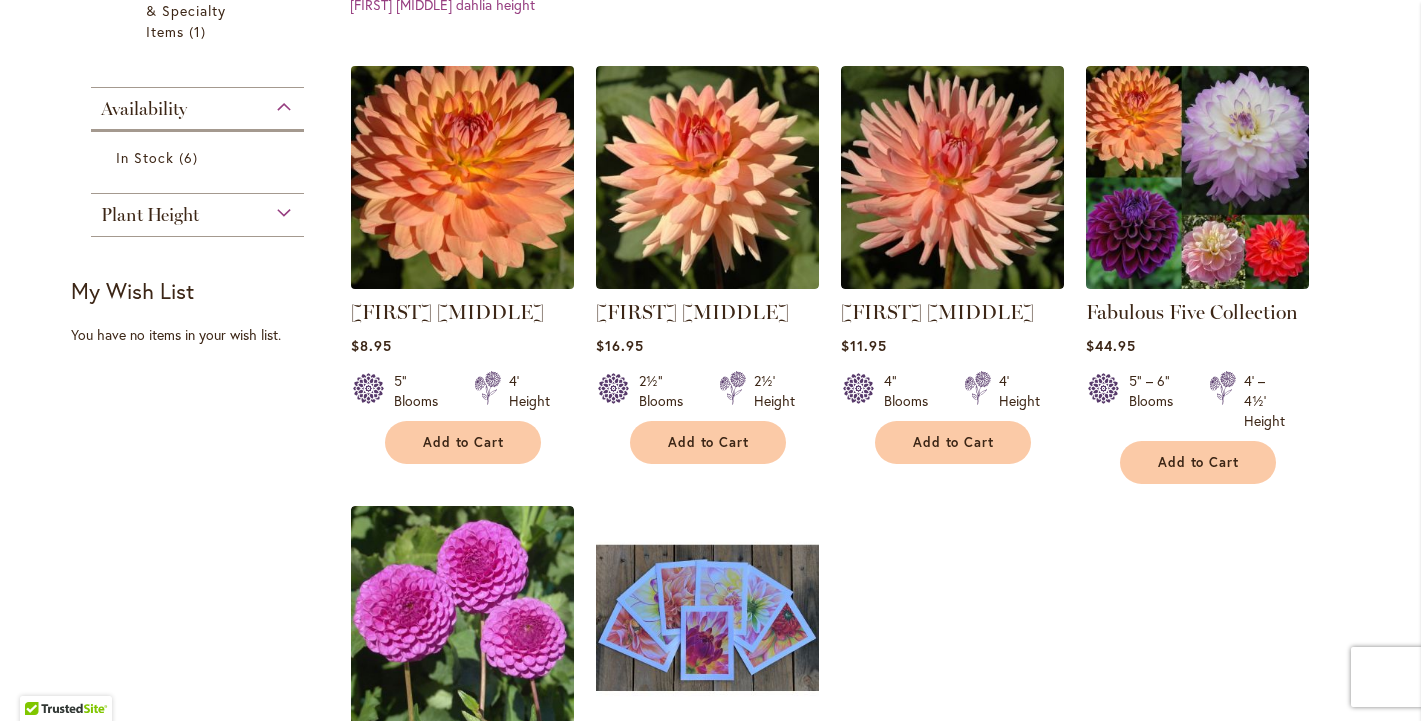 click at bounding box center (462, 177) 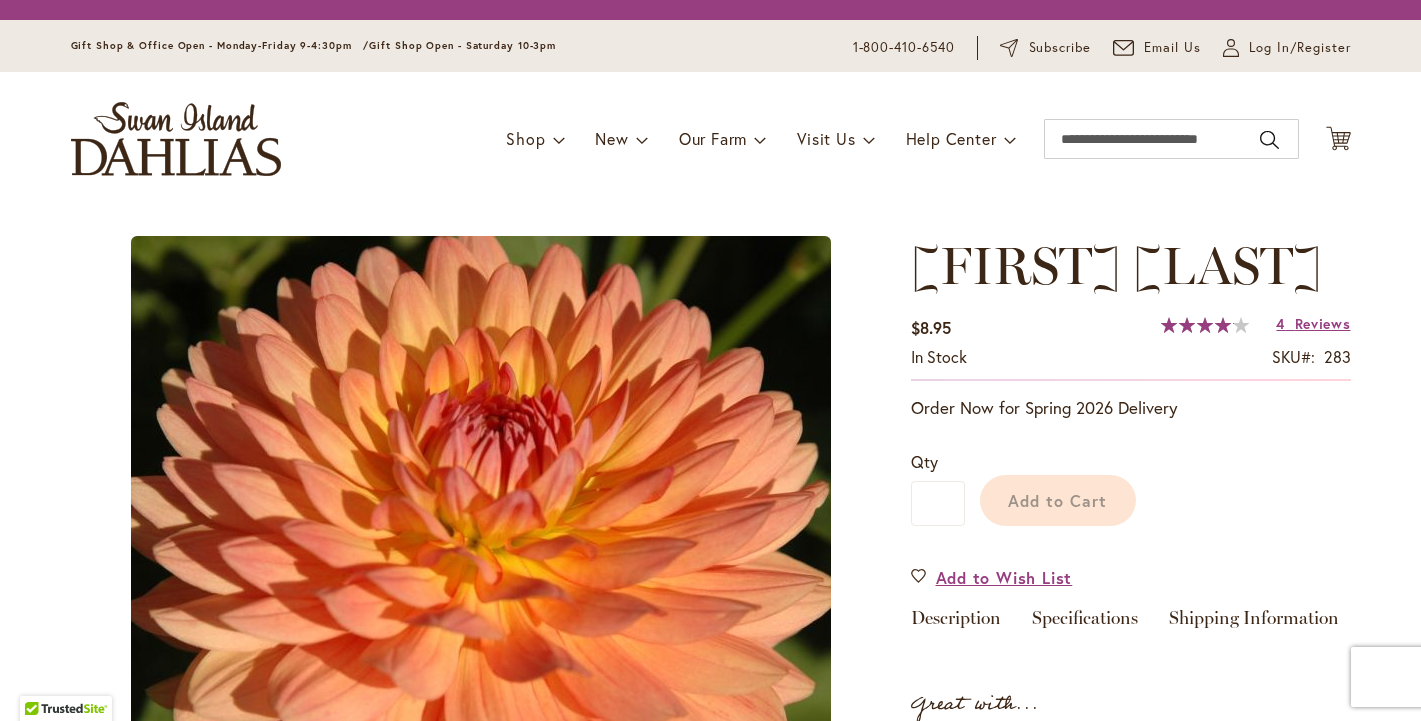 scroll, scrollTop: 0, scrollLeft: 0, axis: both 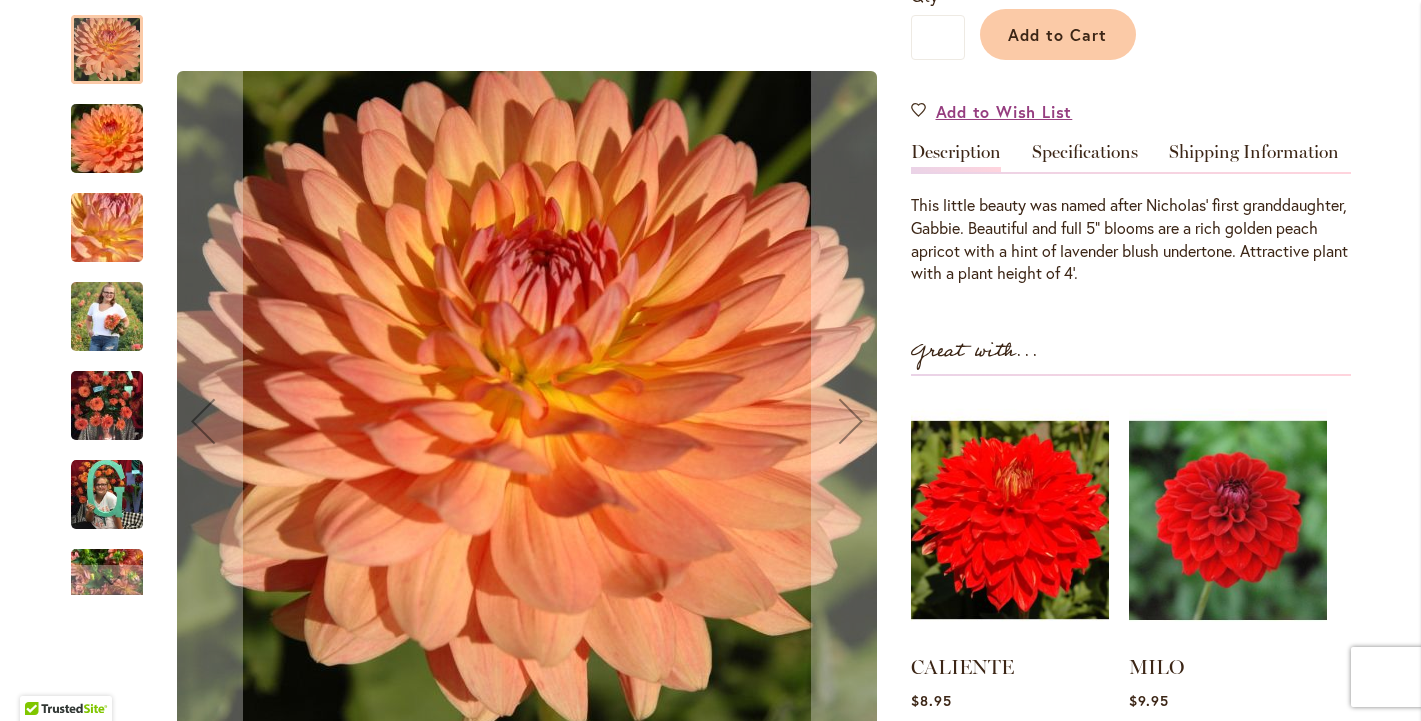 click at bounding box center [107, 227] 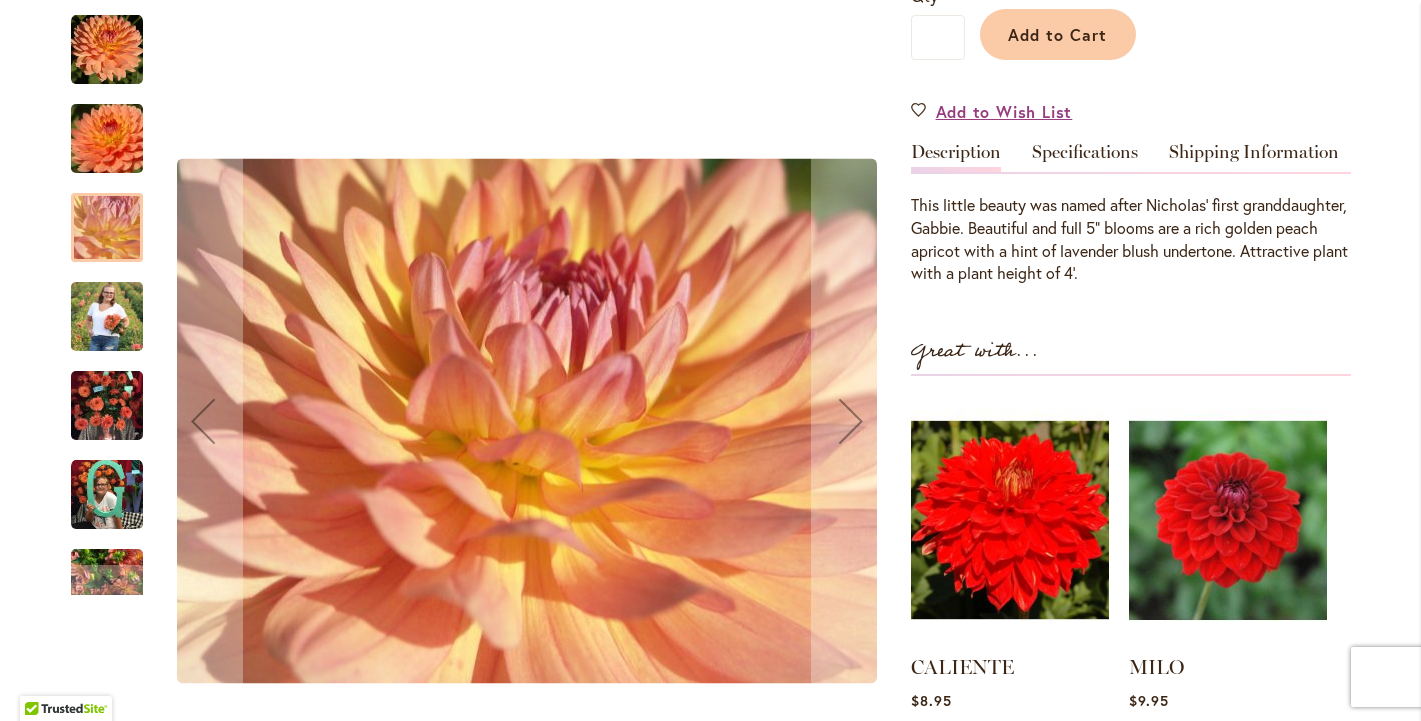 click at bounding box center (107, 138) 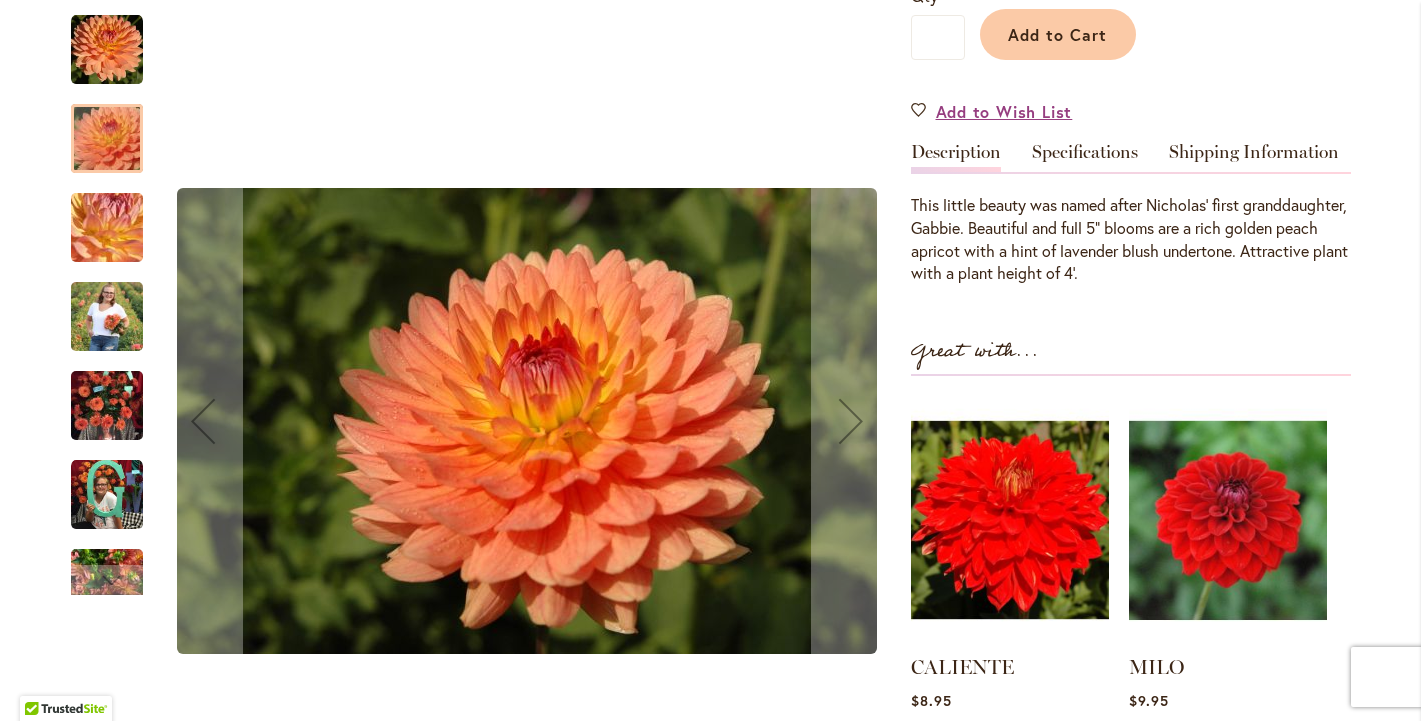 click at bounding box center (107, 406) 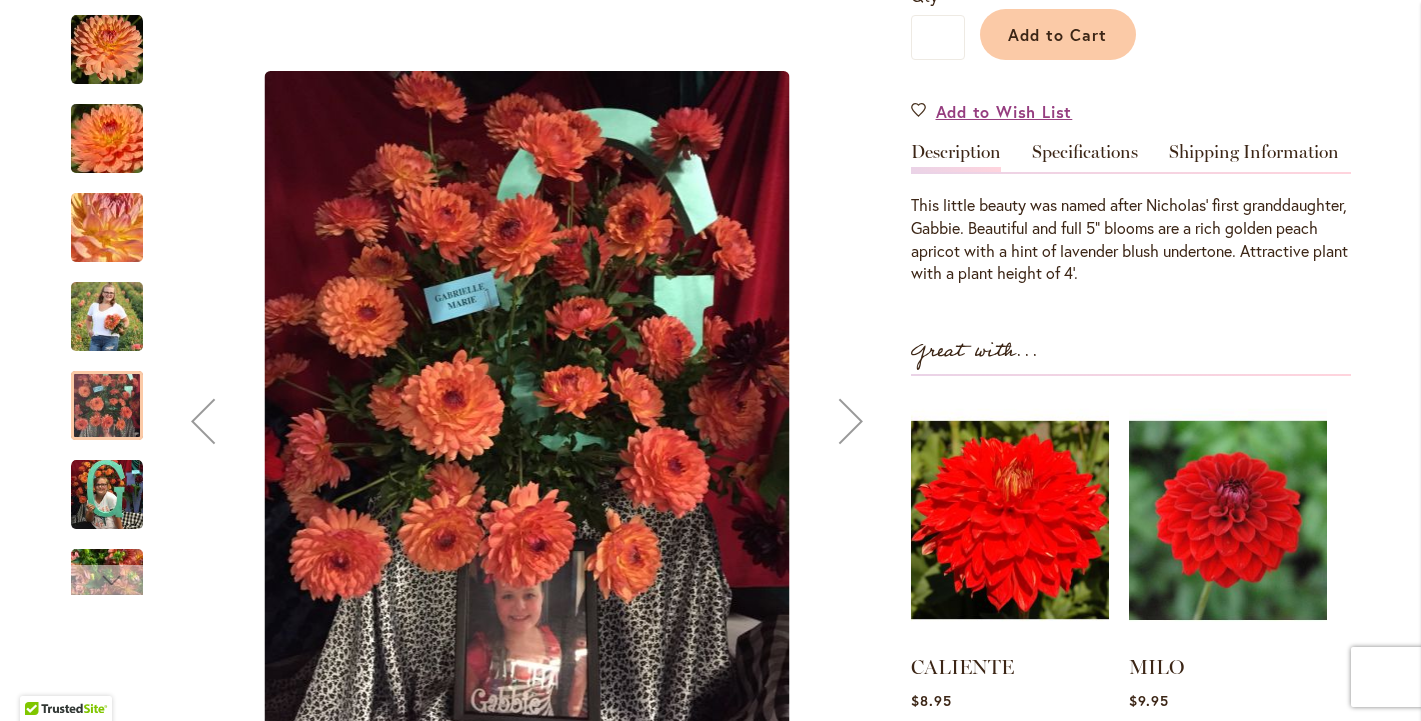 click at bounding box center [107, 580] 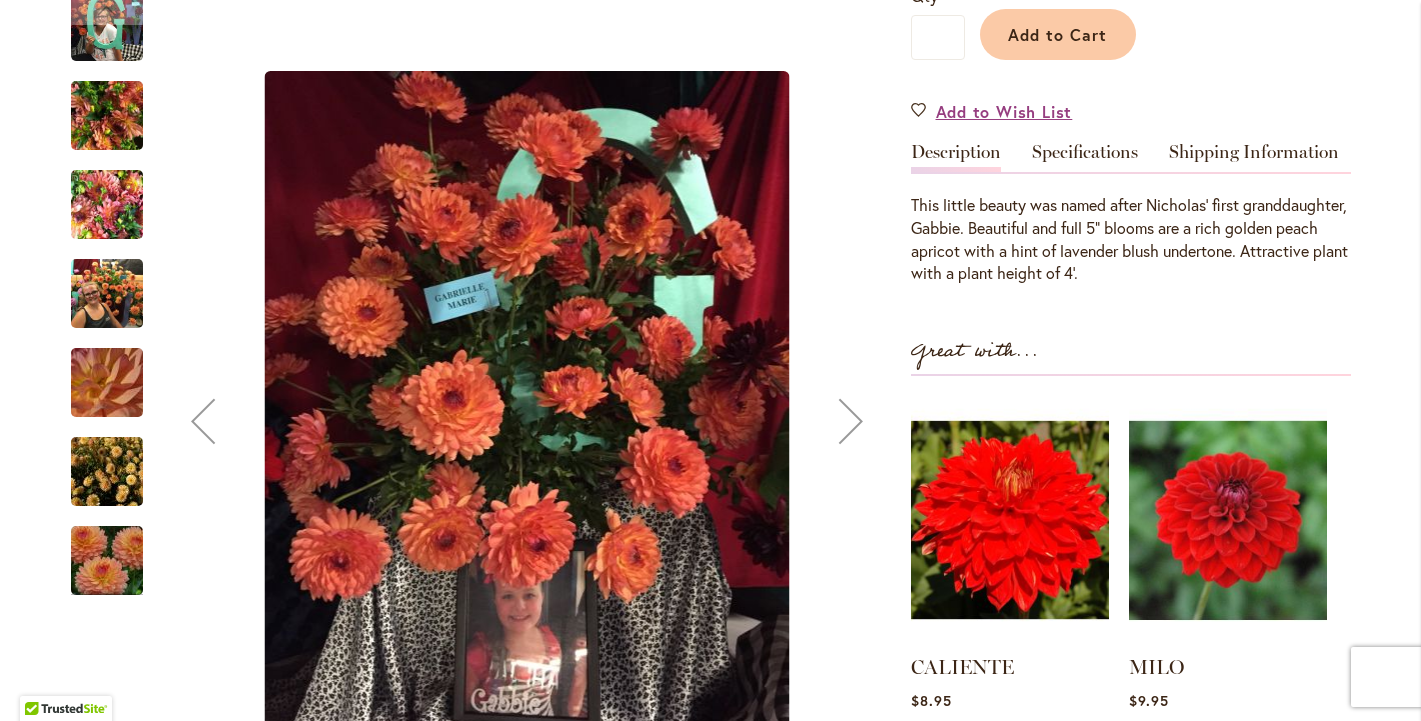 click at bounding box center (107, 560) 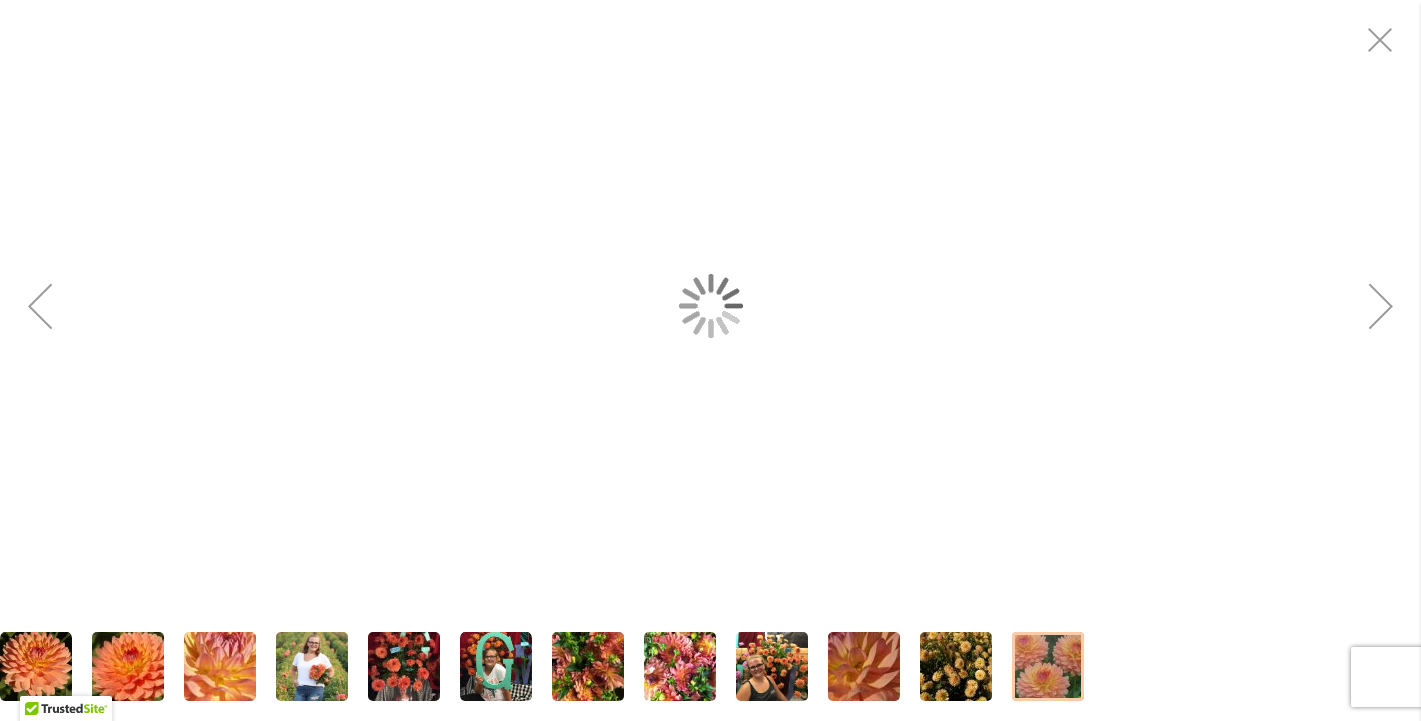 click at bounding box center (710, 306) 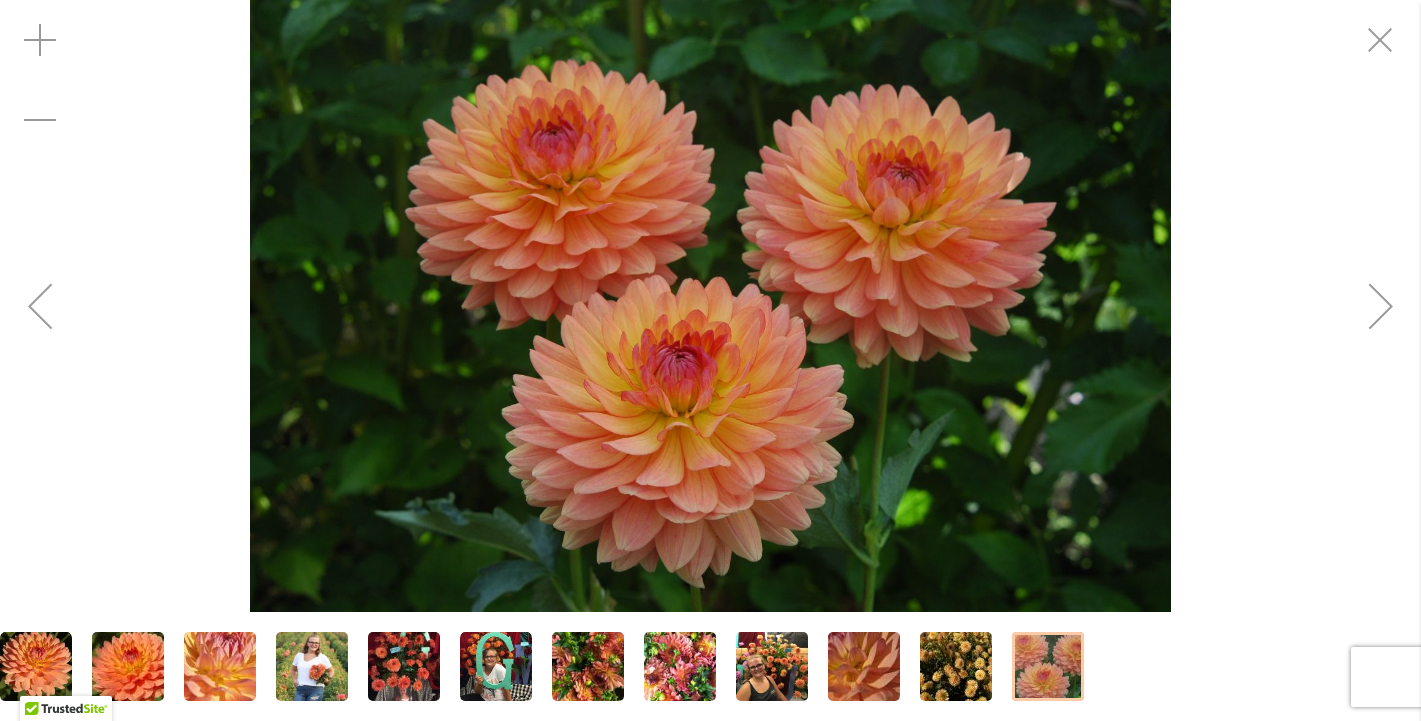 scroll, scrollTop: 0, scrollLeft: 0, axis: both 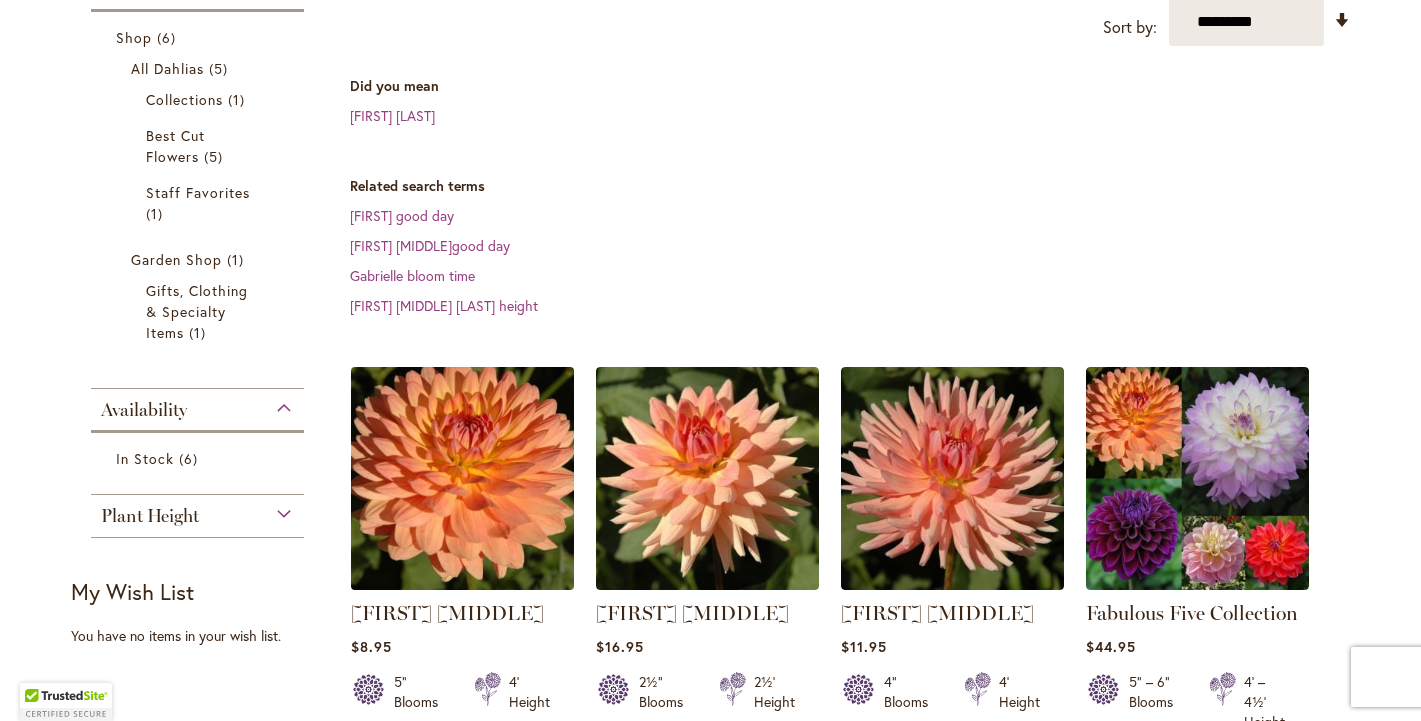 click at bounding box center [462, 478] 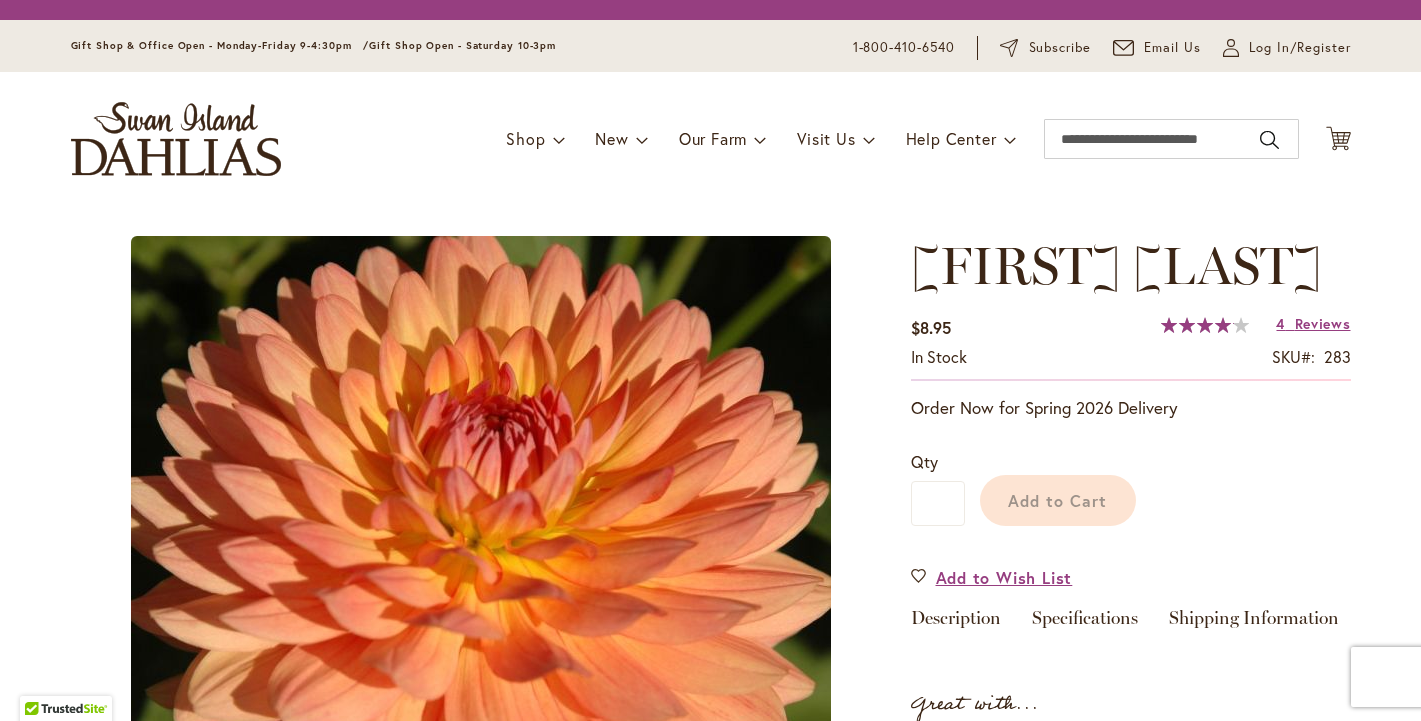 scroll, scrollTop: 0, scrollLeft: 0, axis: both 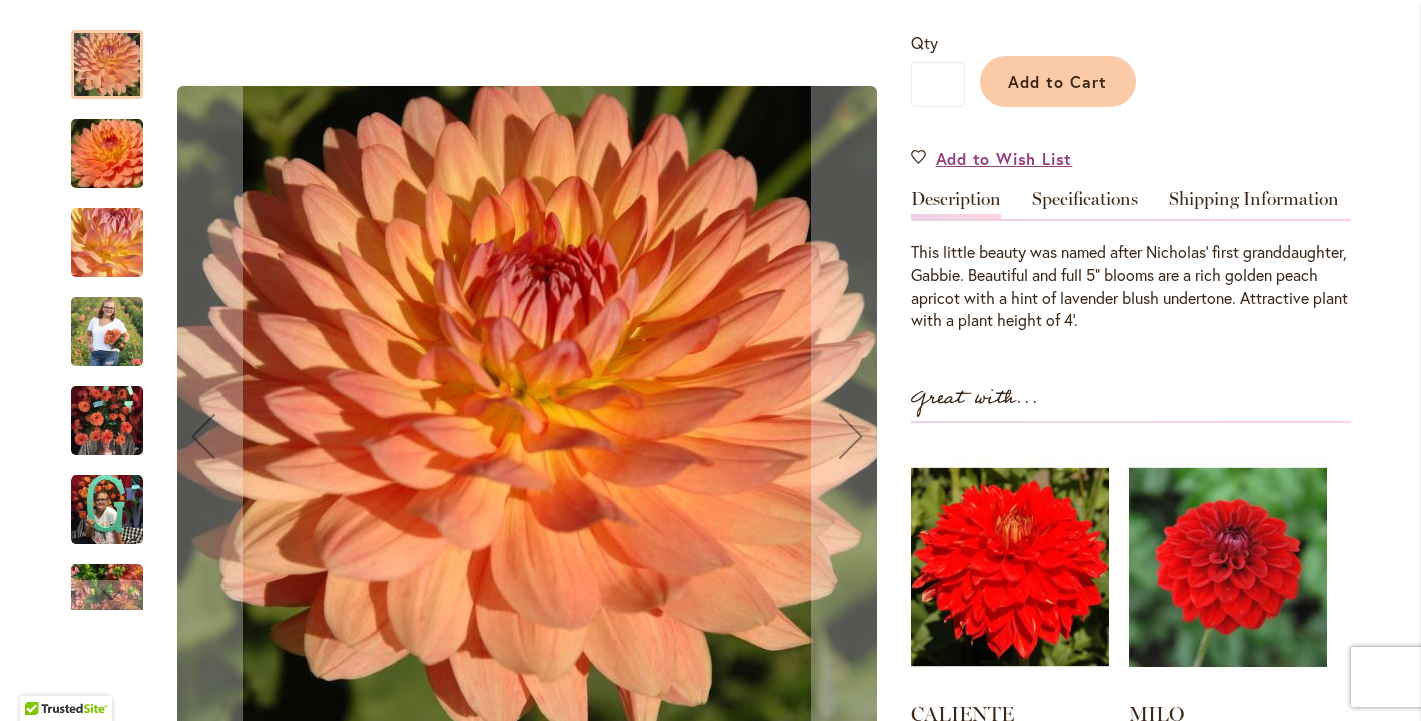 click at bounding box center [107, 154] 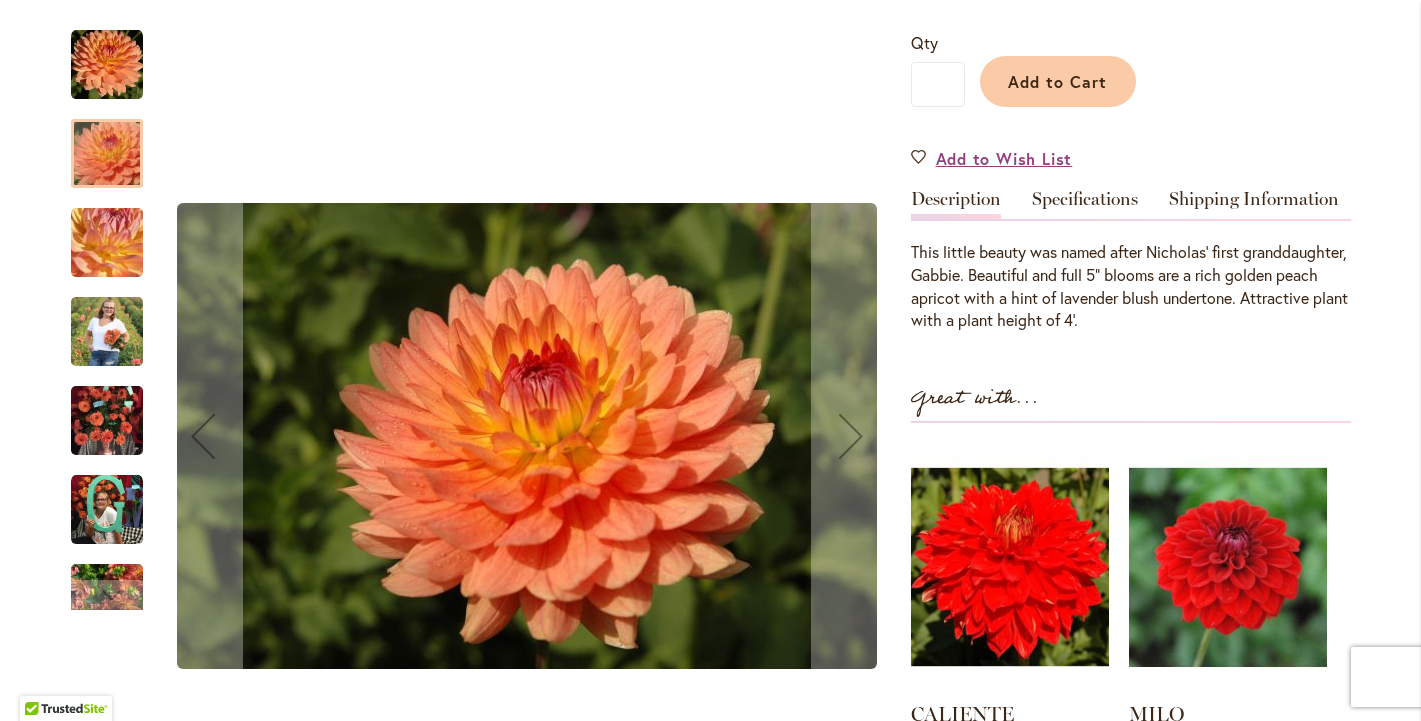 click at bounding box center [107, 243] 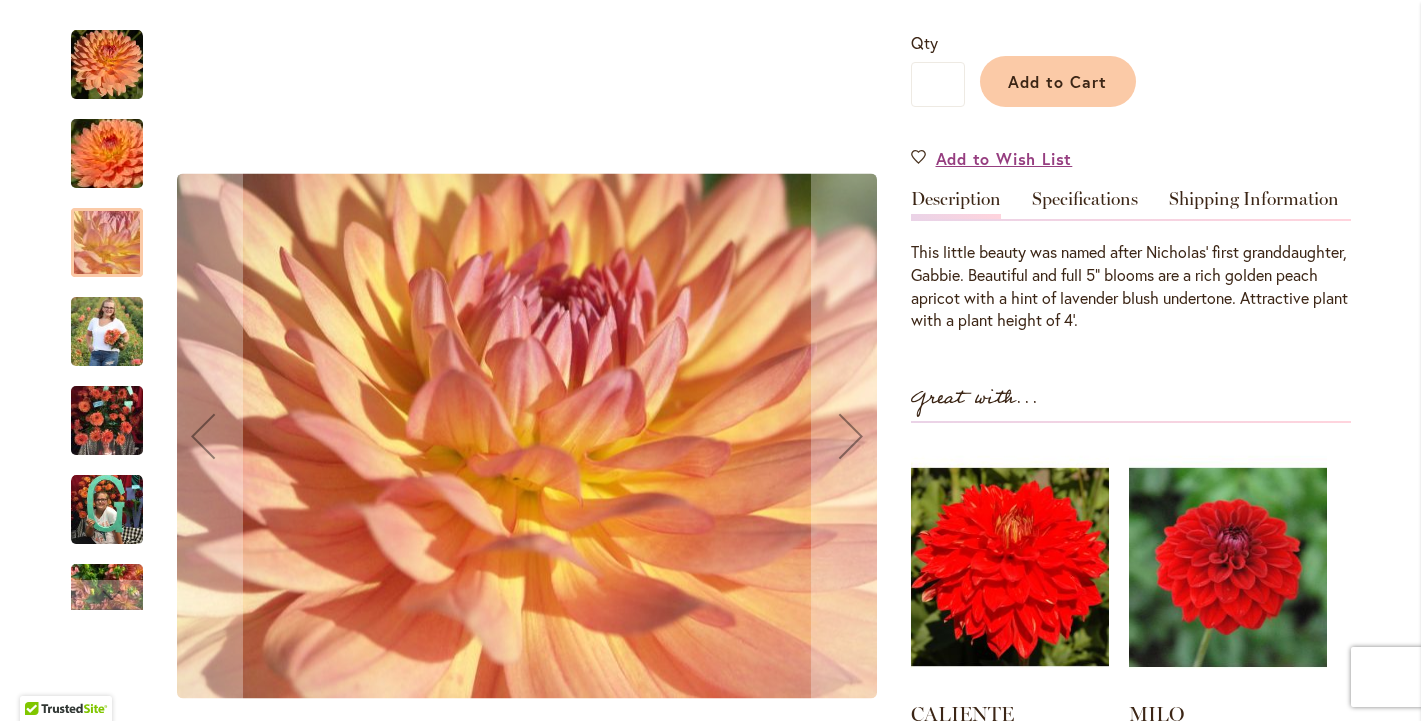 click at bounding box center (107, 331) 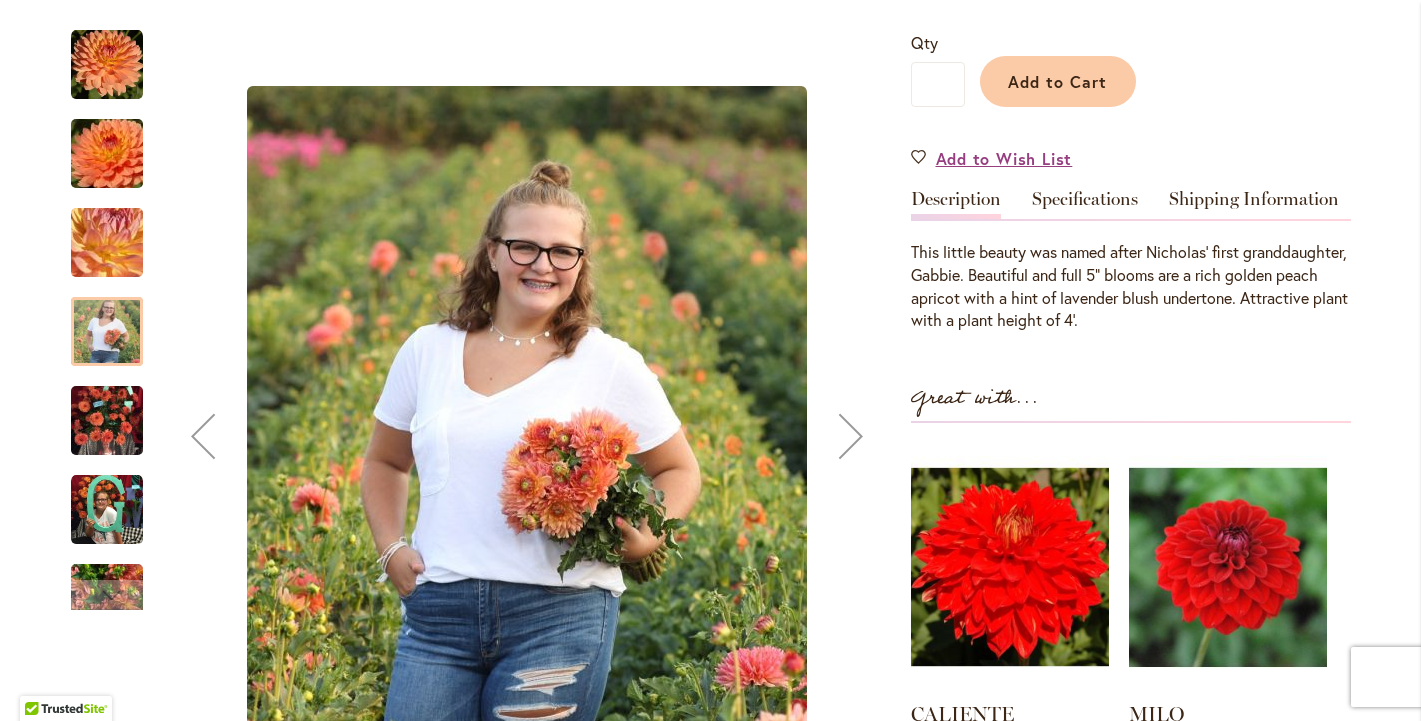click at bounding box center [107, 421] 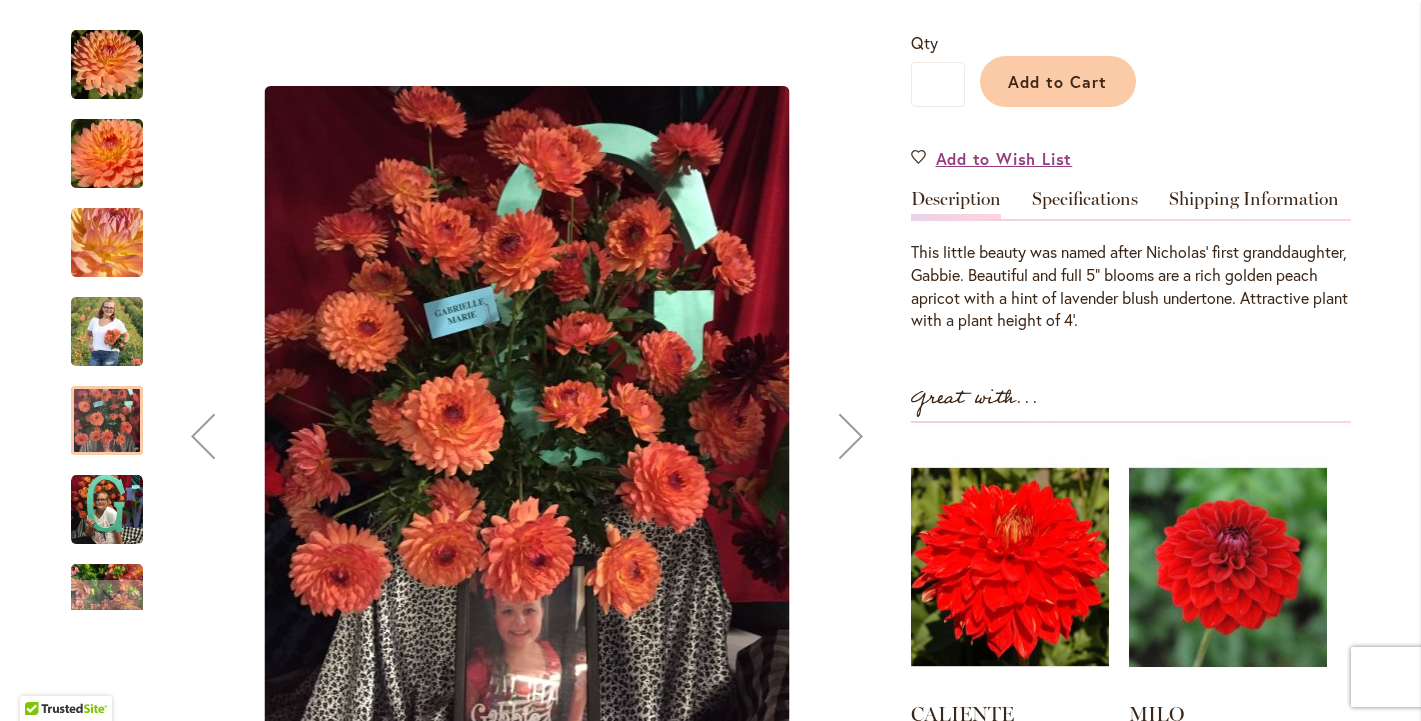 click at bounding box center (107, 510) 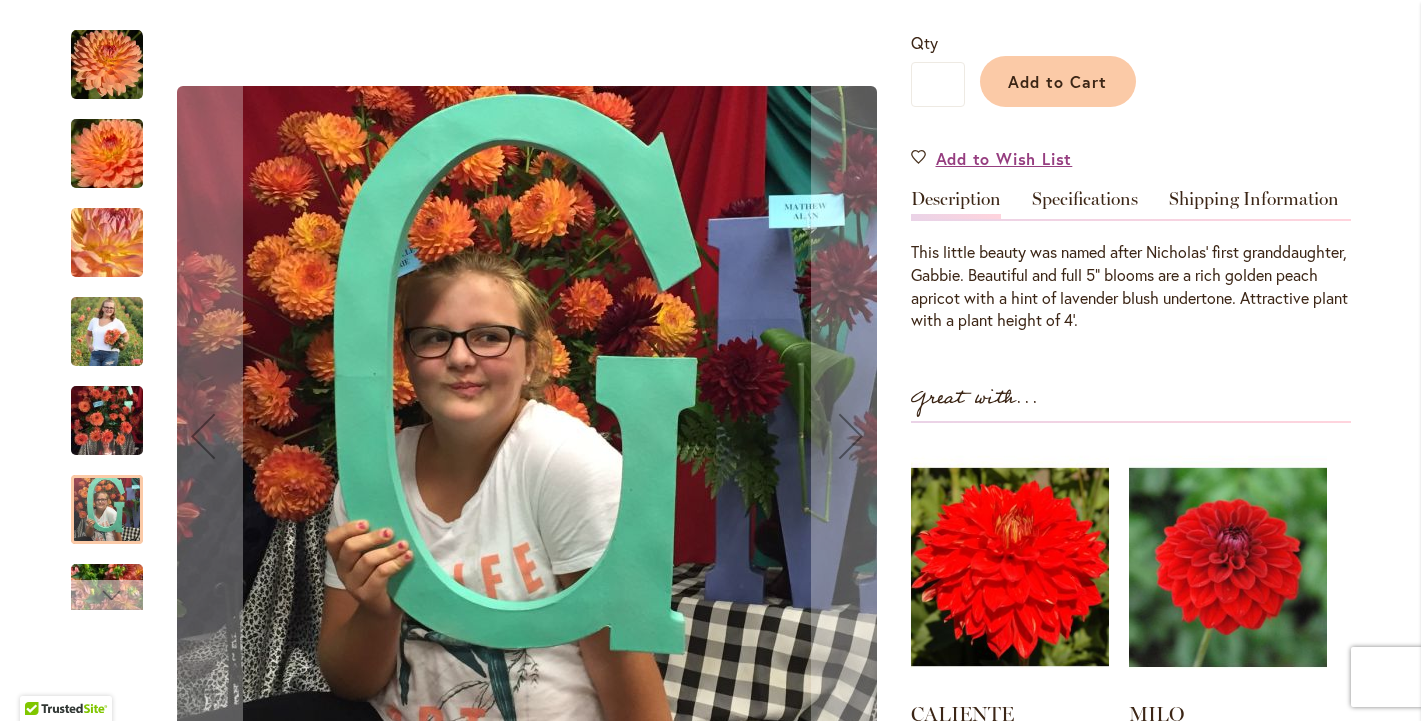 click at bounding box center [481, 436] 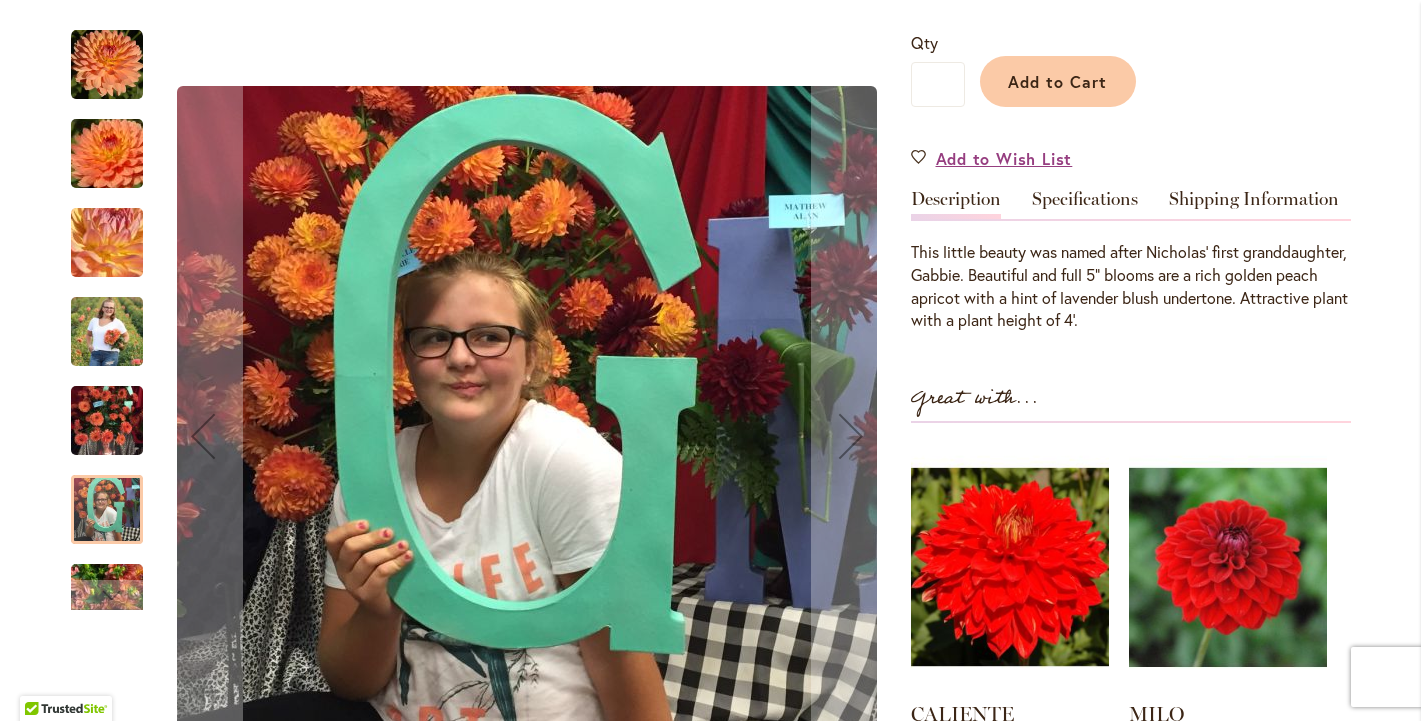 click at bounding box center [107, 154] 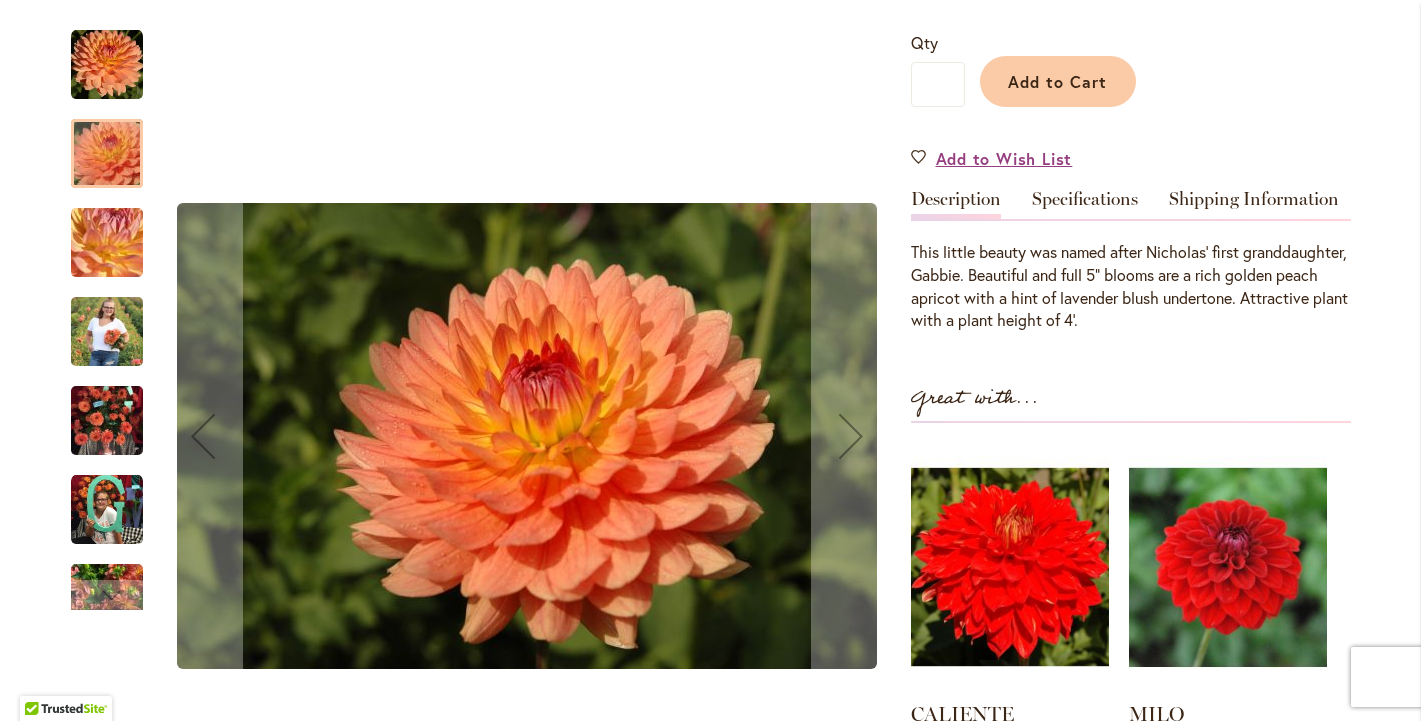 click at bounding box center [107, 65] 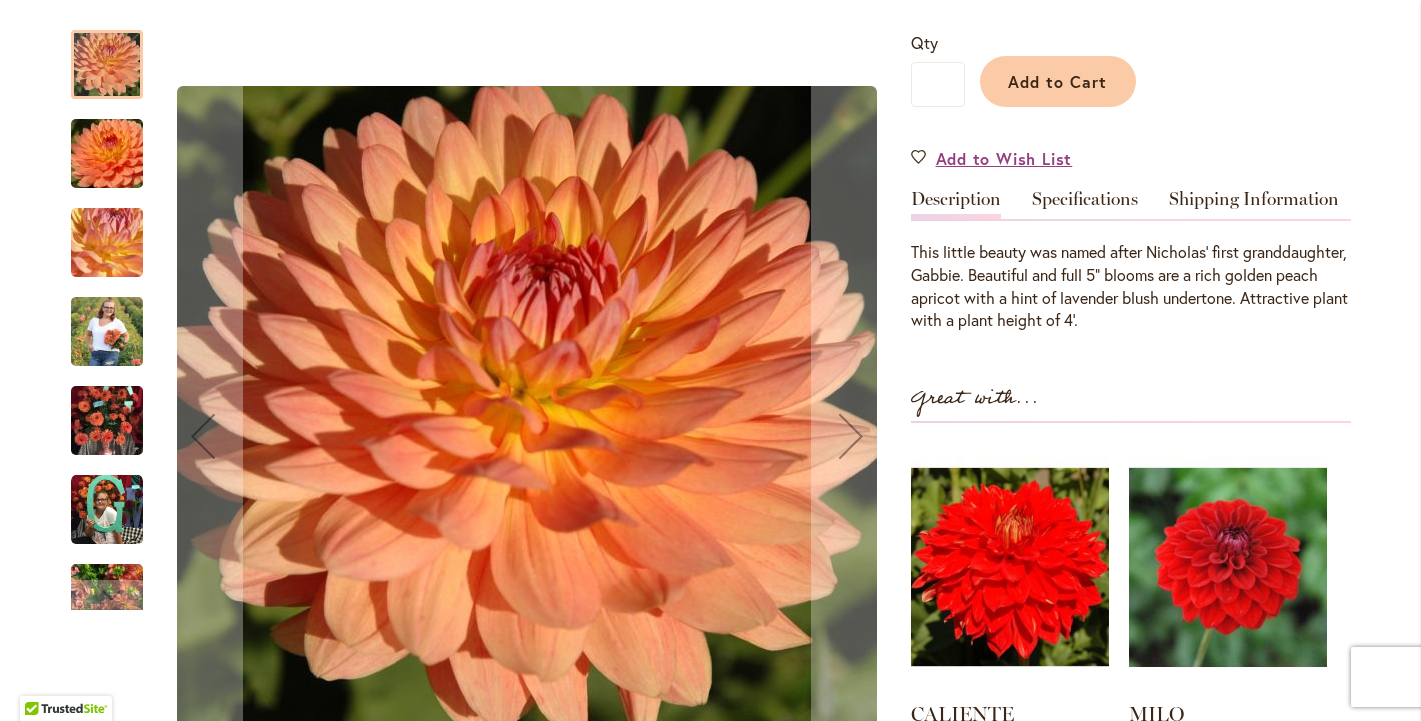 click at bounding box center [107, 154] 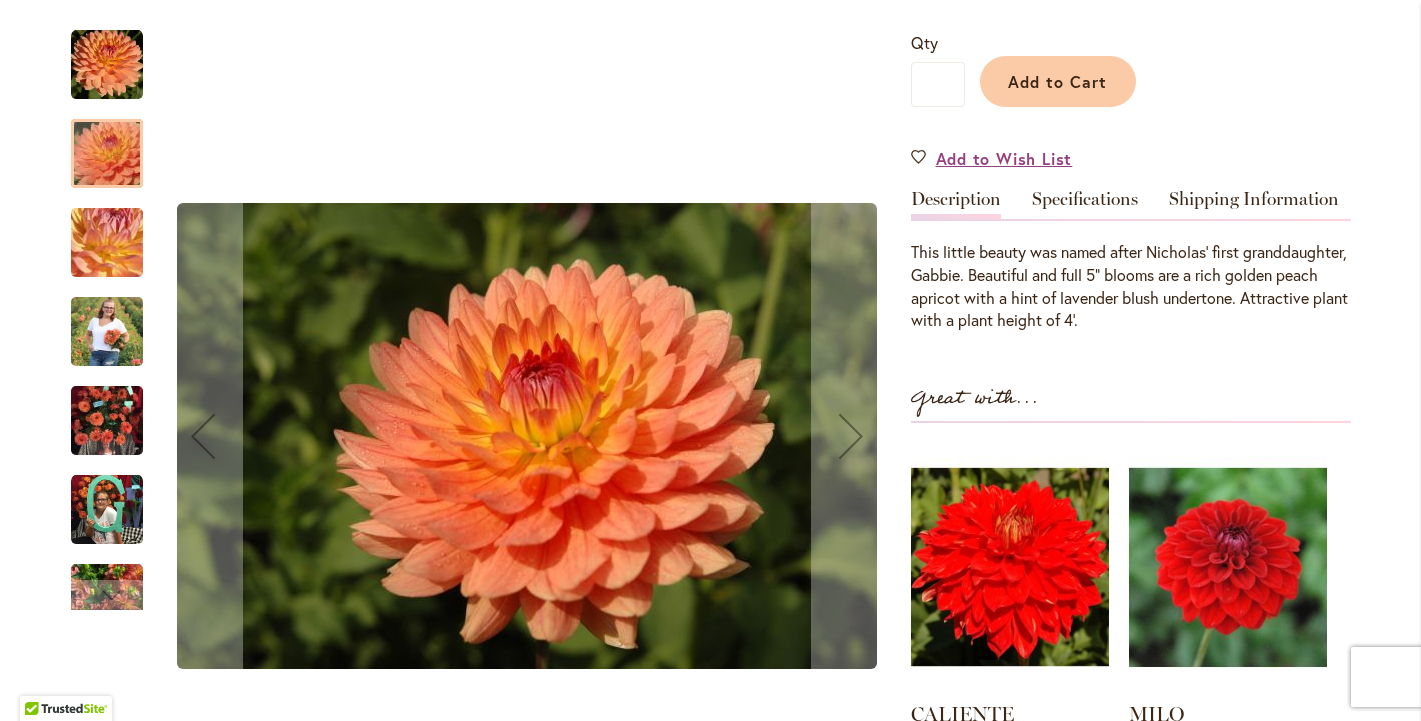 click at bounding box center (107, 65) 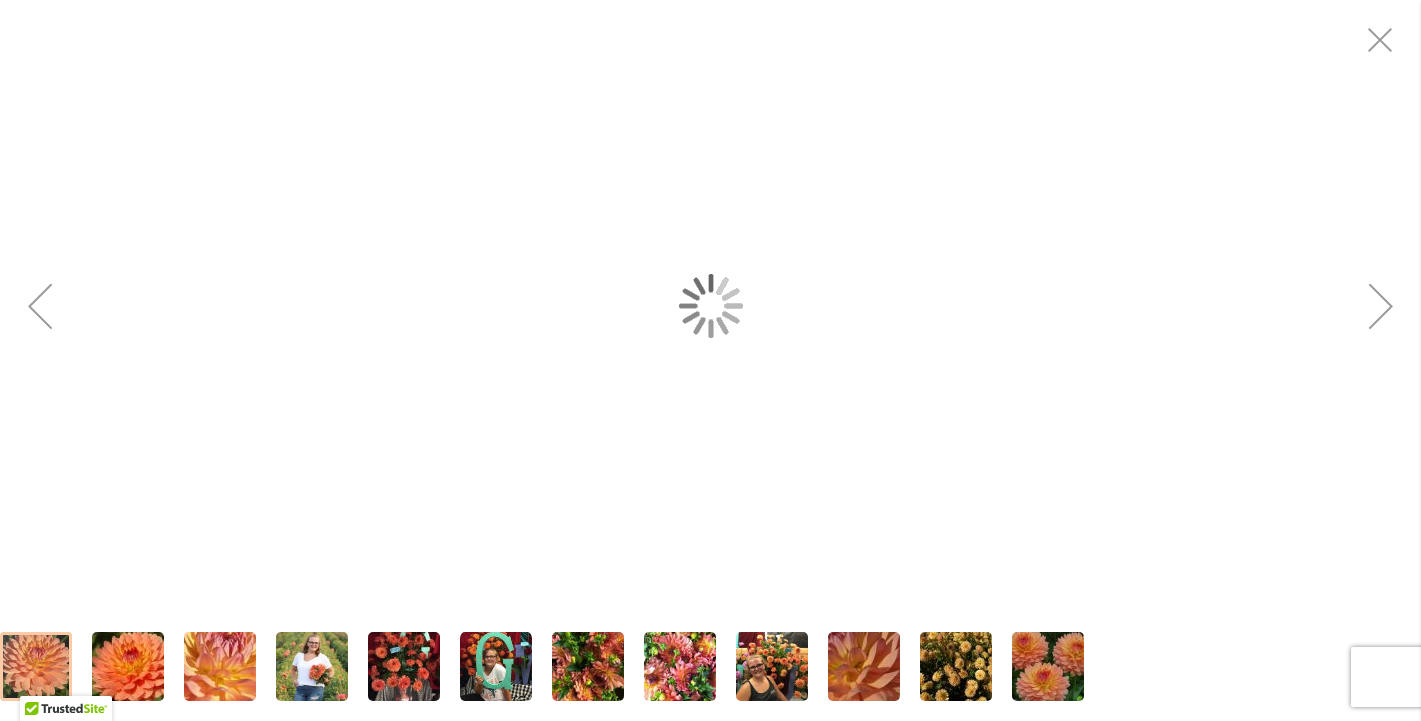 click at bounding box center (710, 306) 